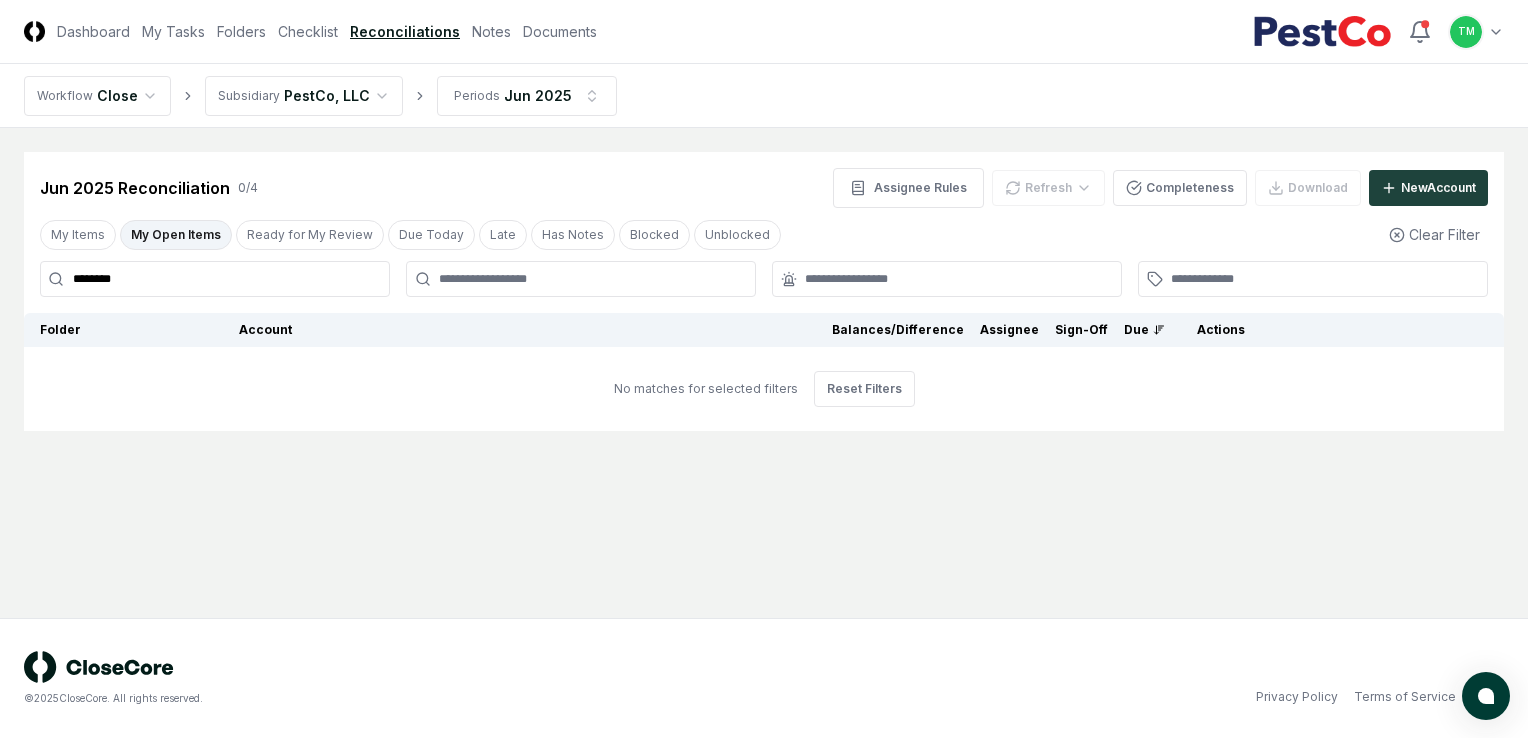 scroll, scrollTop: 0, scrollLeft: 0, axis: both 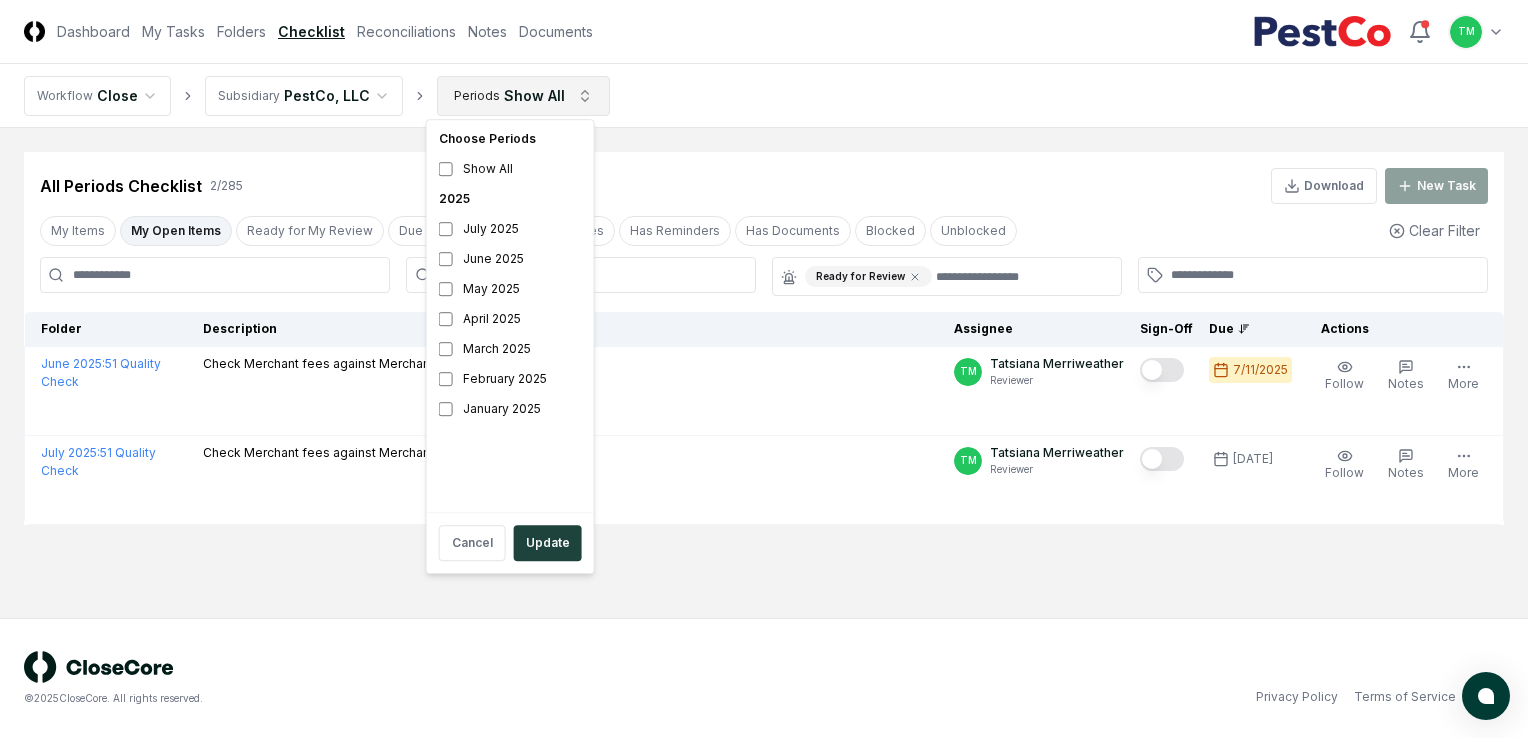 click on "CloseCore Dashboard My Tasks Folders Checklist Reconciliations Notes Documents Toggle navigation menu   TM Toggle user menu Workflow Close Subsidiary PestCo, LLC Periods Show All Cancel Reassign All Periods Checklist 2 / 285 Download New   Task My Items My Open Items Ready for My Review Due Today Late Has Notes Has Reminders Has Documents Blocked Unblocked Clear Filter Ready for Review Folder Description Assignee Sign-Off   Due Actions June 2025 :  51 Quality Check Check Merchant fees against Merchant statements TM [PERSON] Reviewer [DATE] Follow Notes Upload Reminder Duplicate Edit Task More July 2025 :  51 Quality Check Check Merchant fees against Merchant statements TM [PERSON] Reviewer [DATE] Follow Notes Upload Reminder Duplicate Edit Task More ©  2025  CloseCore. All rights reserved. Privacy Policy Terms of Service Choose Periods Show All 2025 July 2025 June 2025 May 2025 April 2025 March 2025 February 2025 January 2025 Cancel Update" at bounding box center (764, 369) 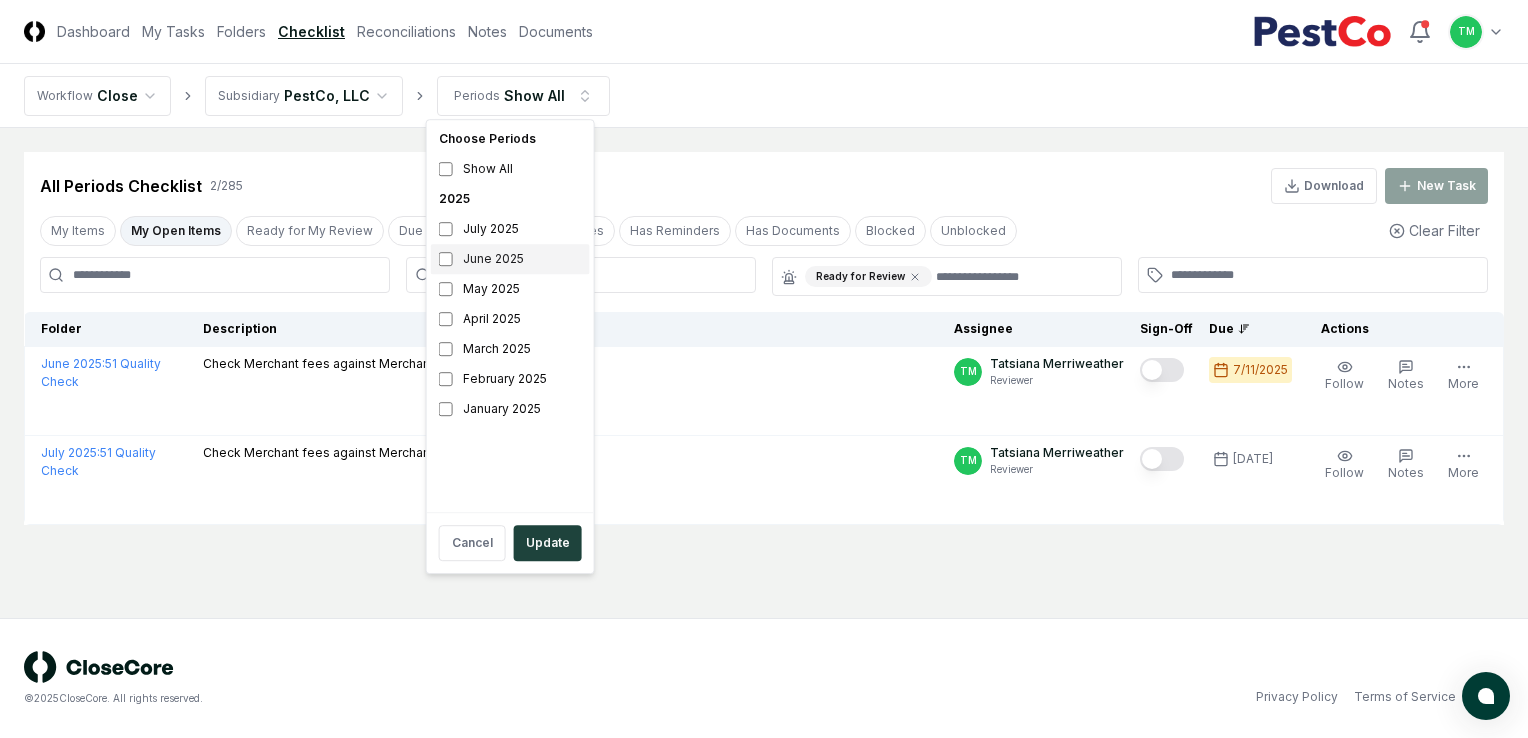 click on "June 2025" at bounding box center [510, 259] 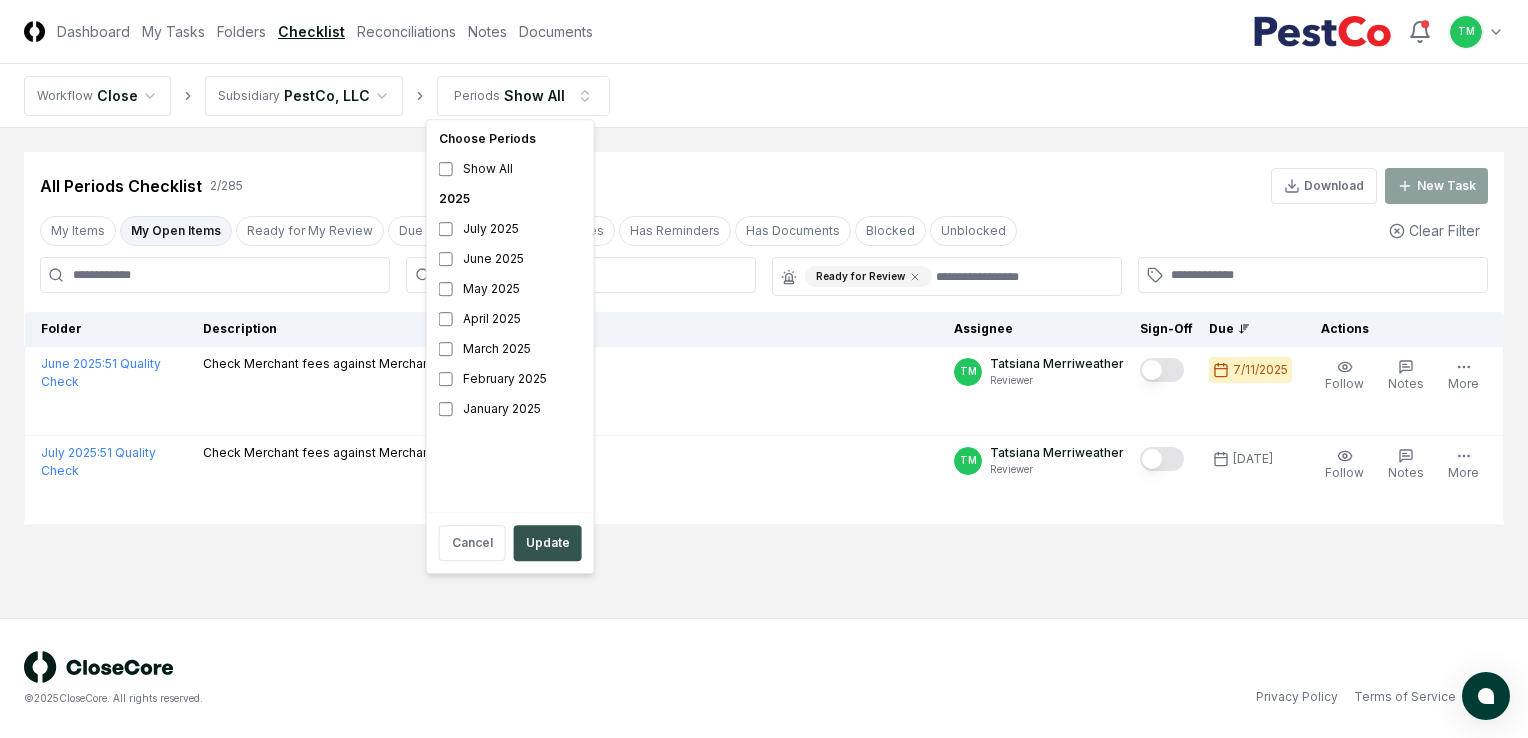 click on "Update" at bounding box center (548, 543) 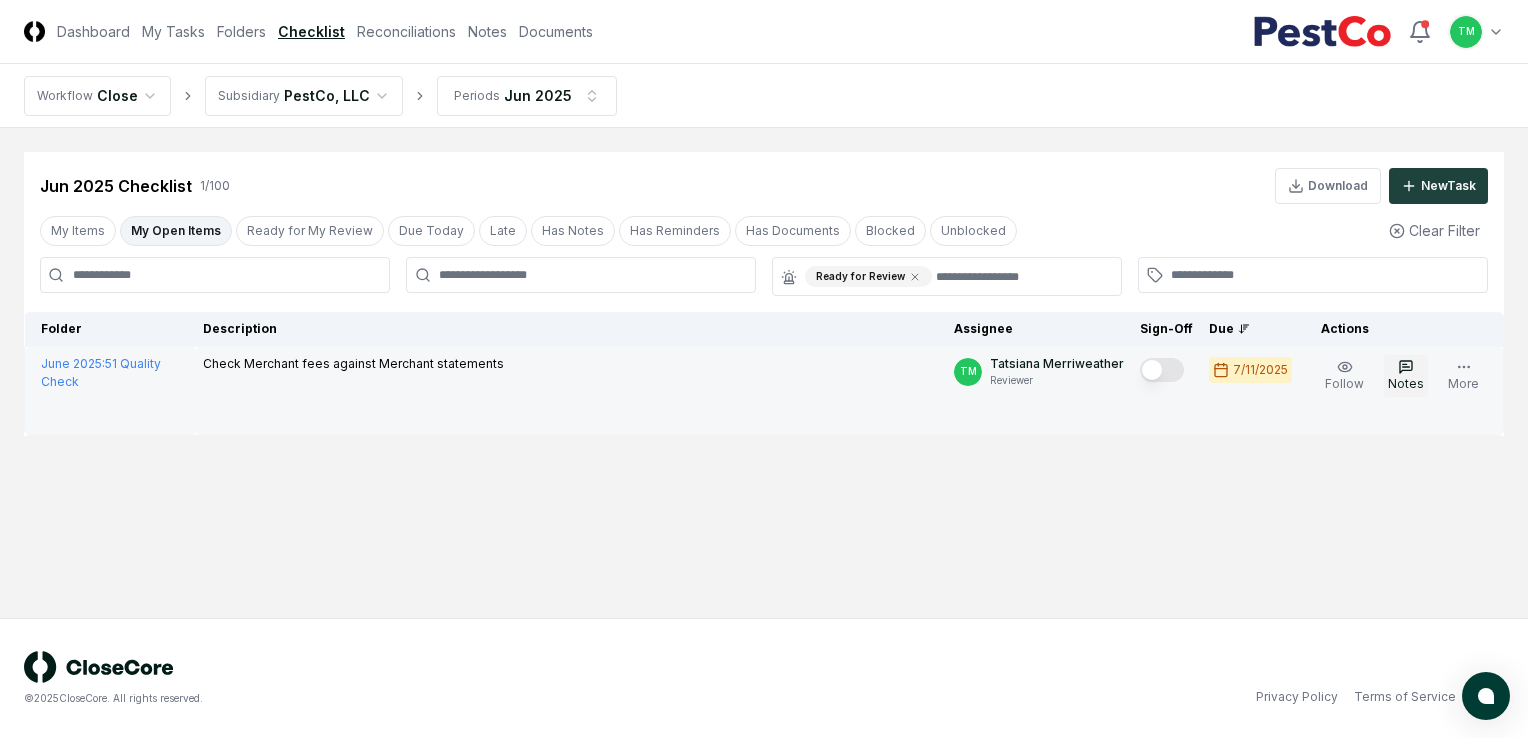 click 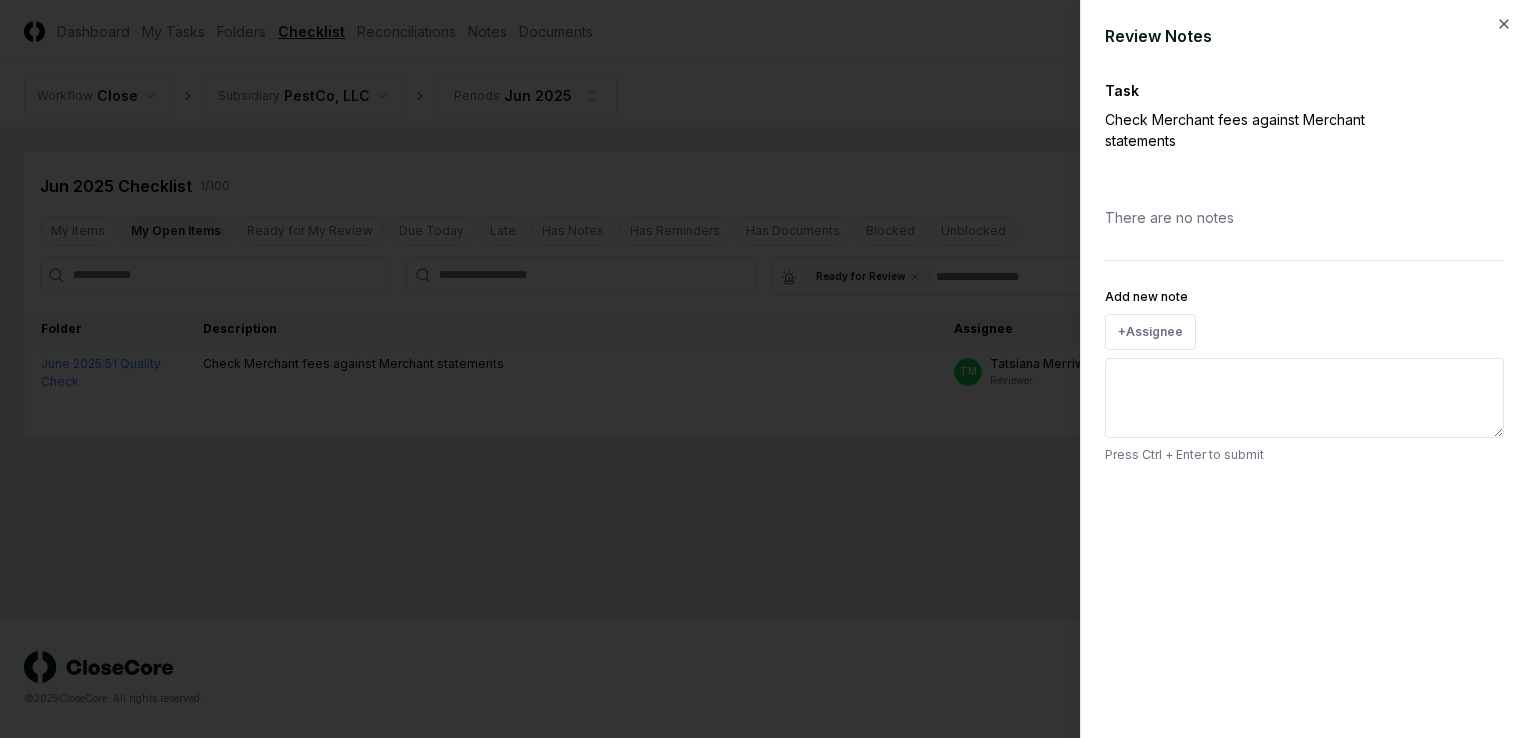 click on "Add new note" at bounding box center (1304, 398) 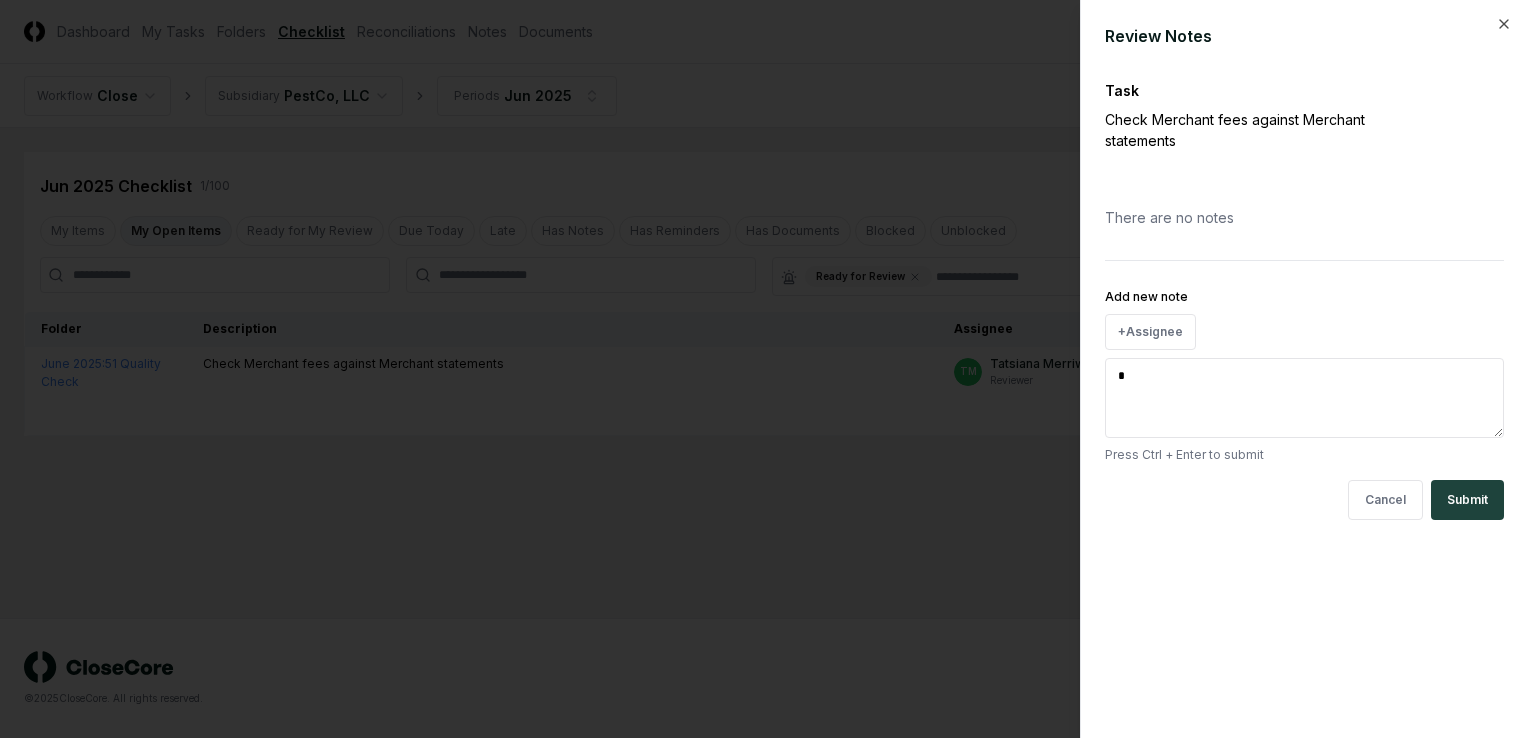 type on "**" 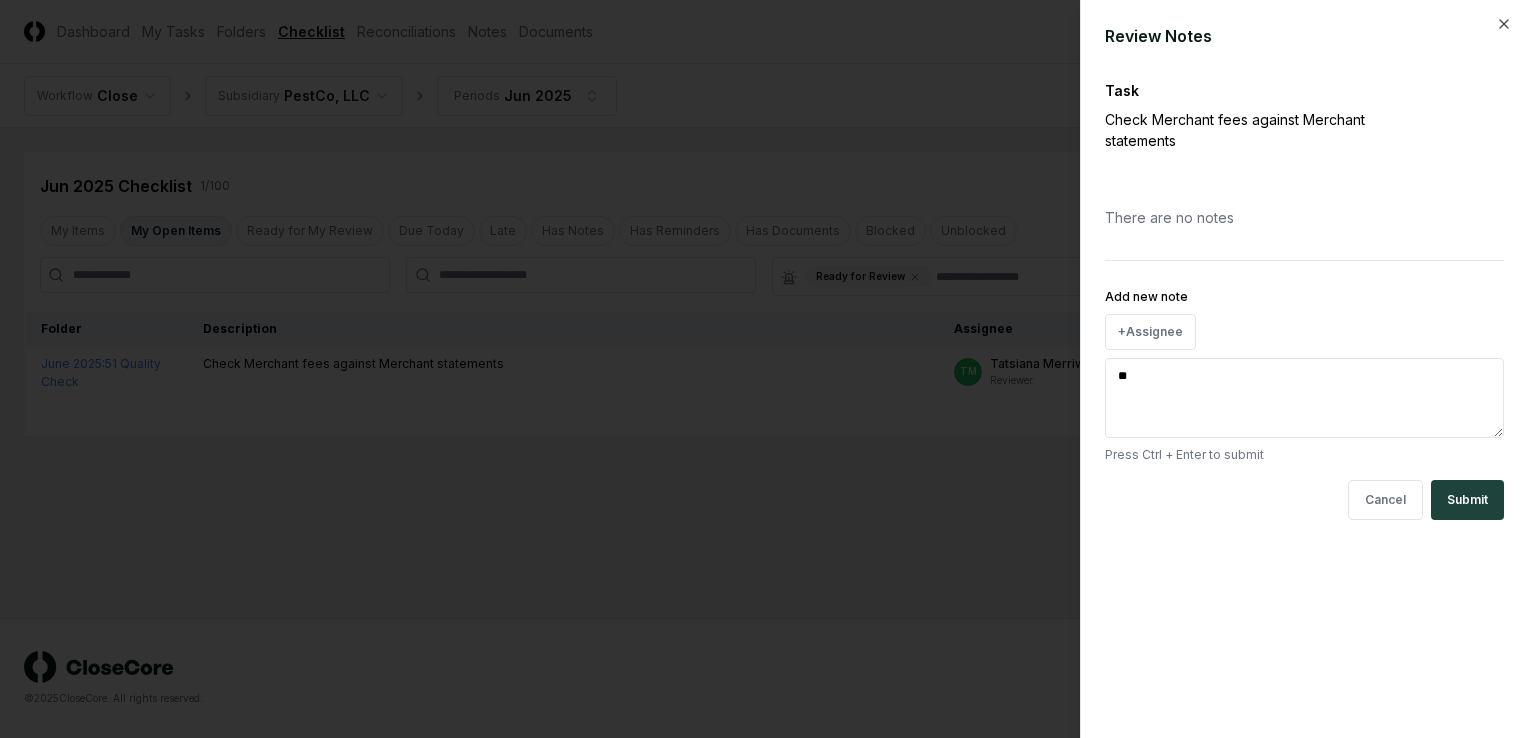 type on "***" 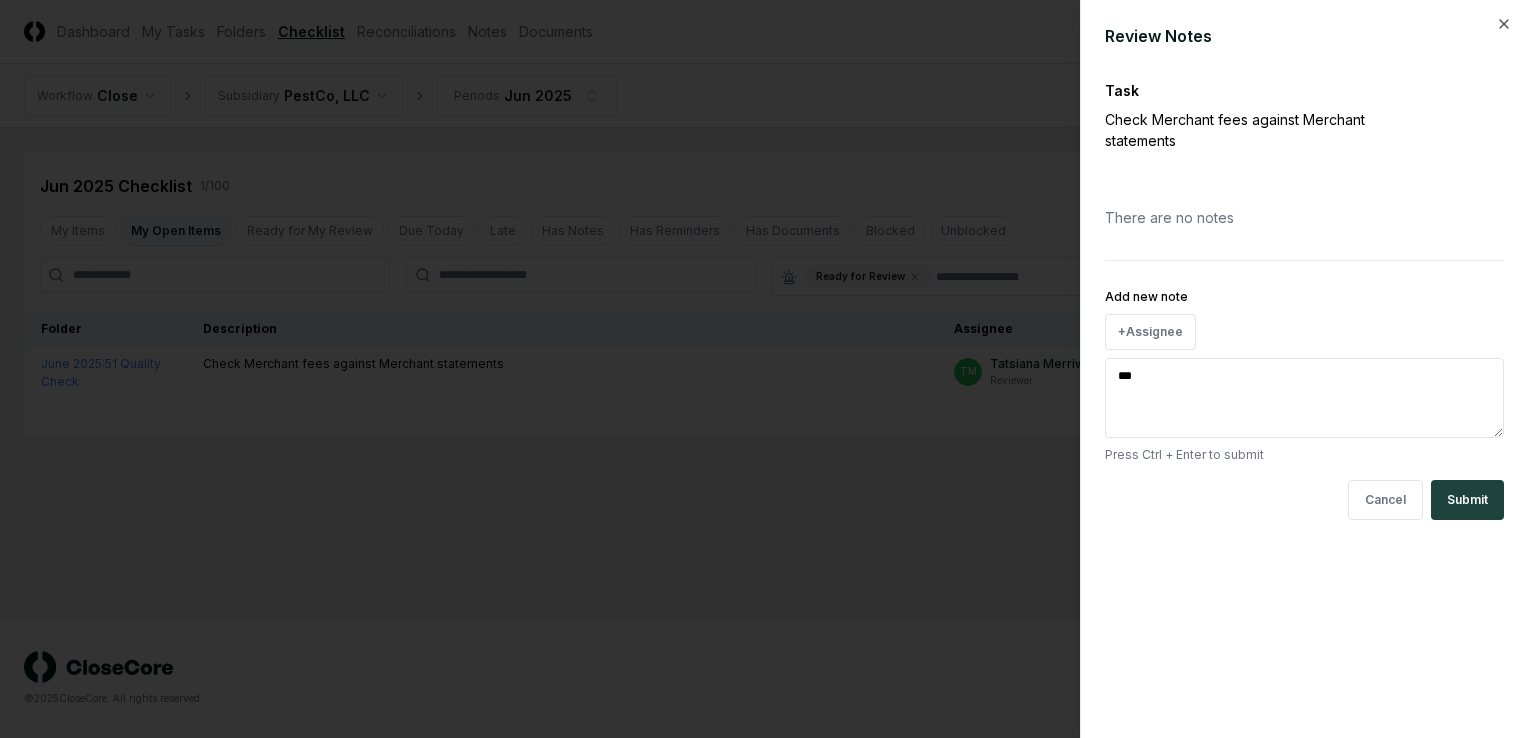 type on "*" 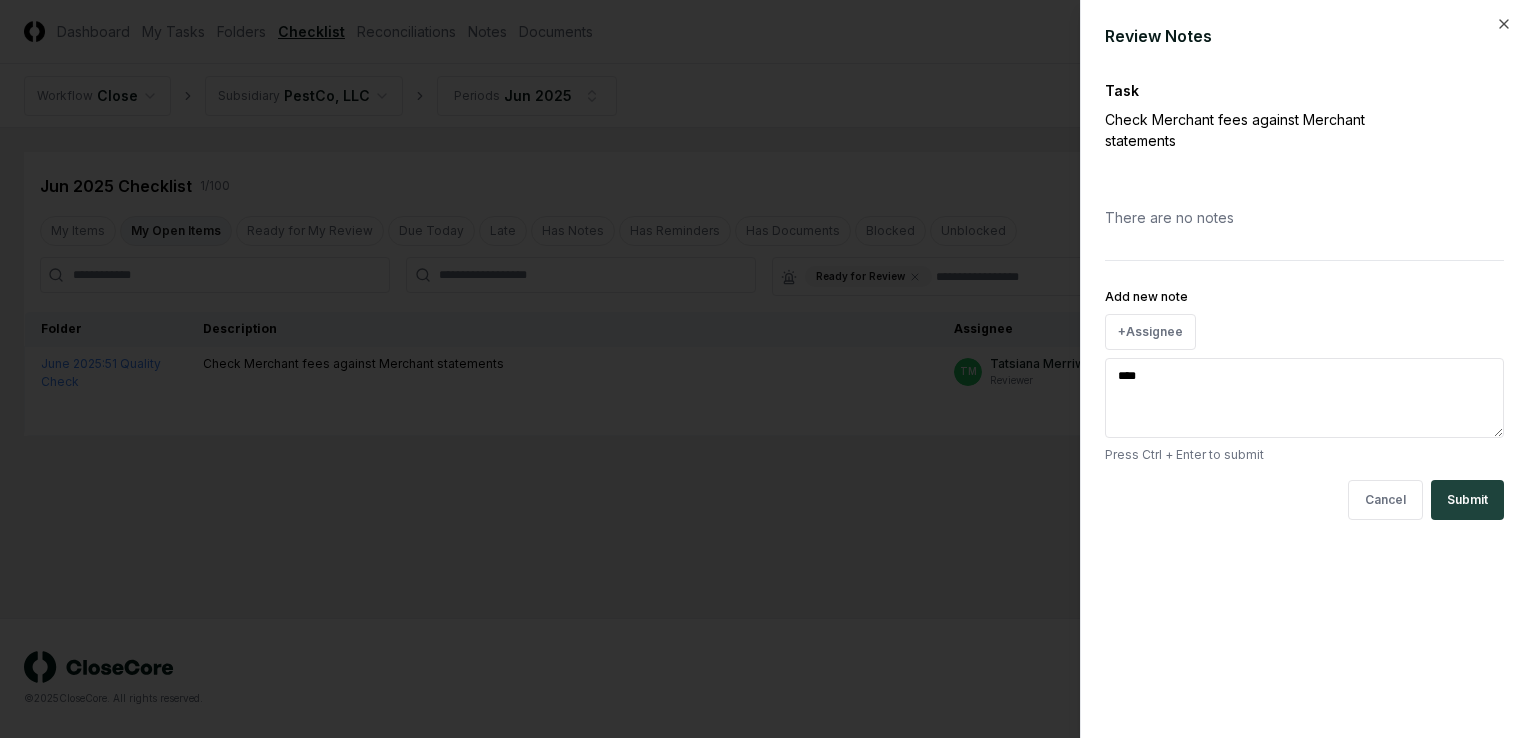 type on "*****" 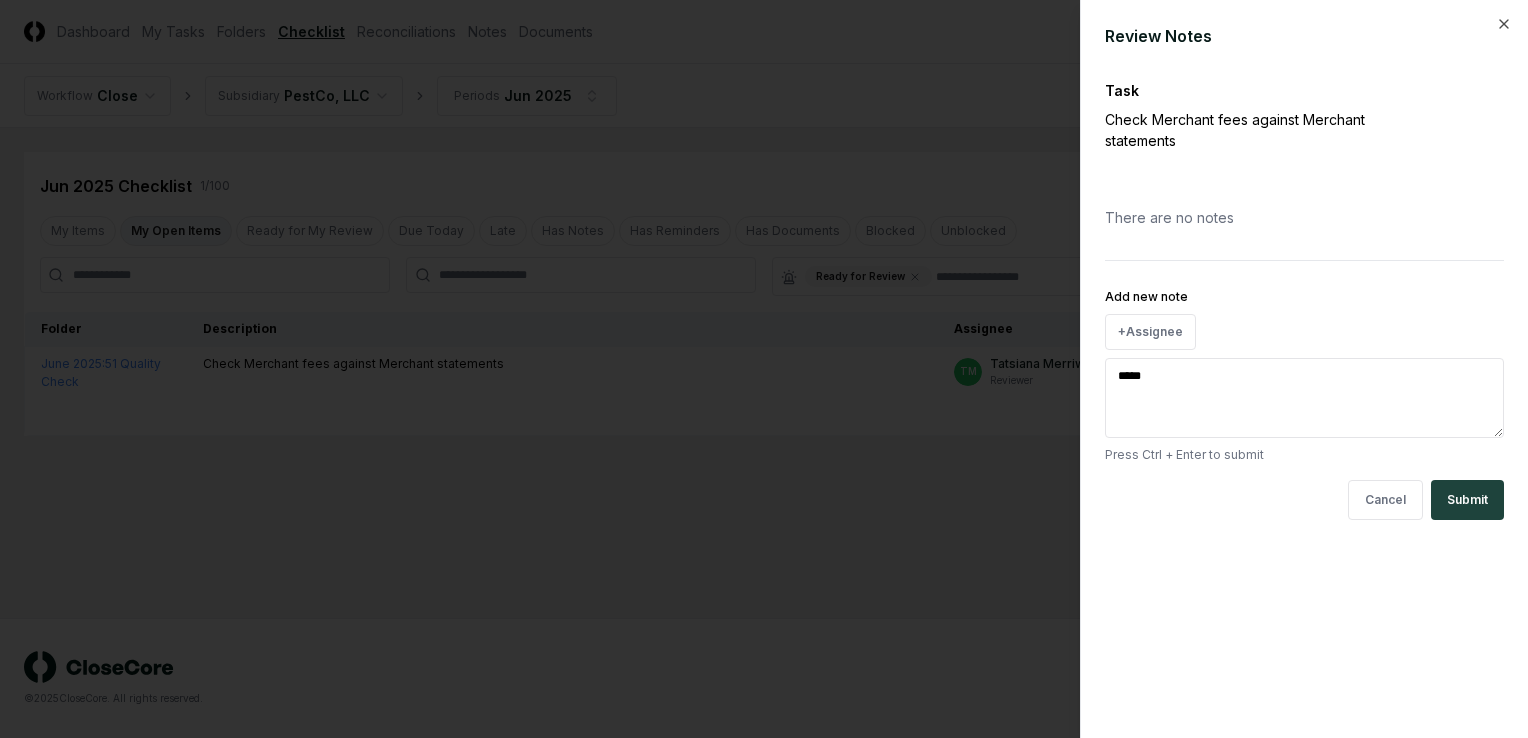 type on "******" 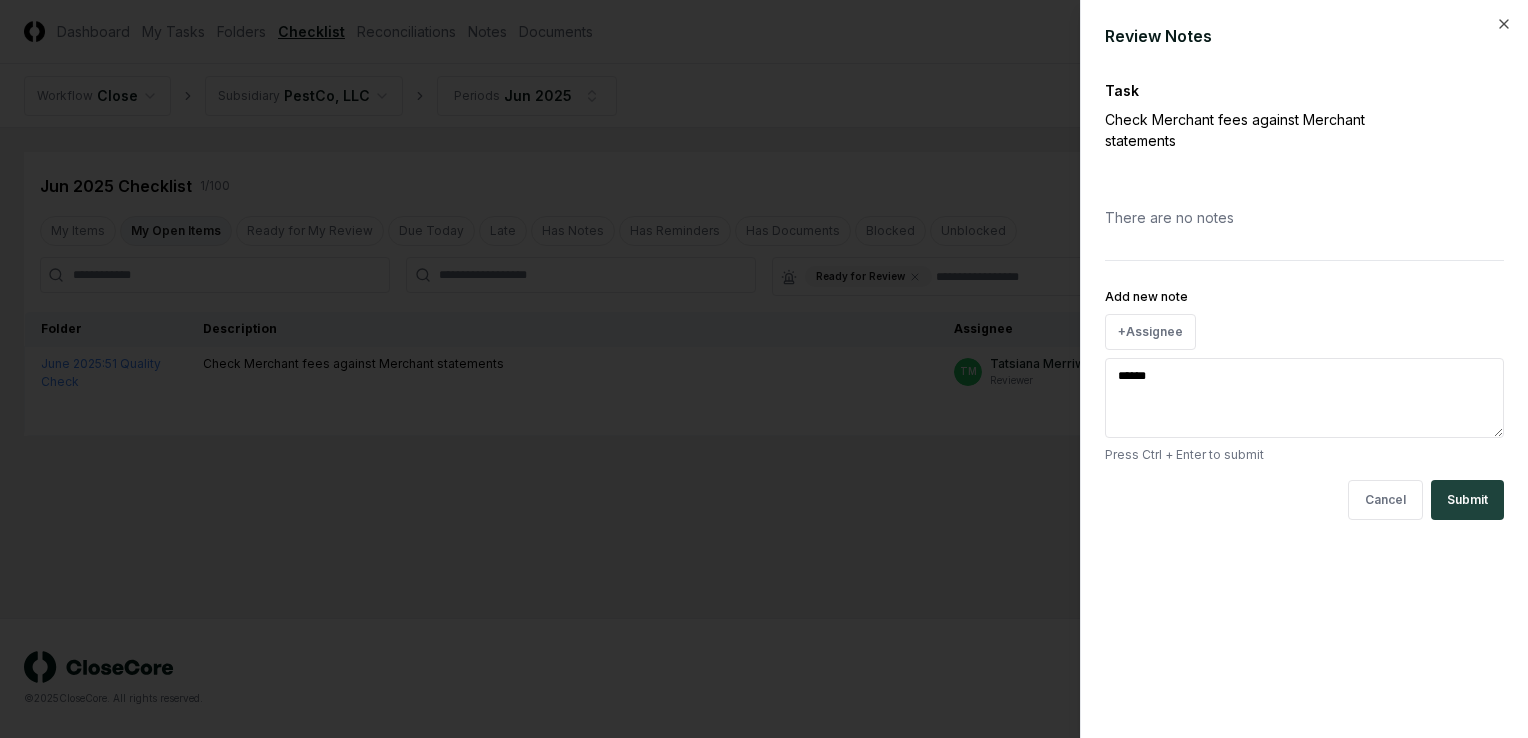 type on "******" 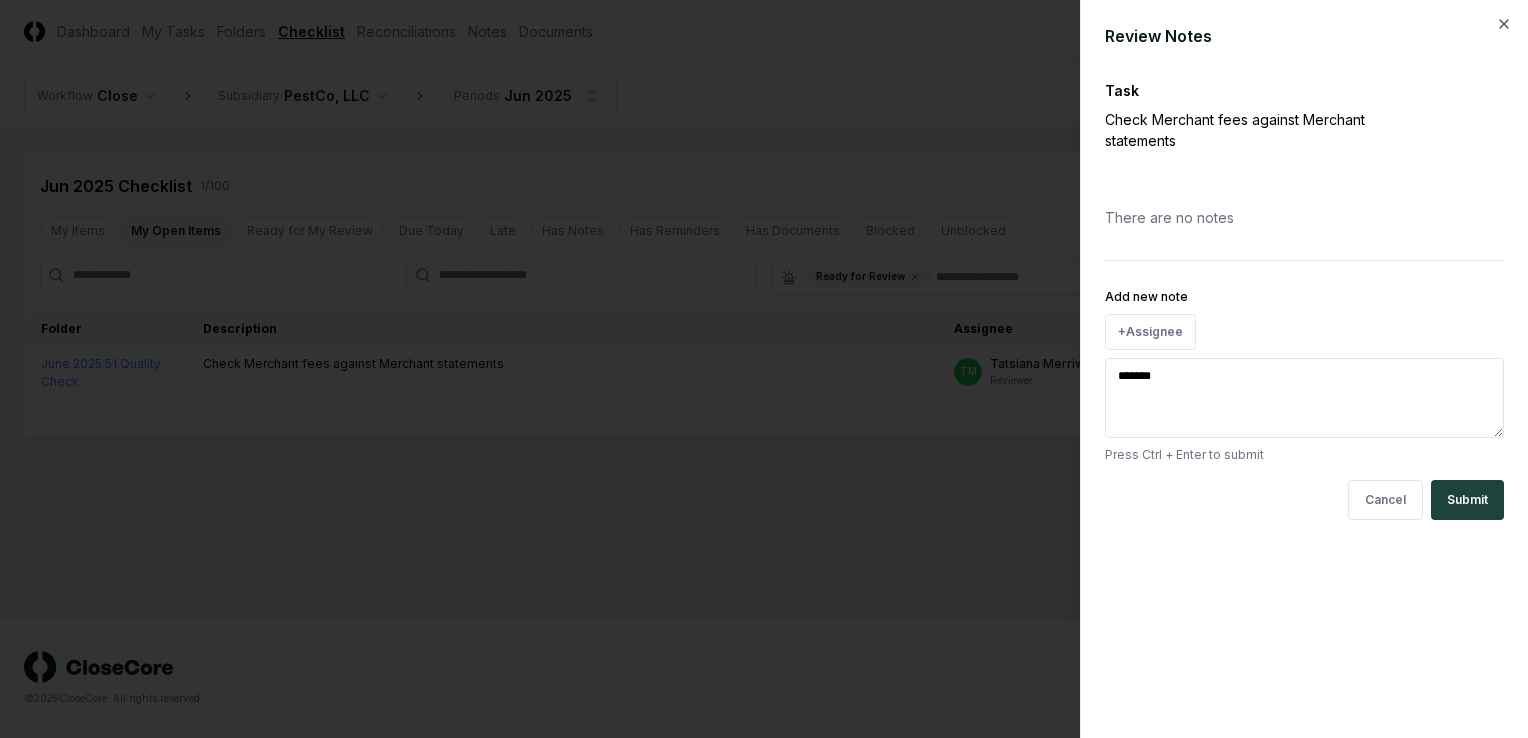 type on "********" 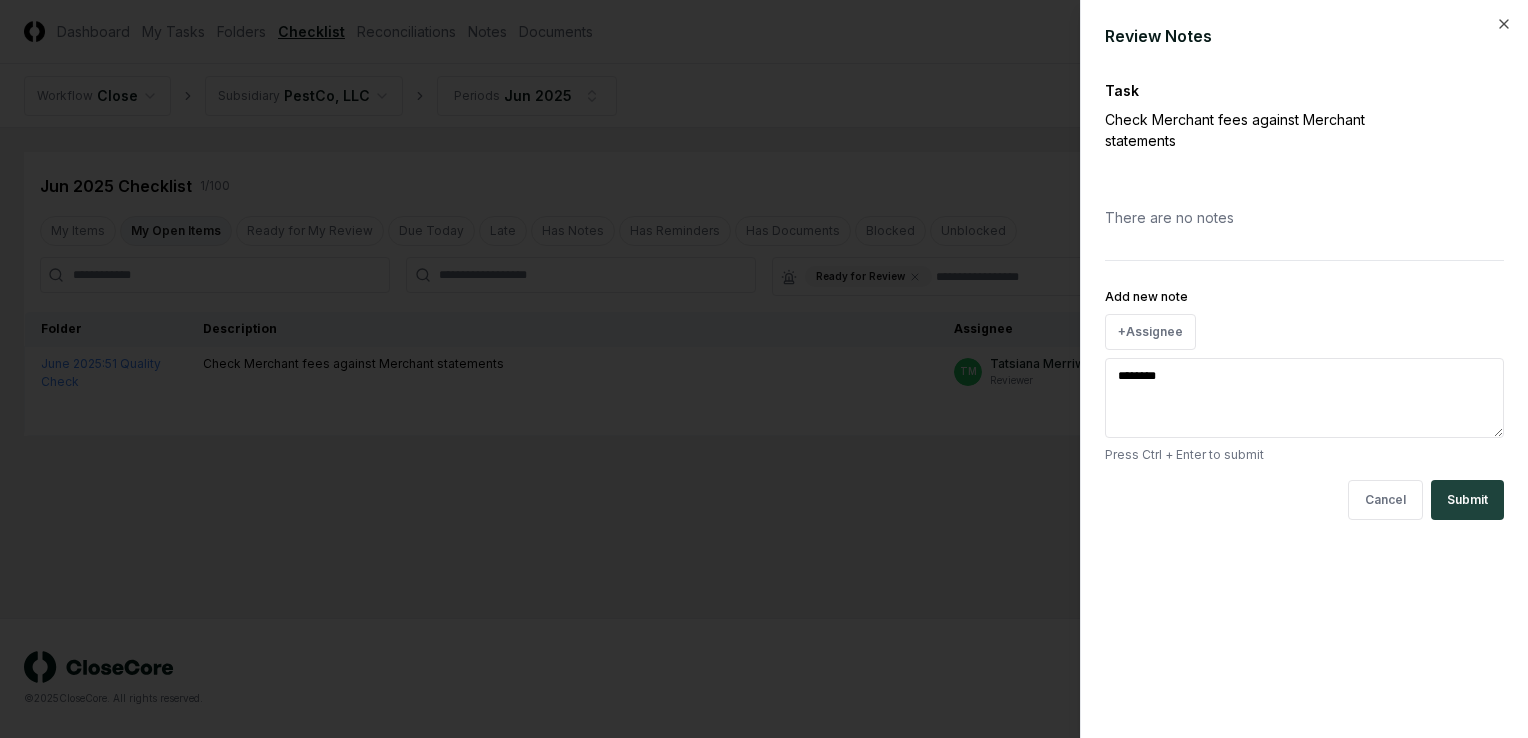 type on "******" 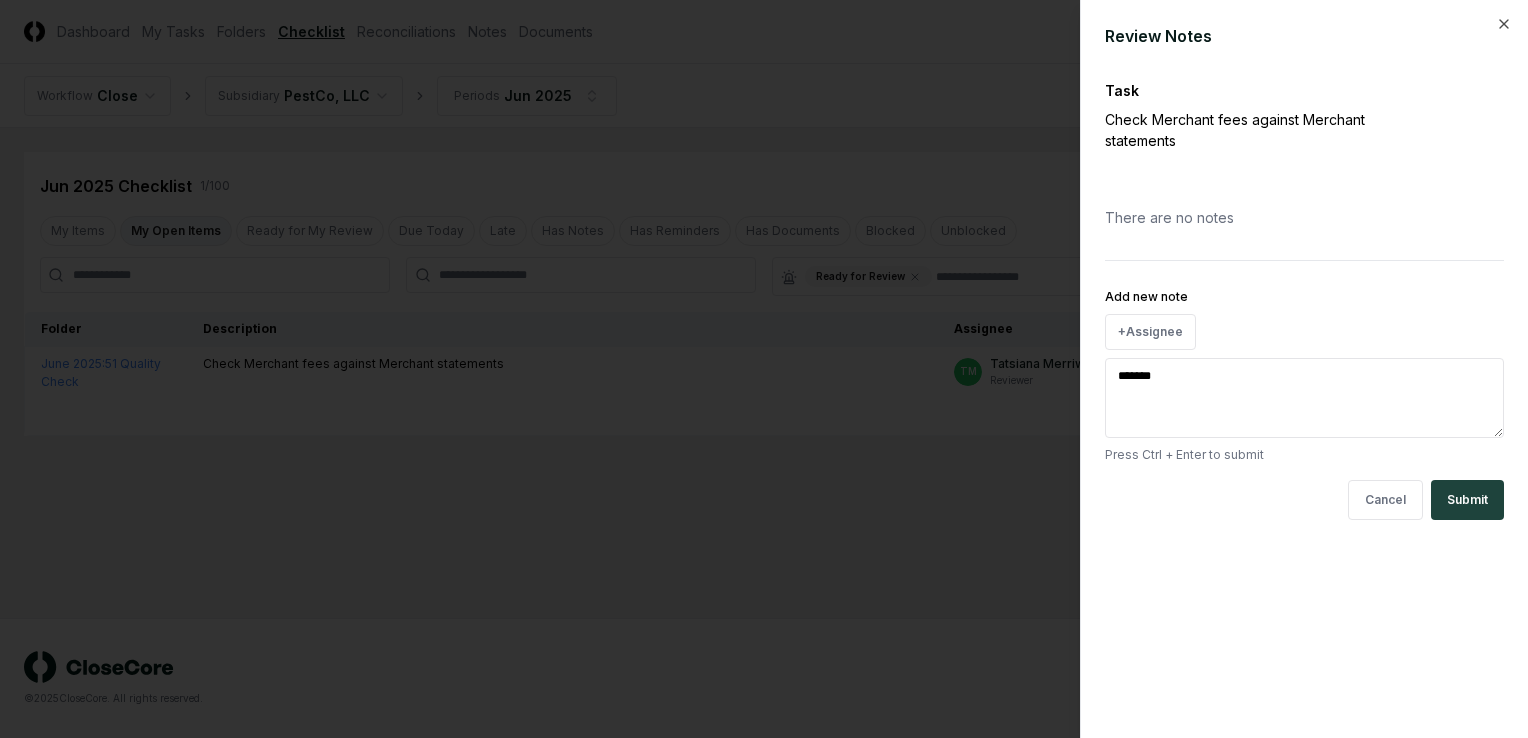 type on "******" 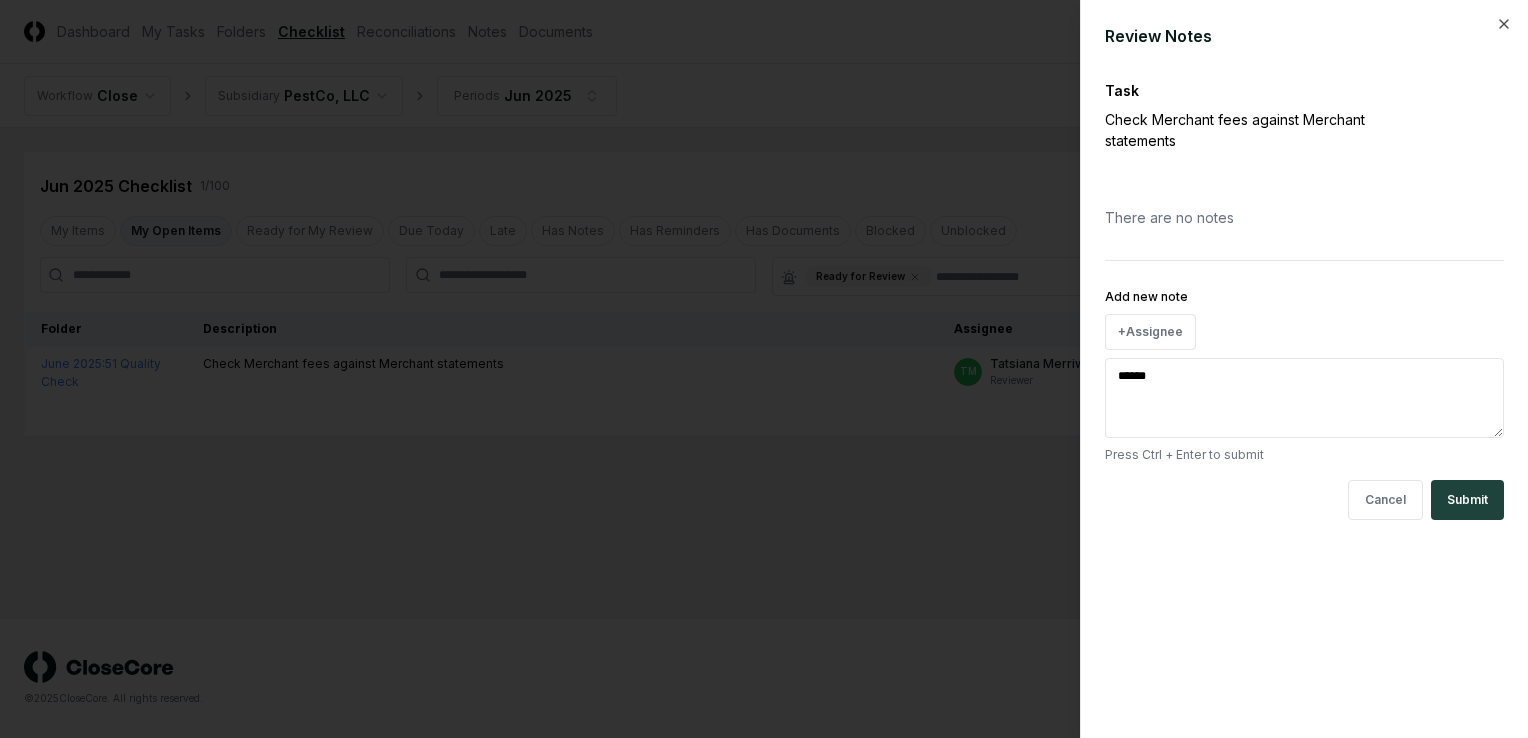 type on "*****" 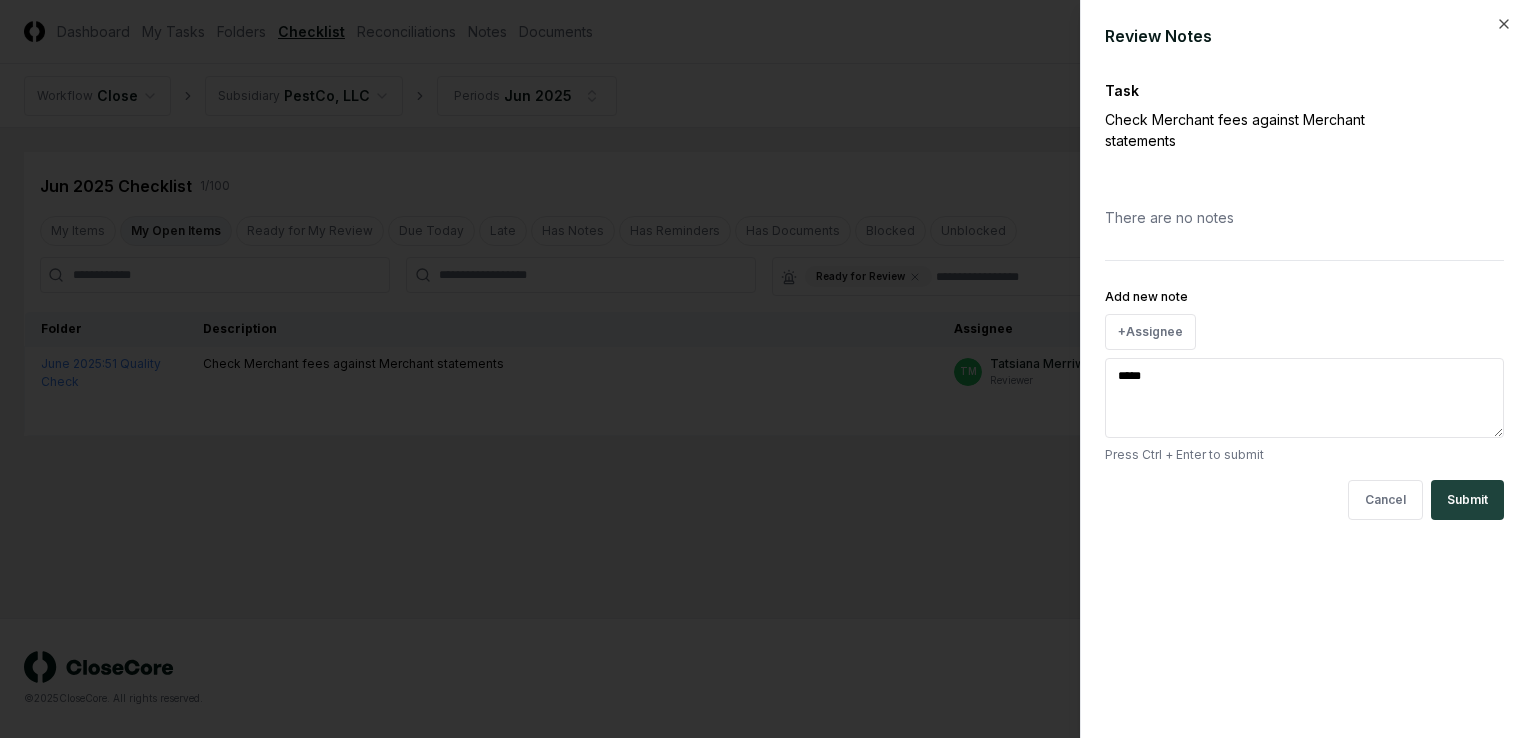 type on "****" 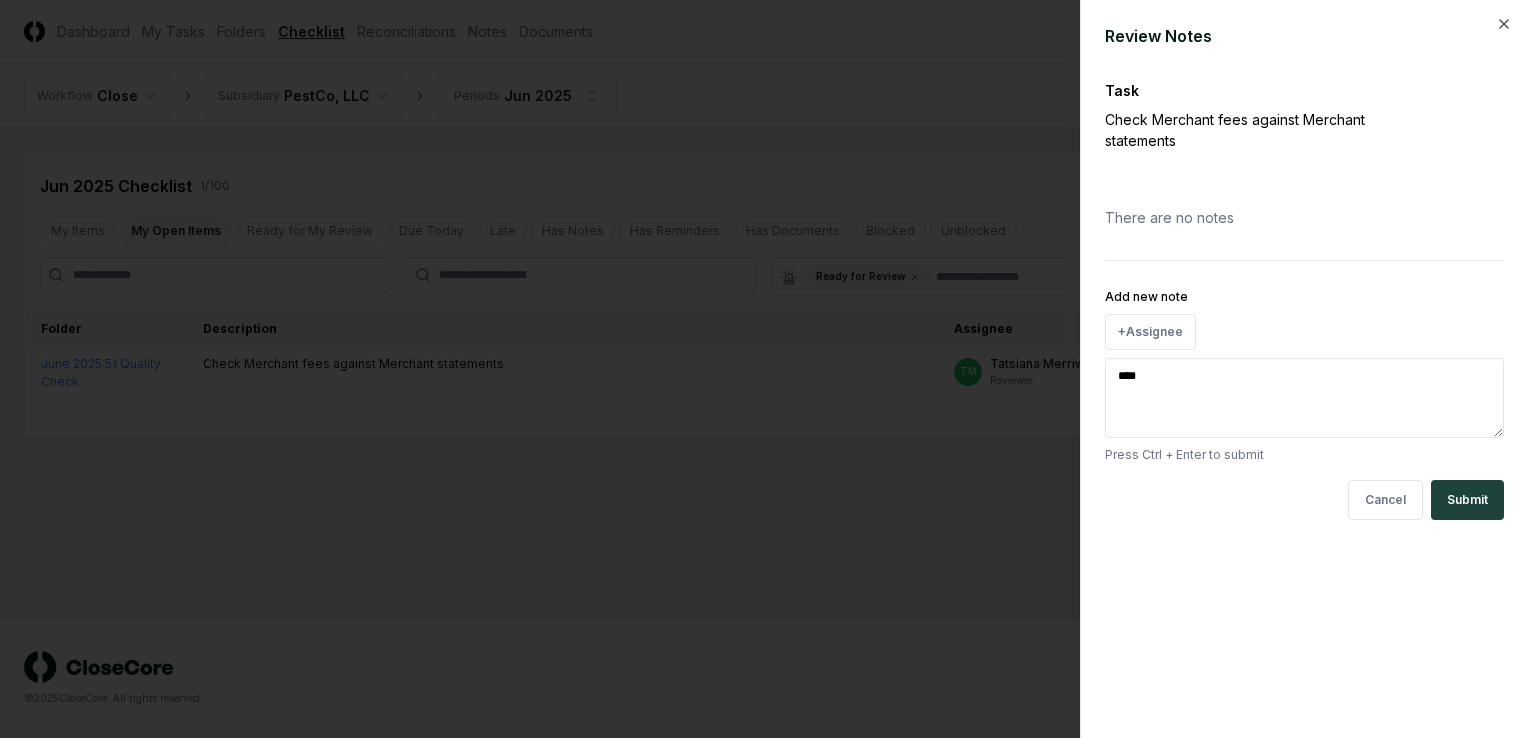 type on "***" 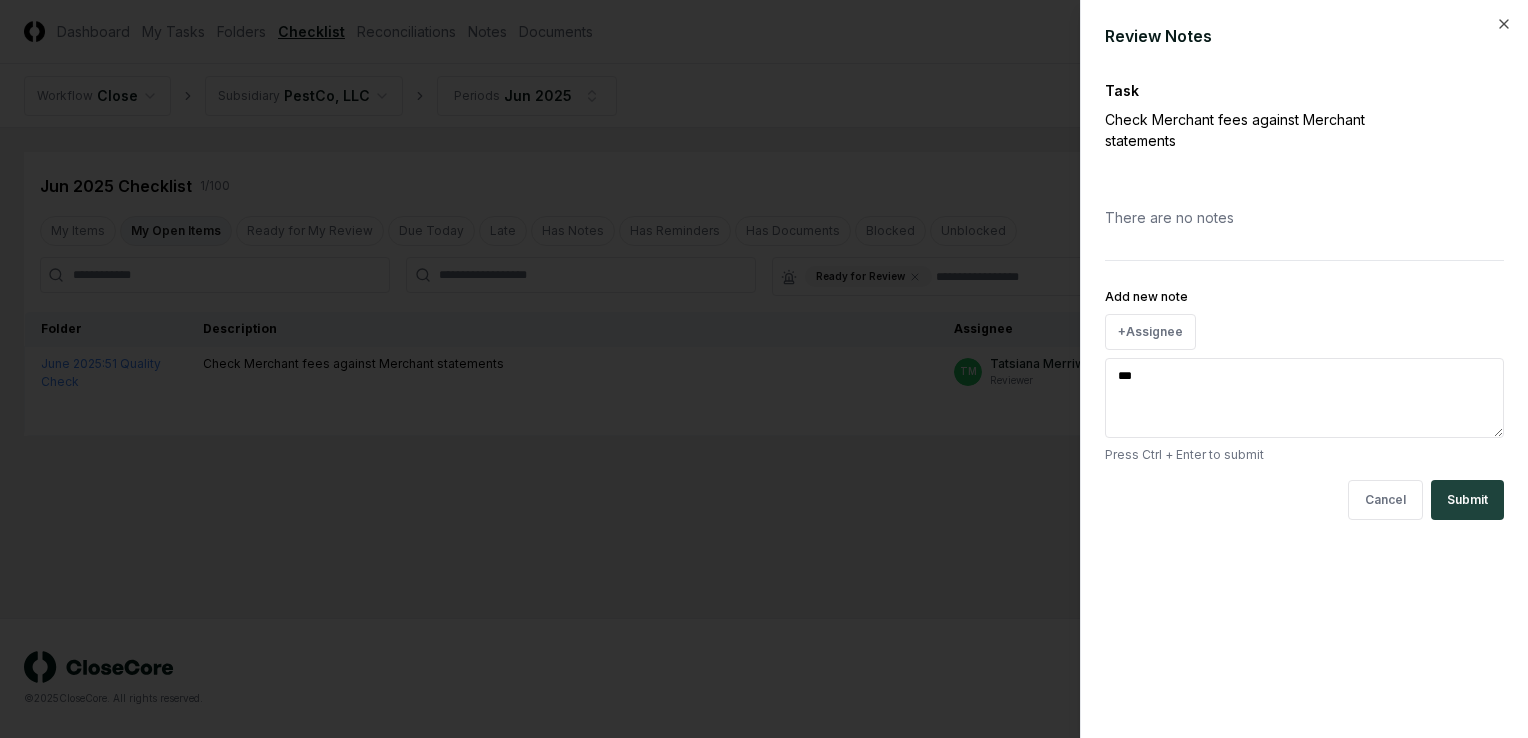 type on "**" 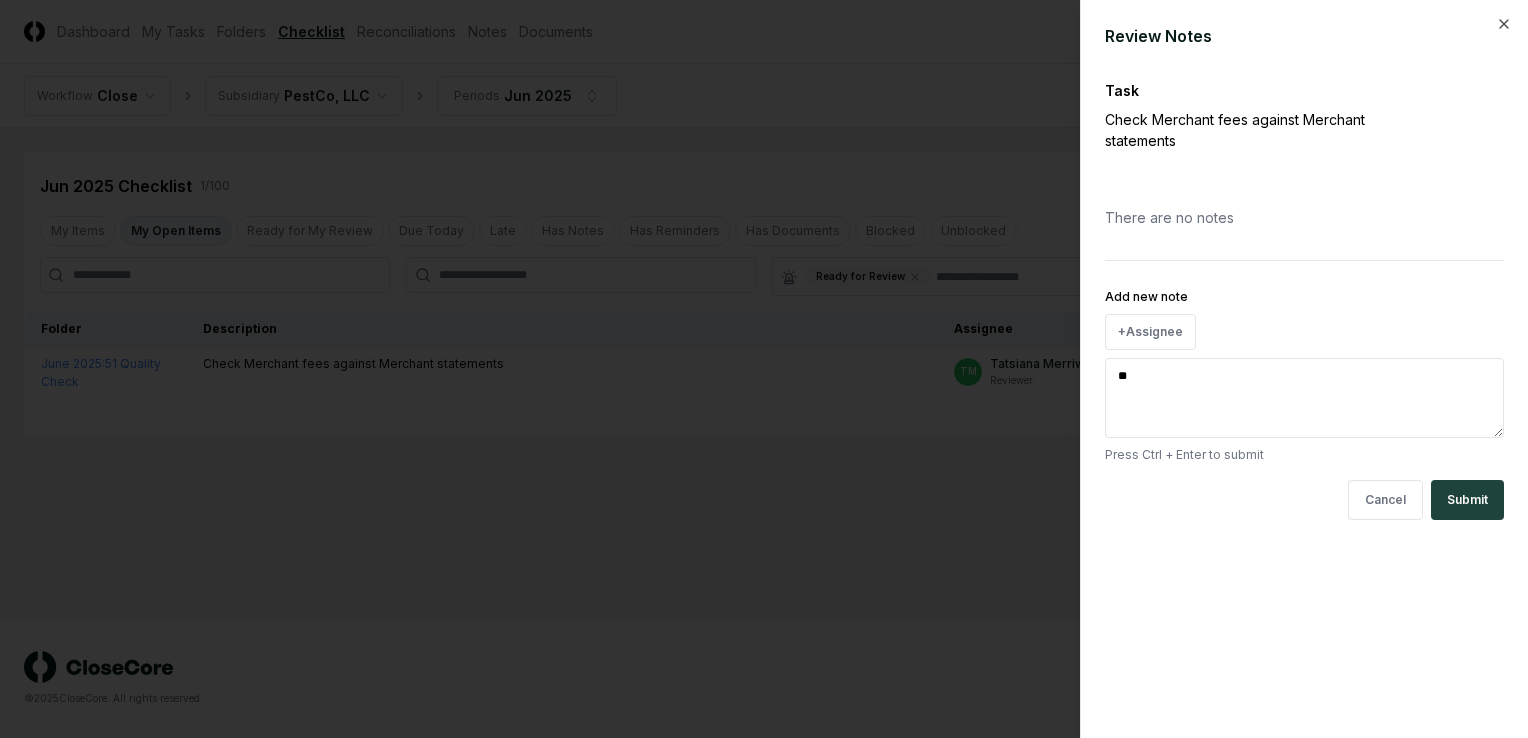 type on "*" 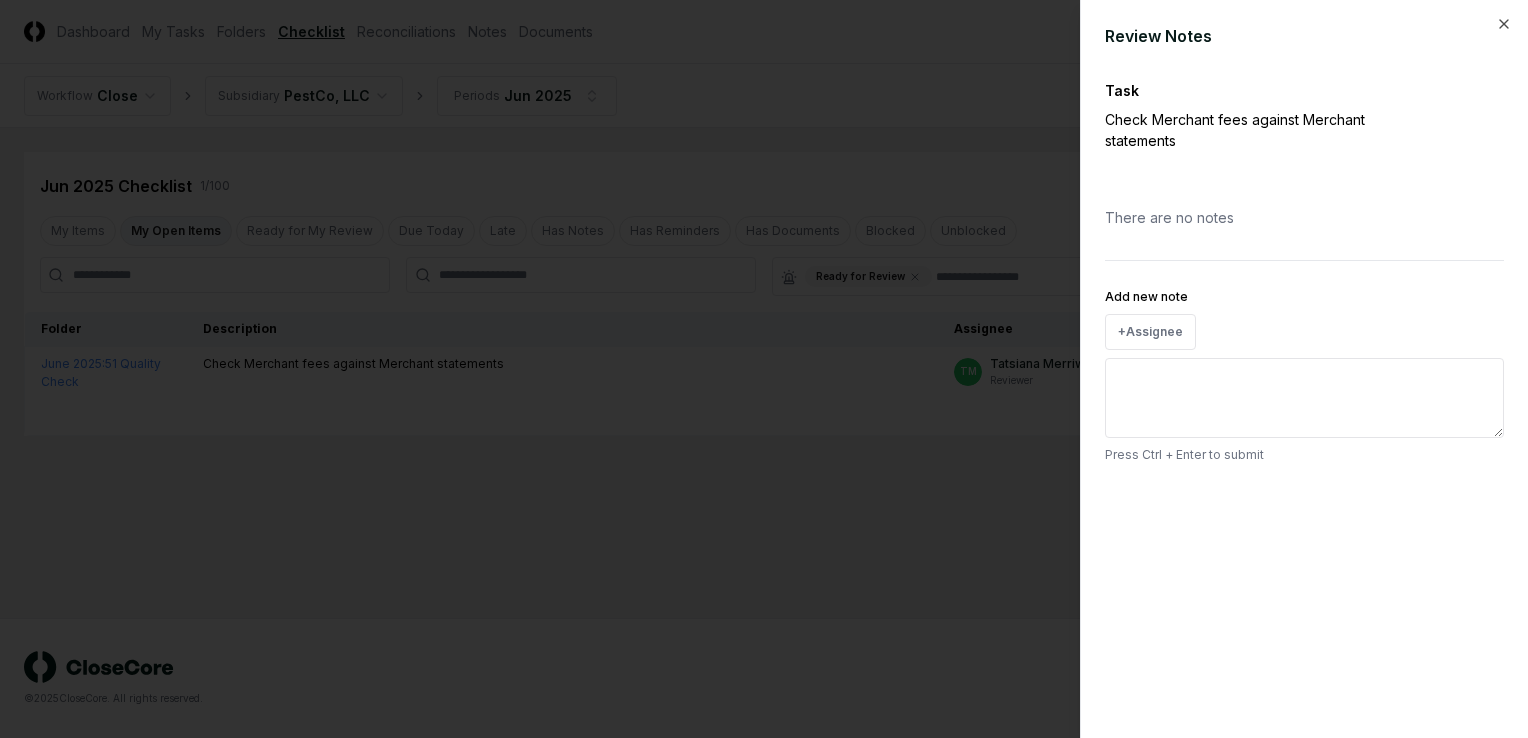 type on "*" 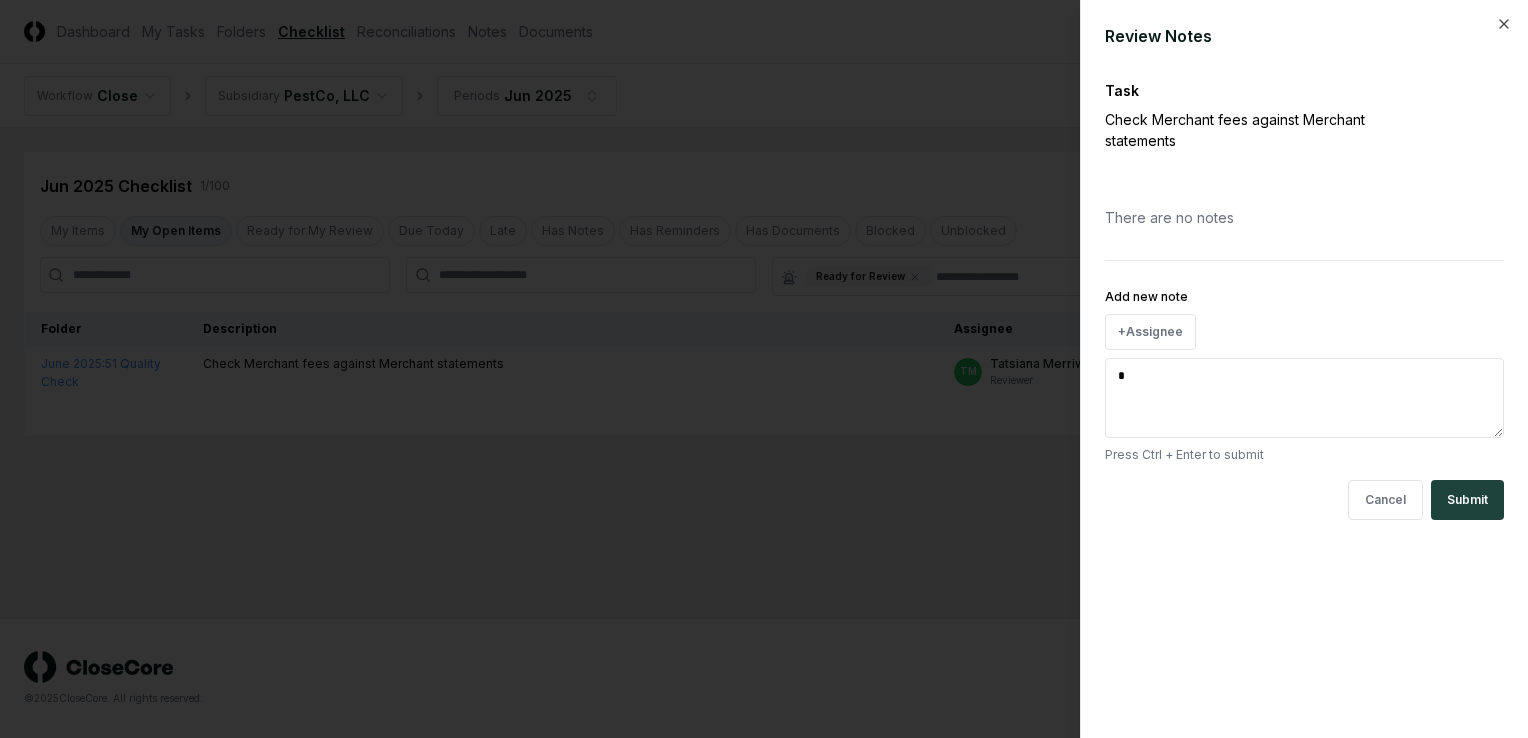 type on "**" 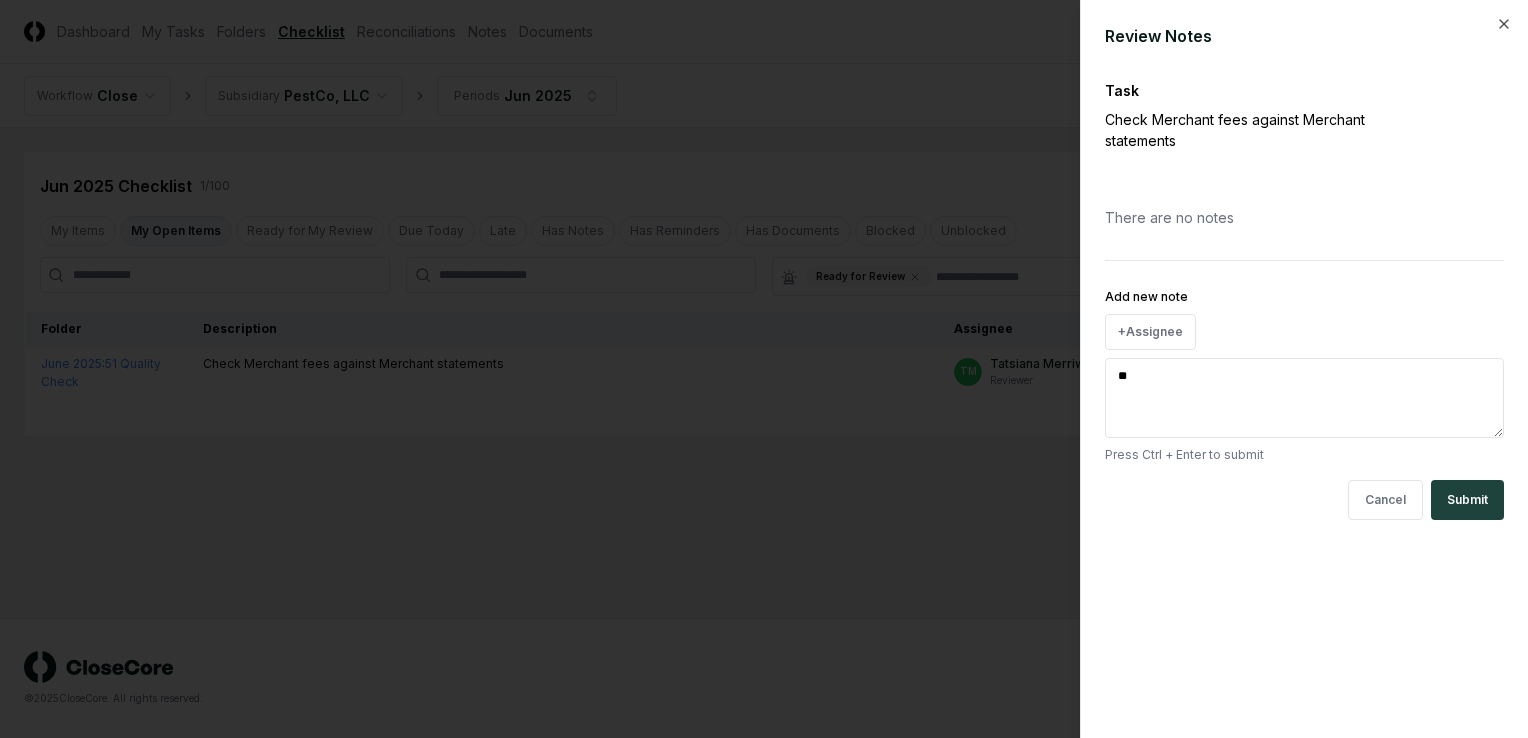 type on "***" 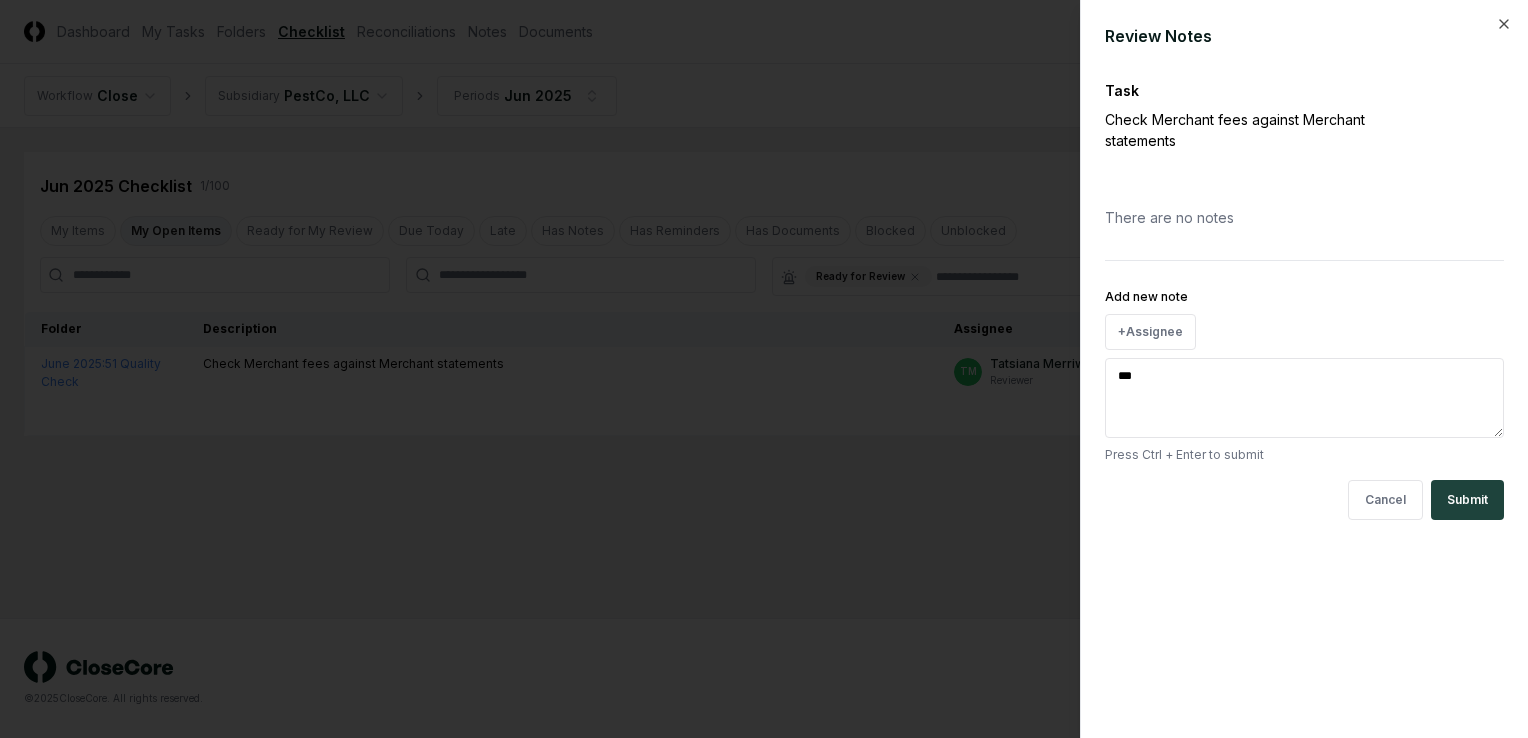 type on "**" 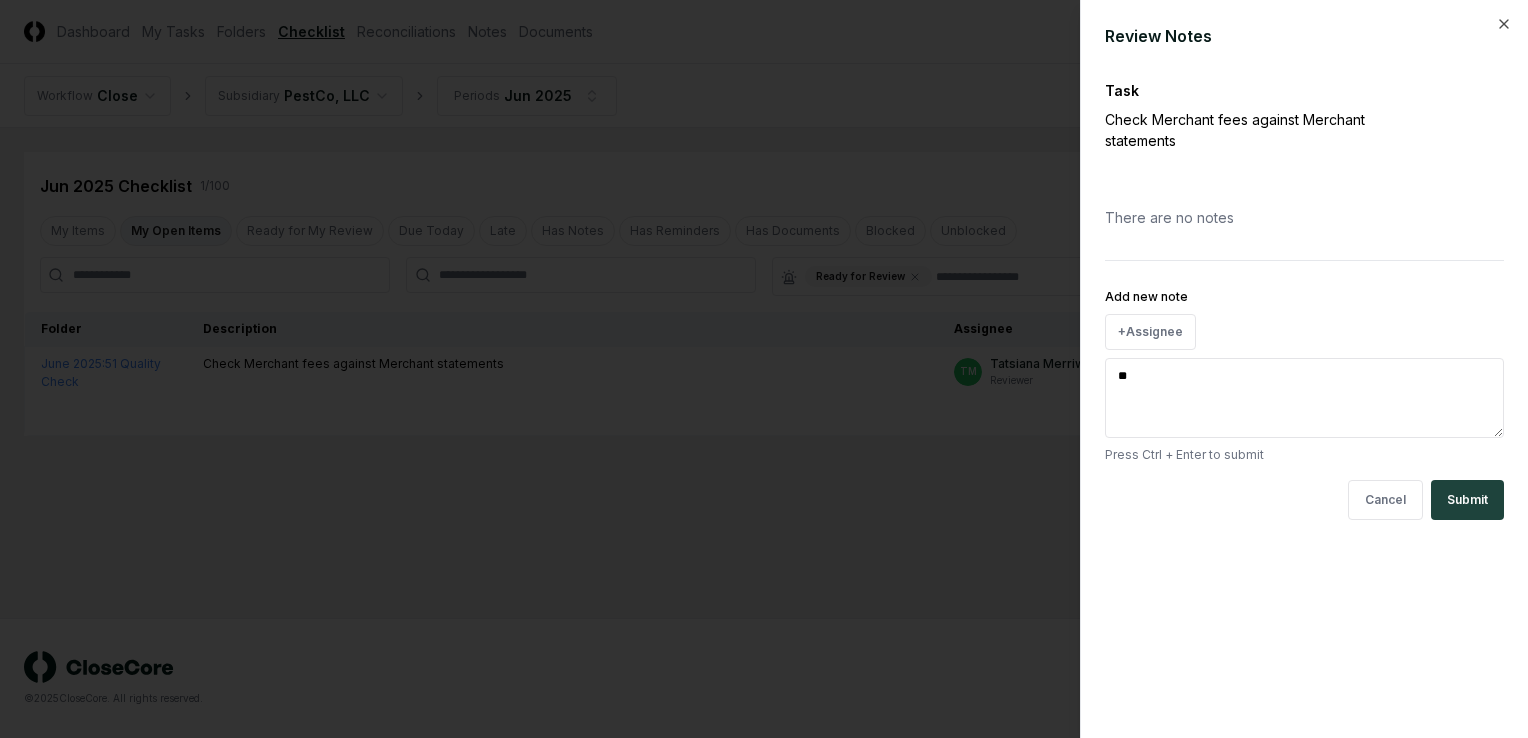 type on "*" 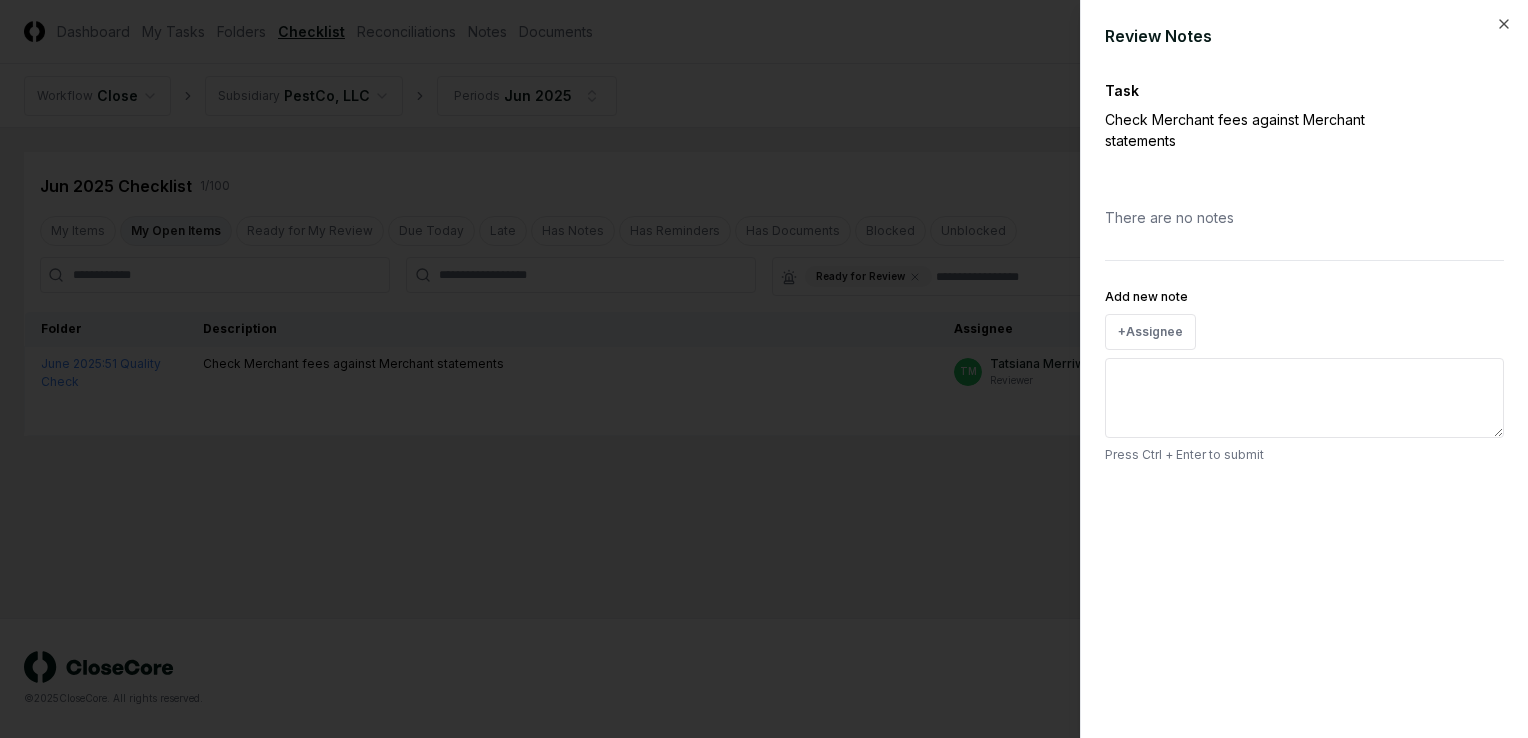 type on "*" 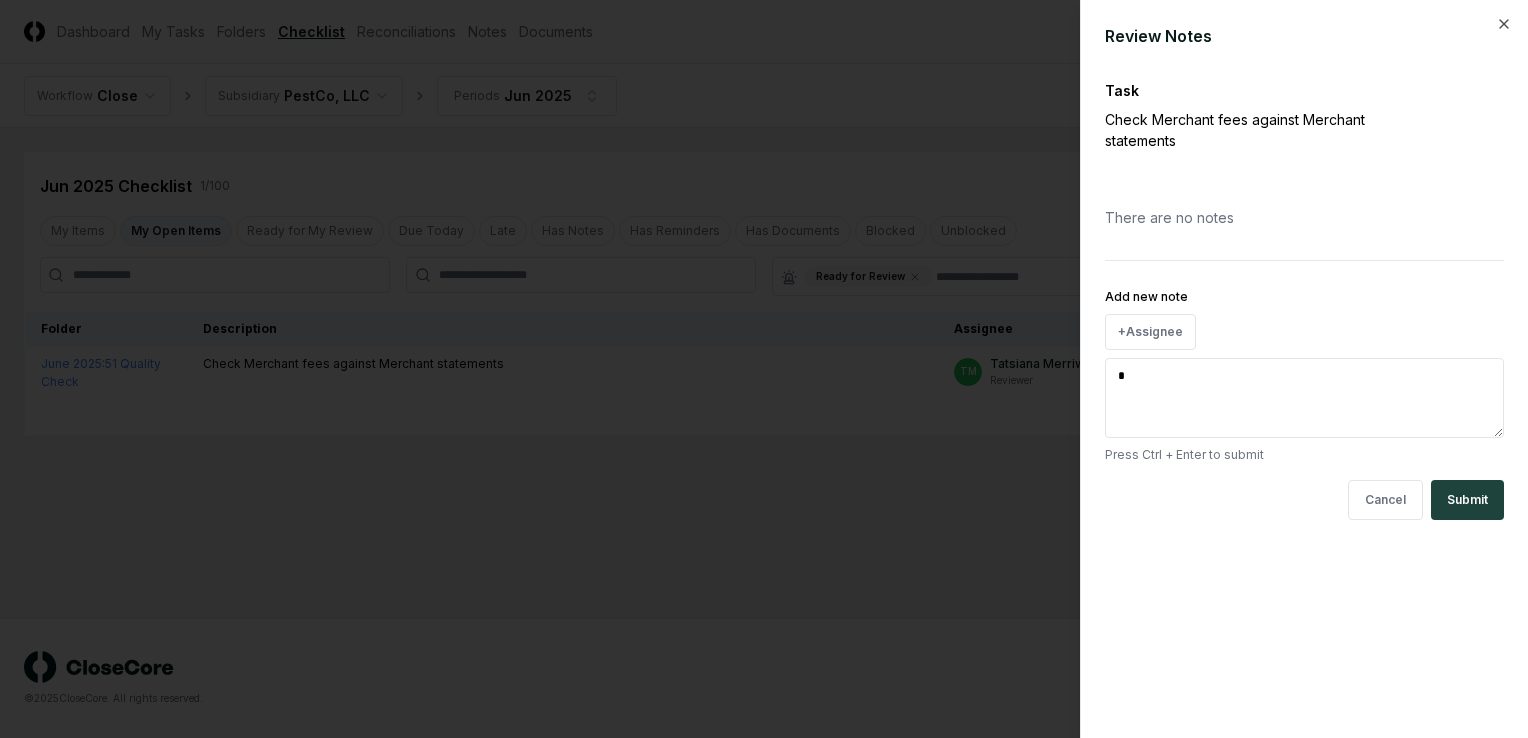 type on "**" 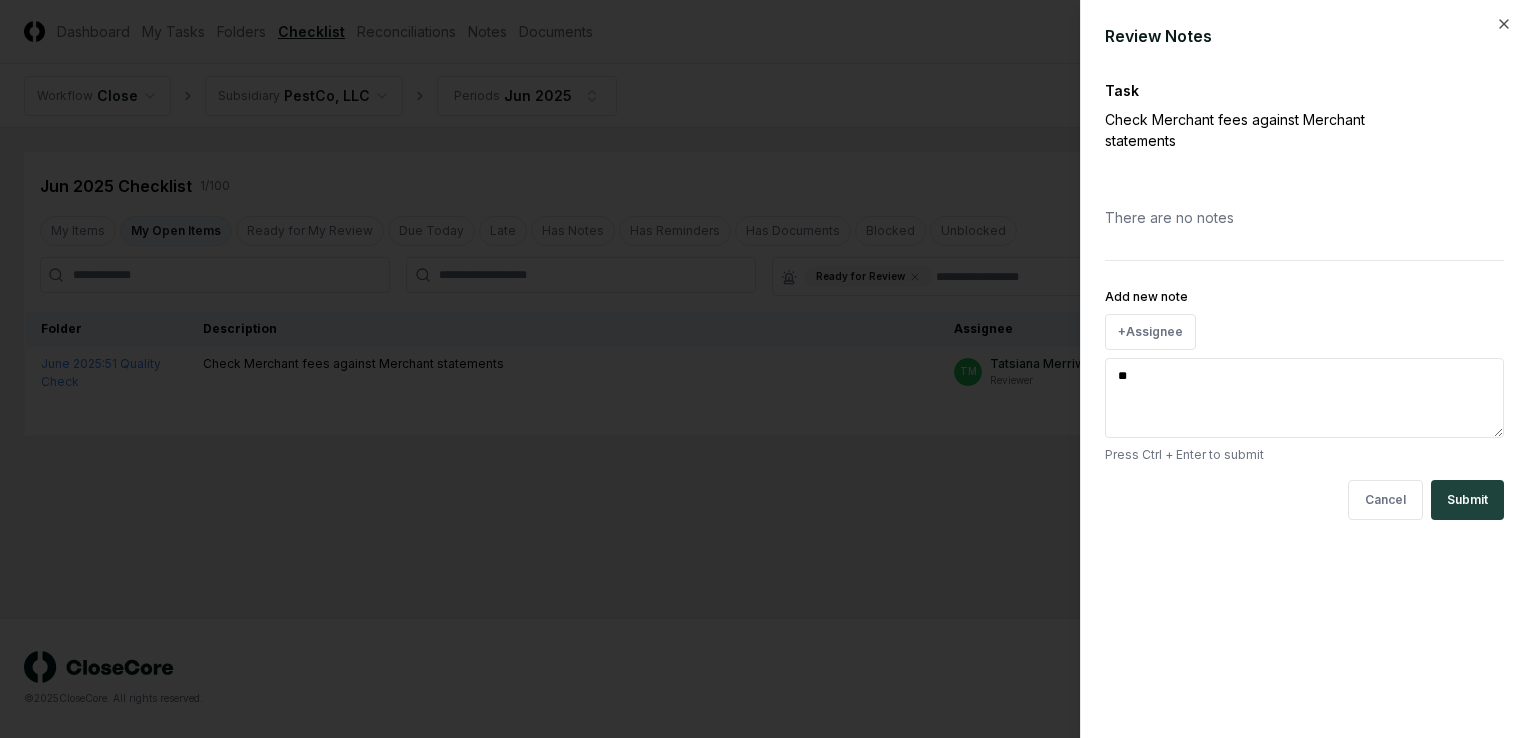 type on "*" 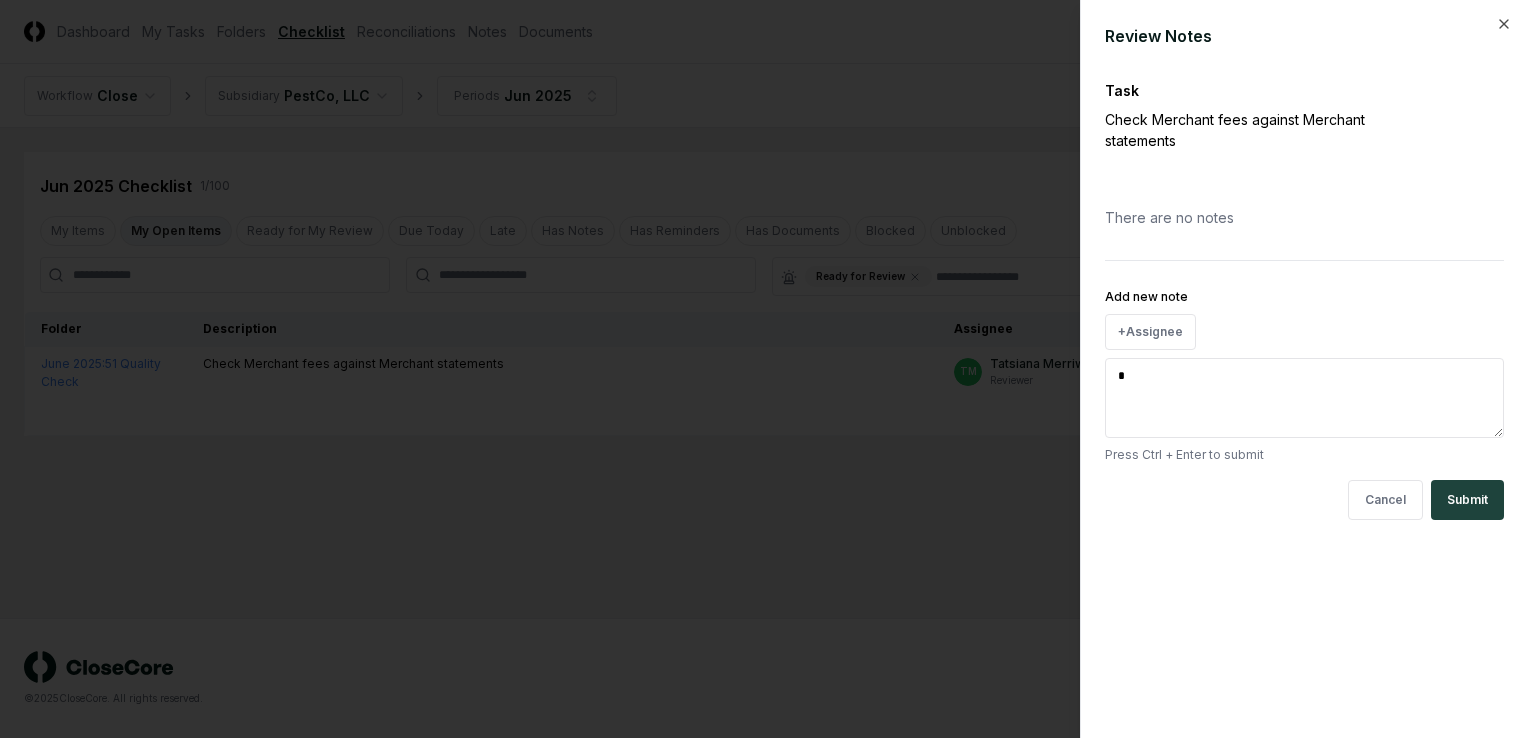 type on "**" 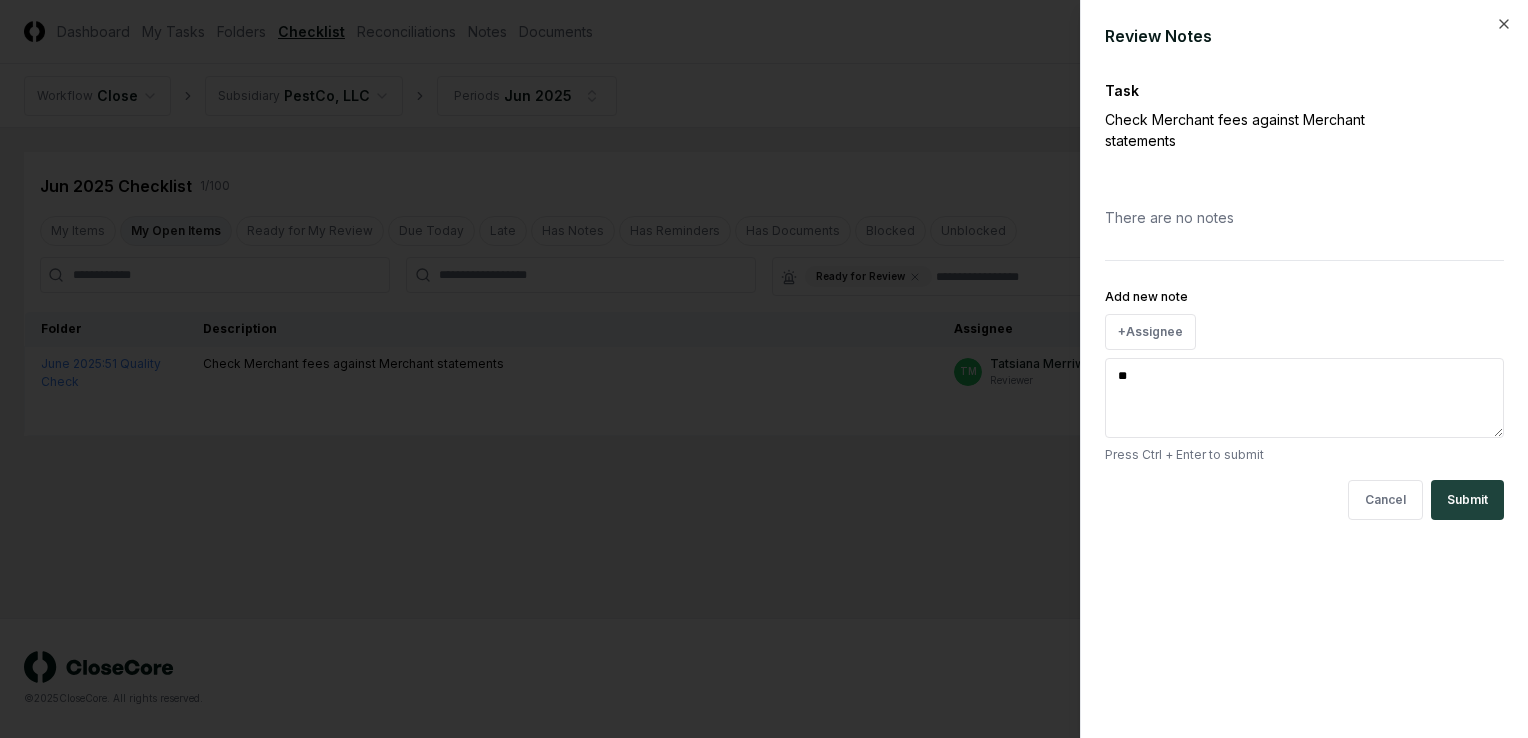 type on "***" 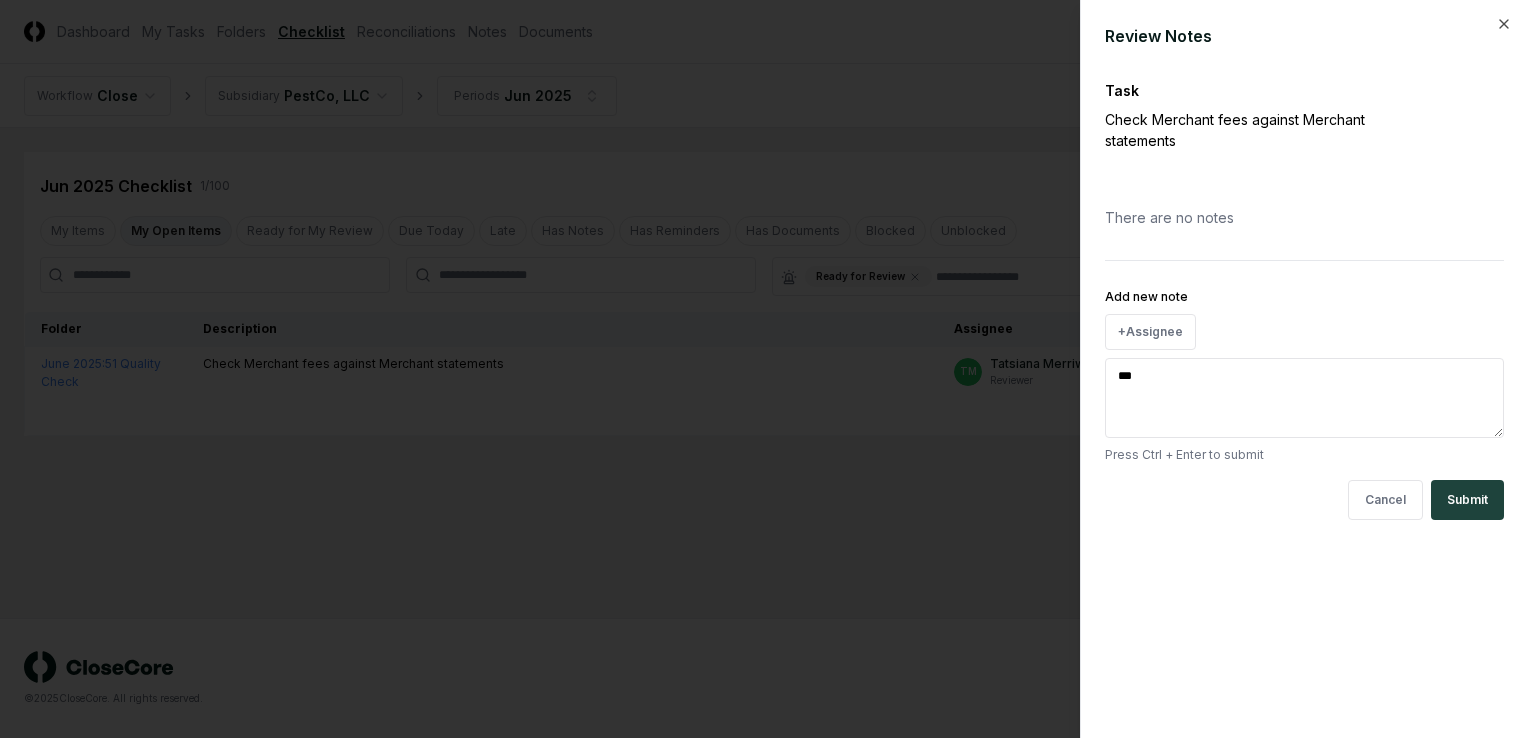 type on "****" 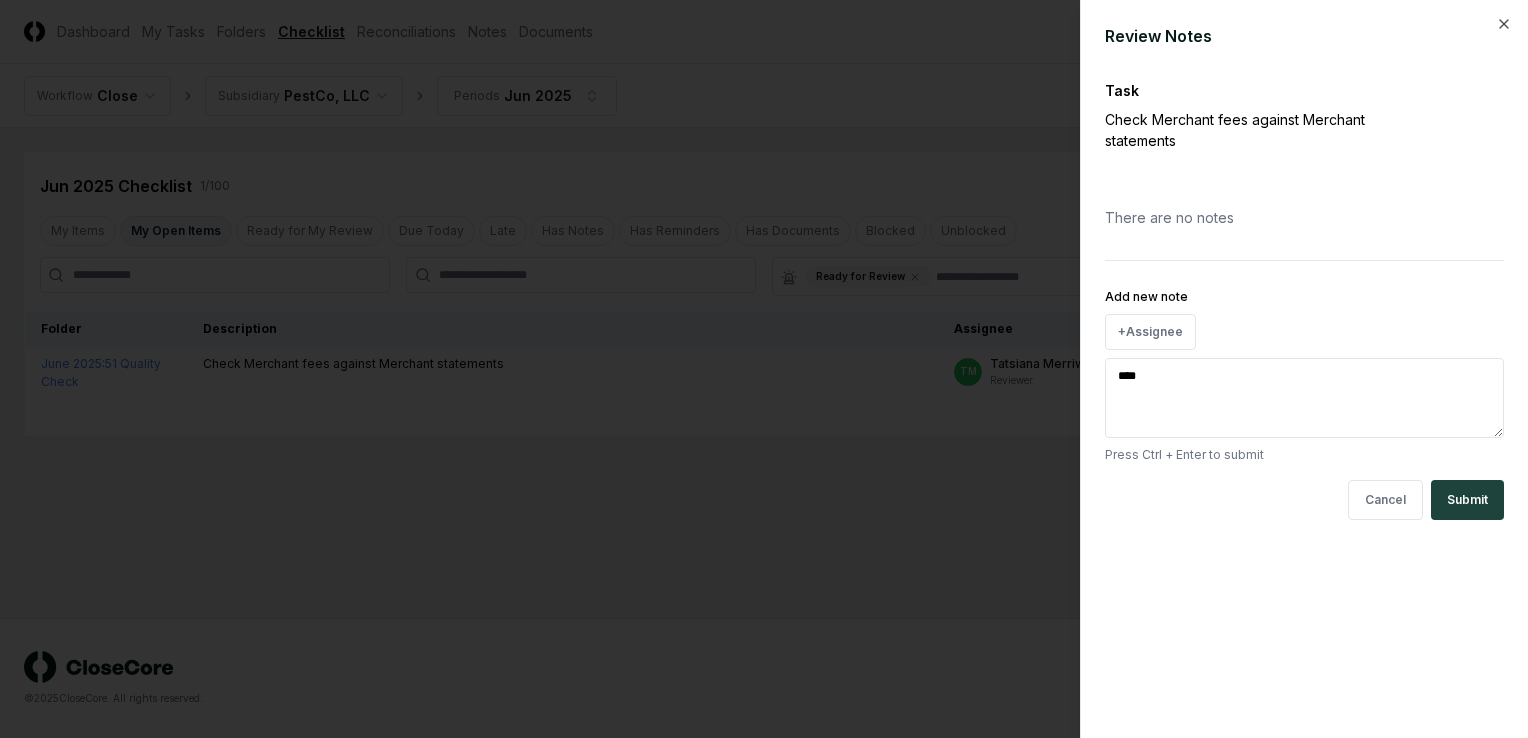 type on "***" 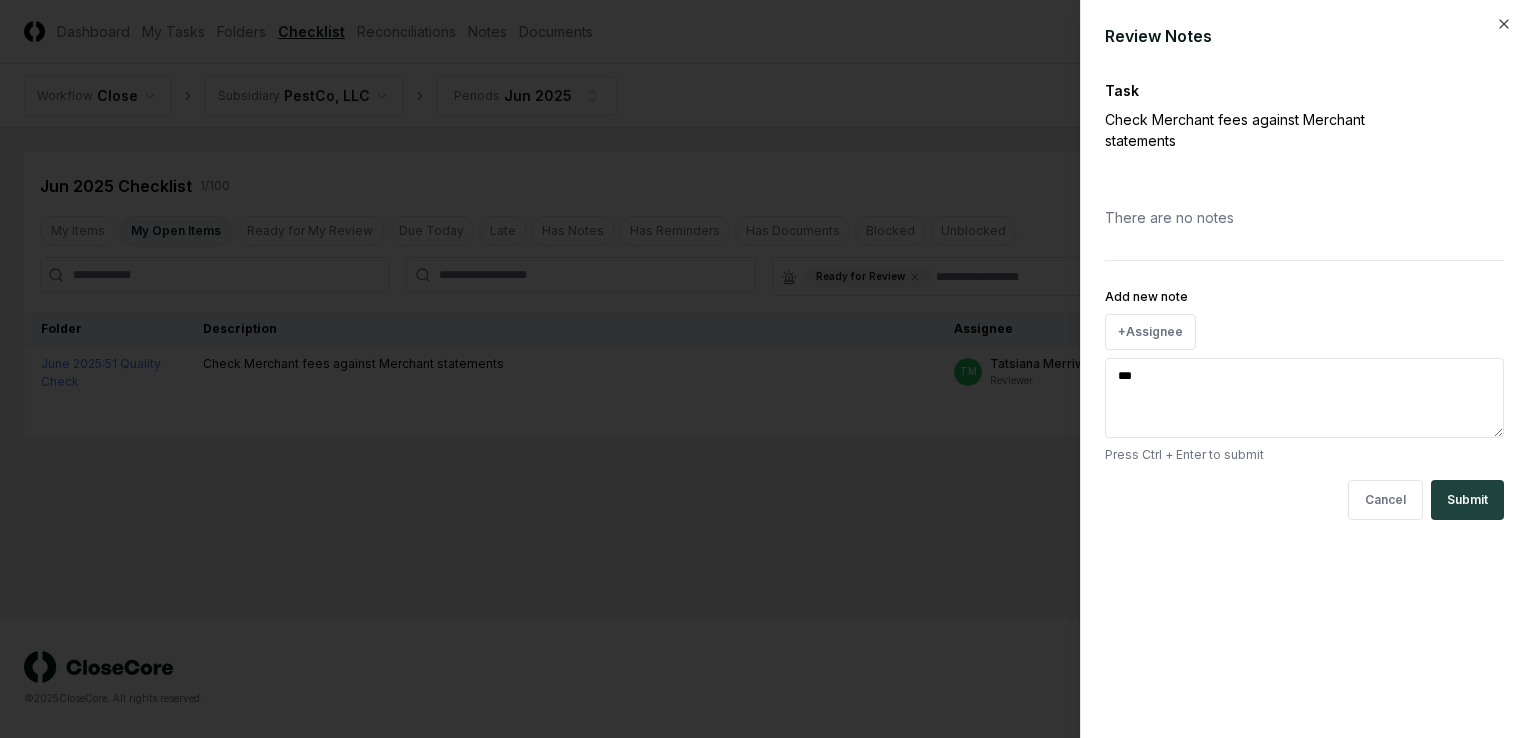 type on "**" 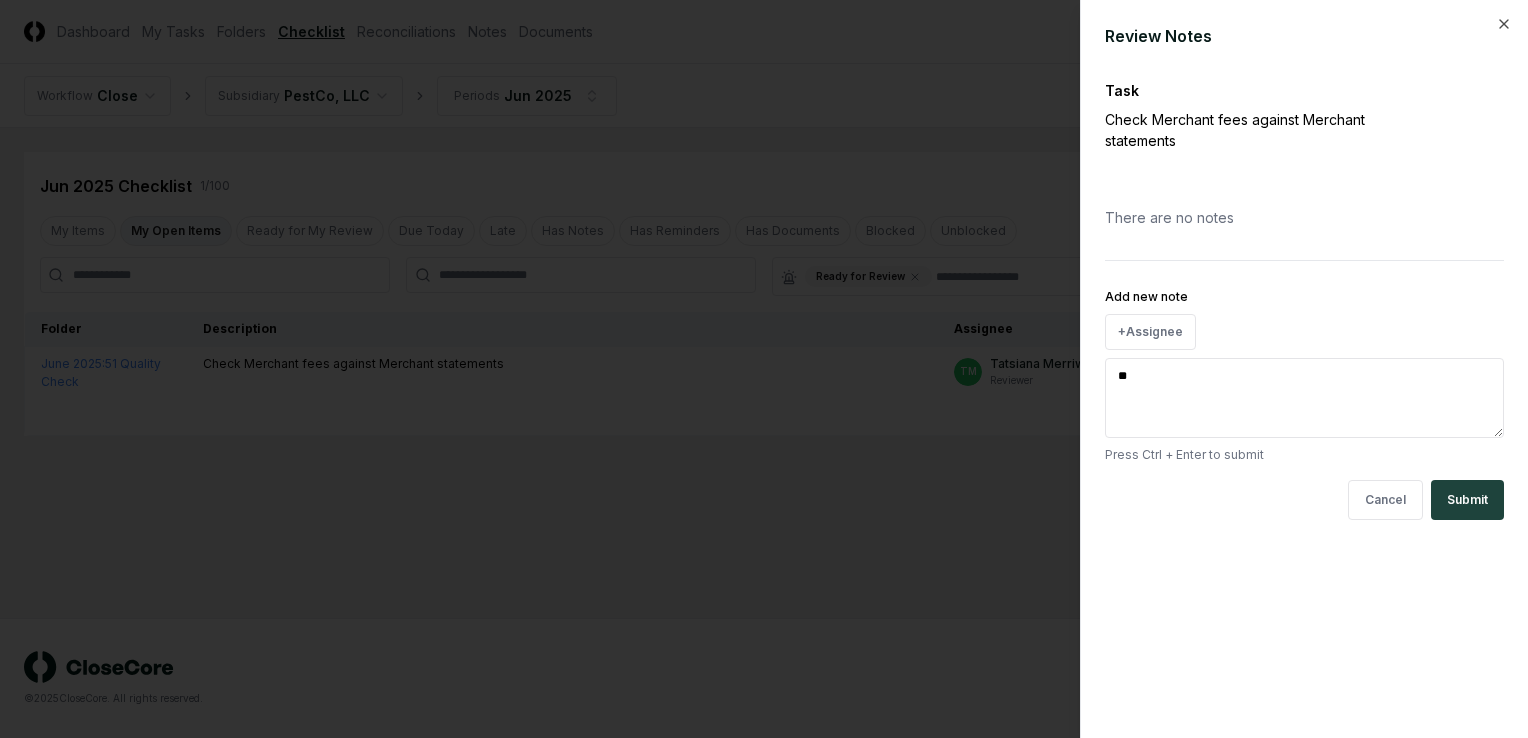 type on "***" 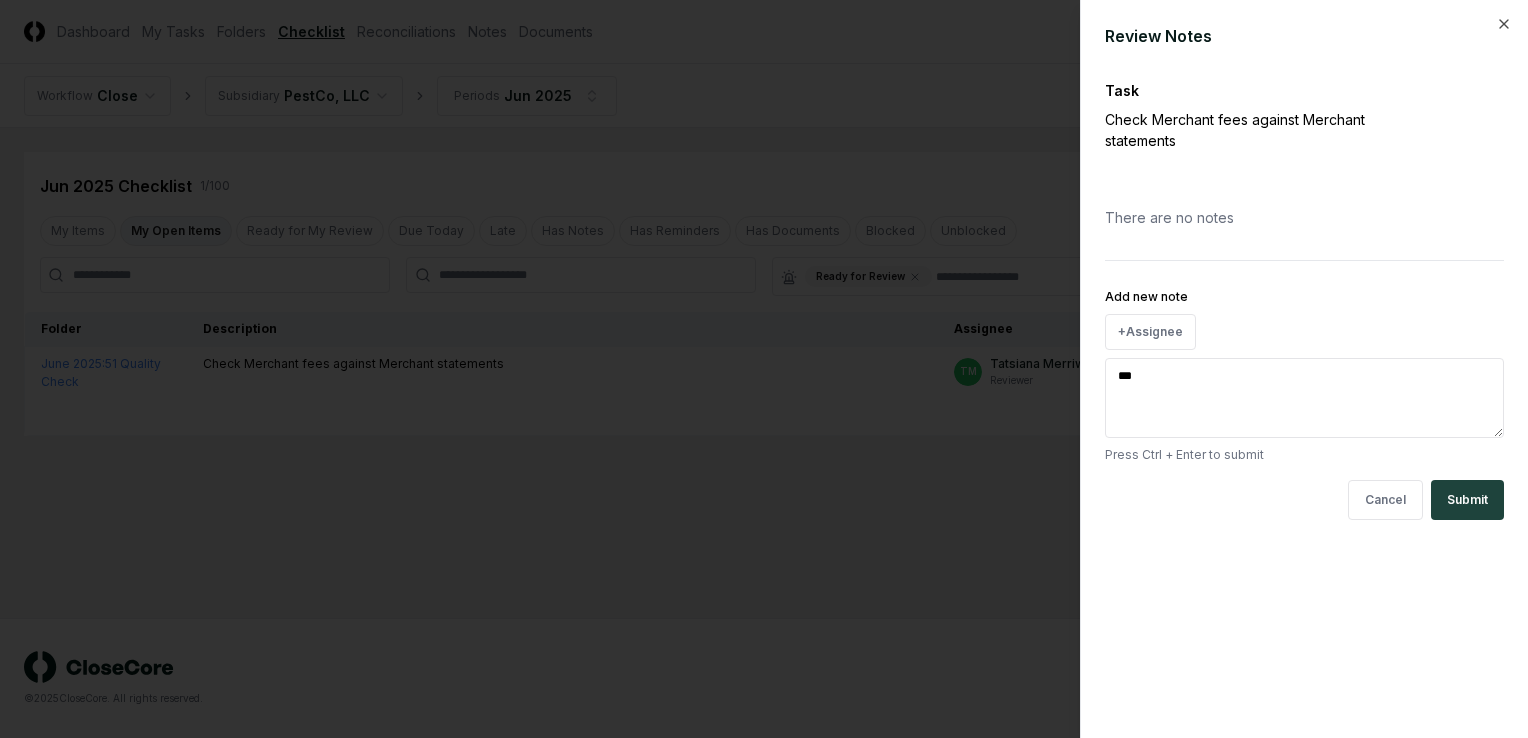 type on "****" 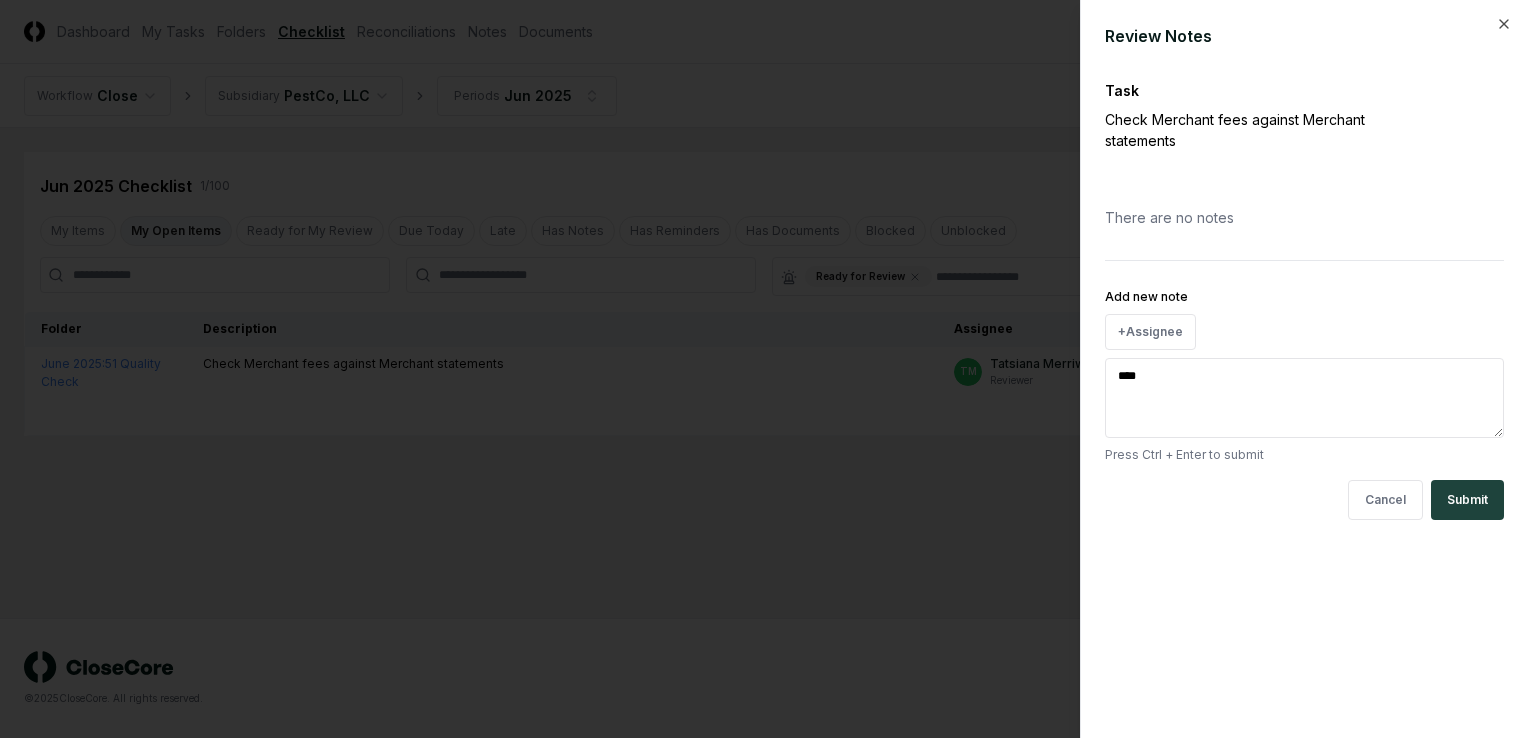 type on "*****" 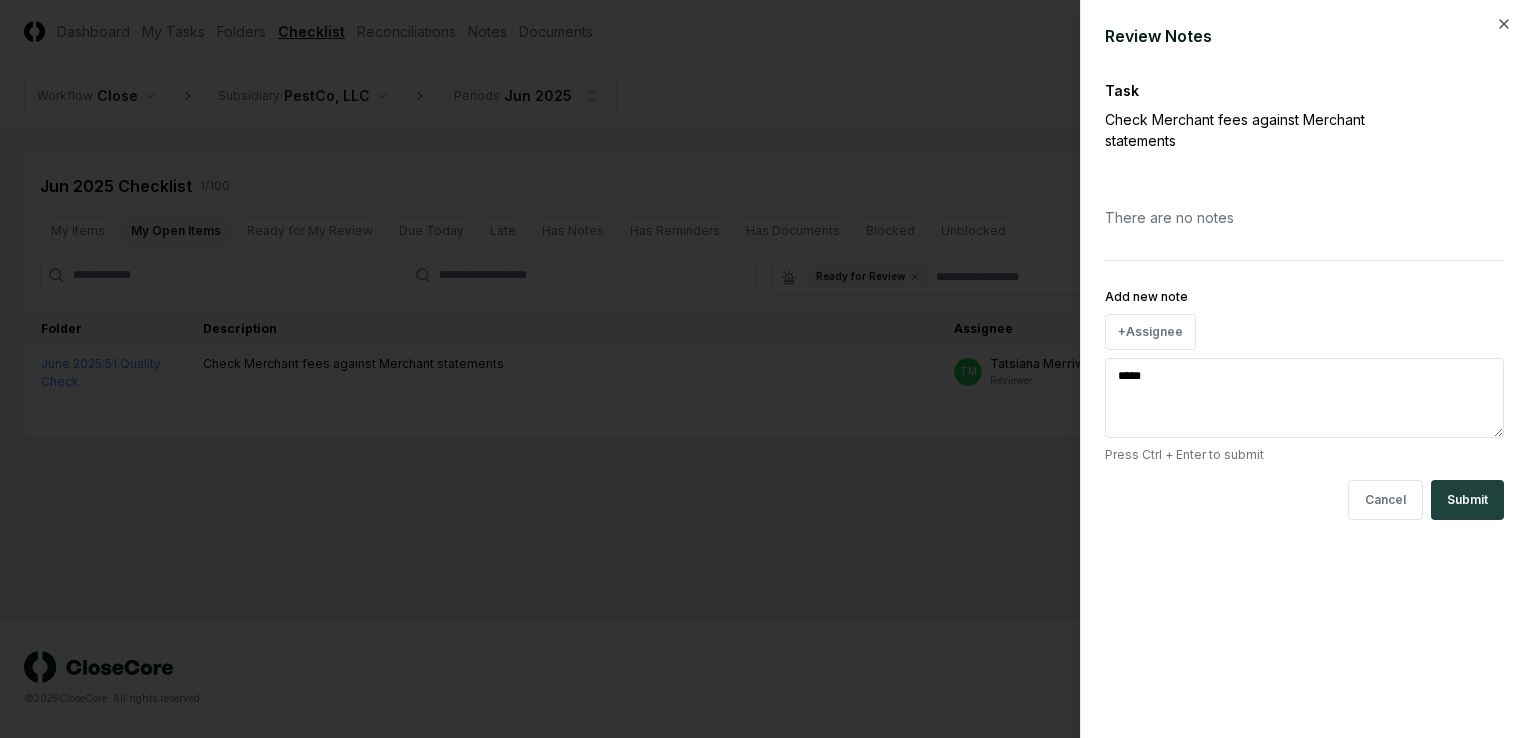 type on "******" 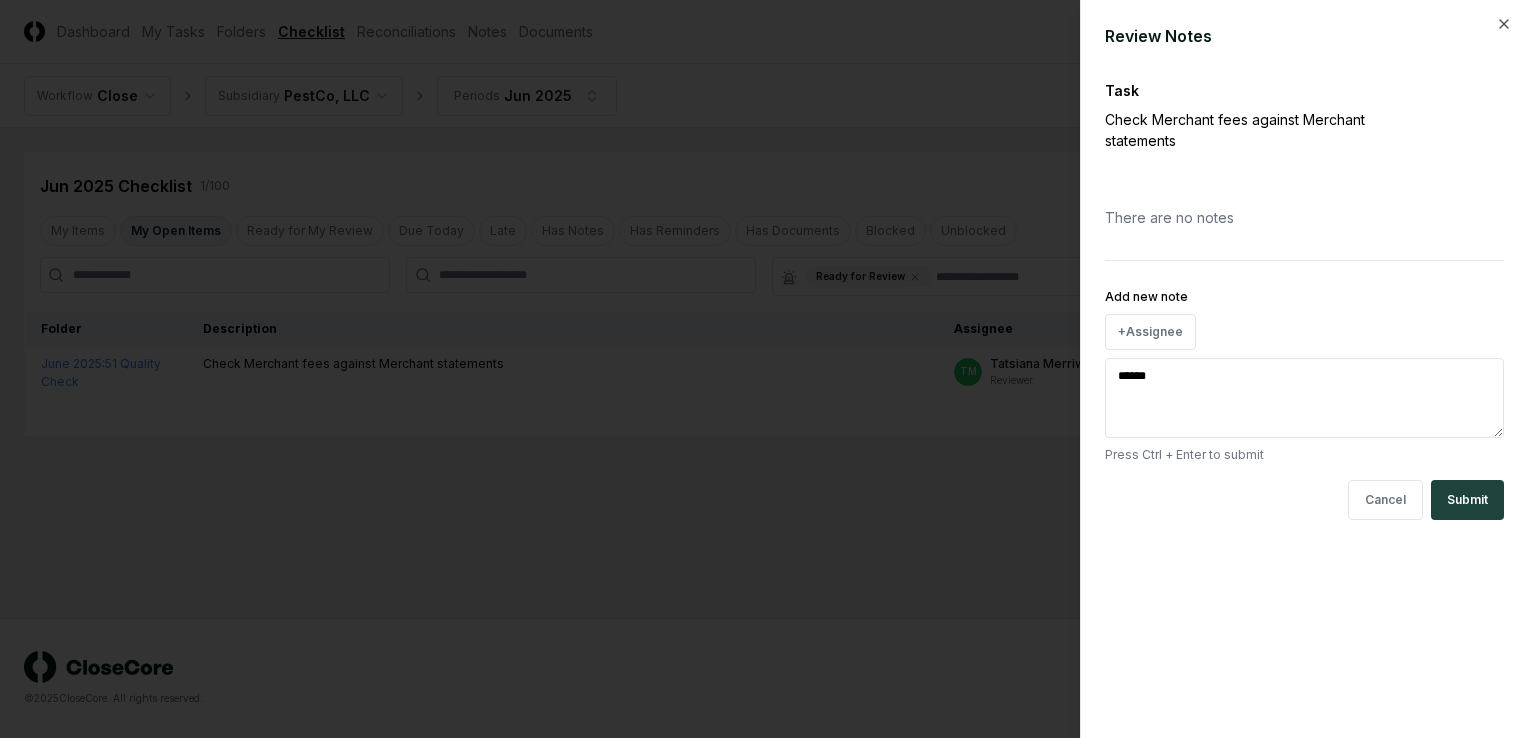 type on "*******" 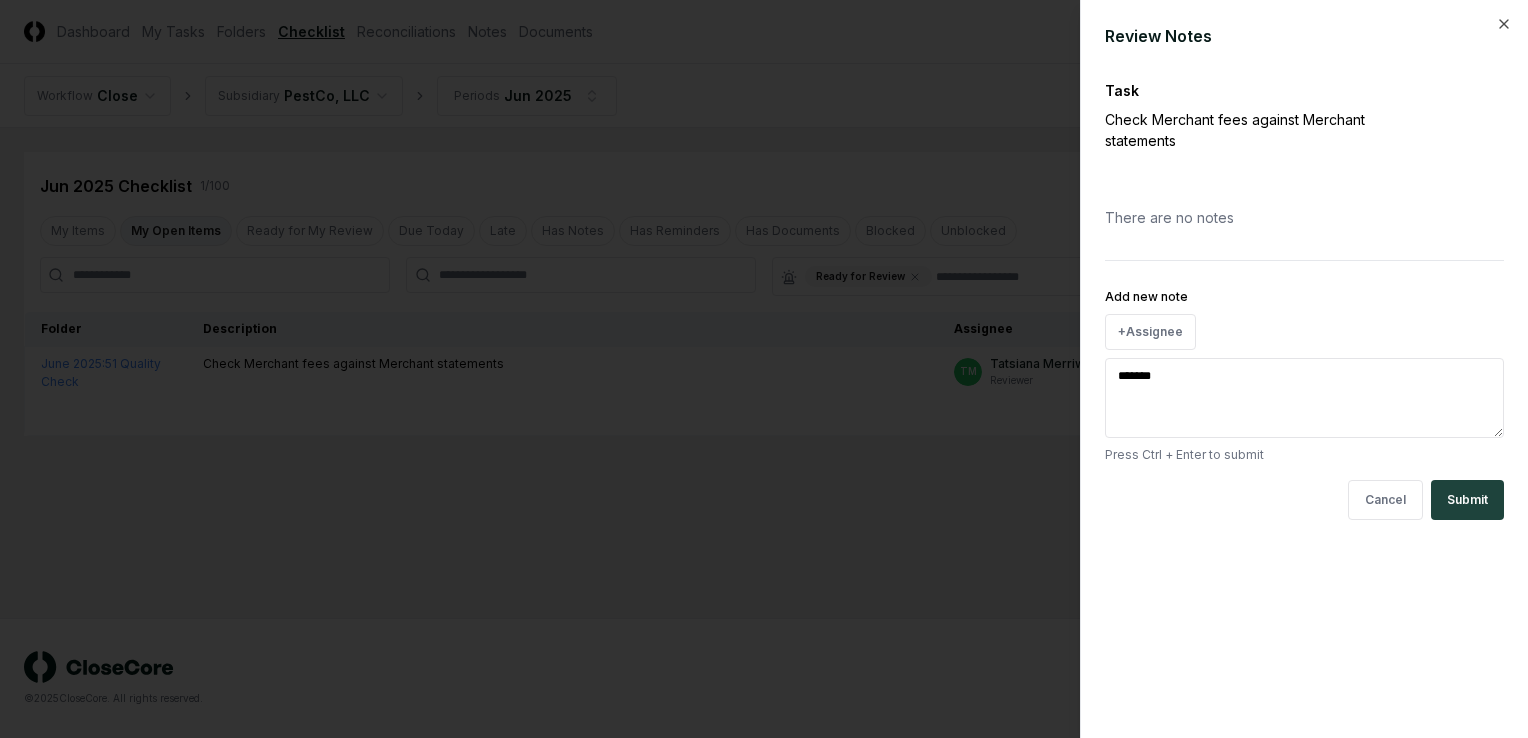 type on "*" 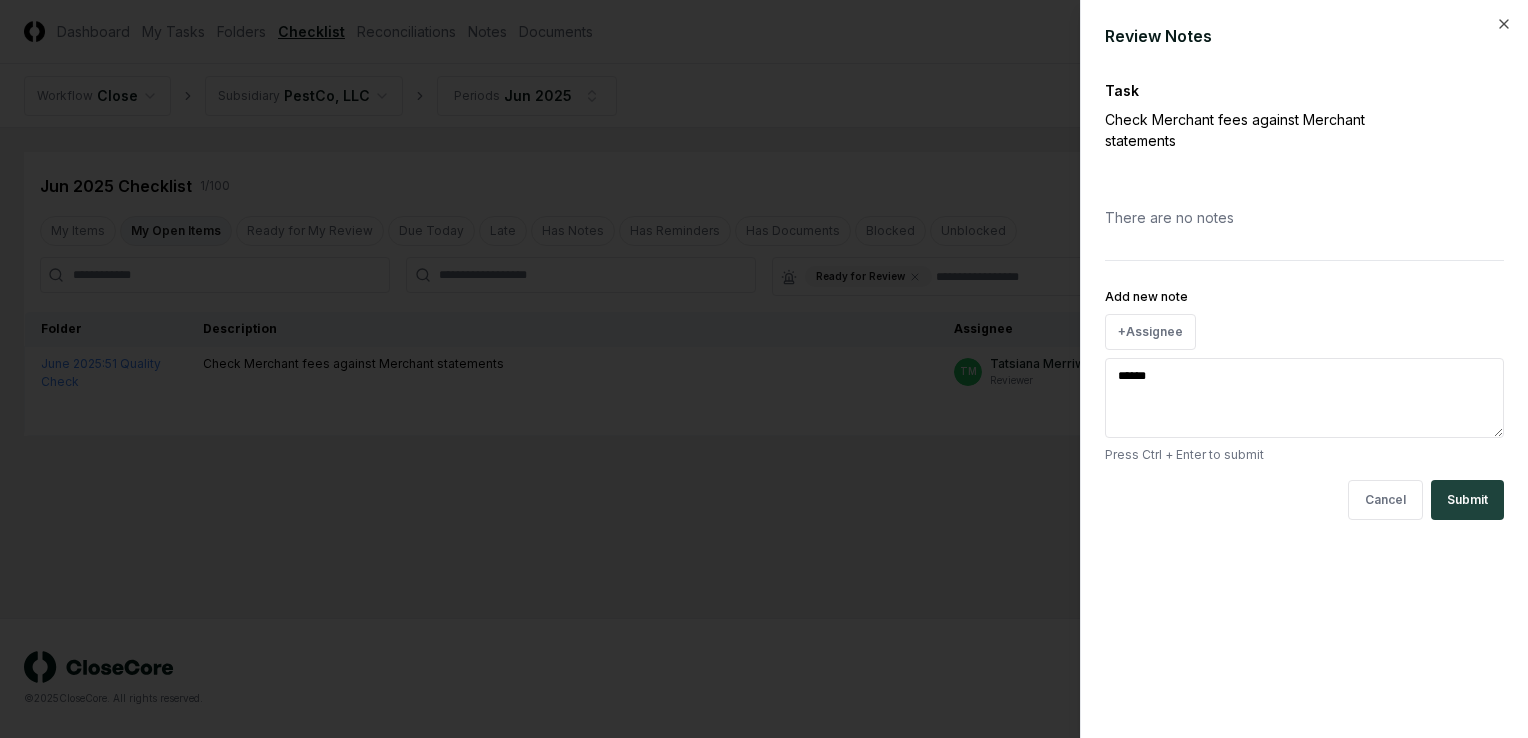 type on "*******" 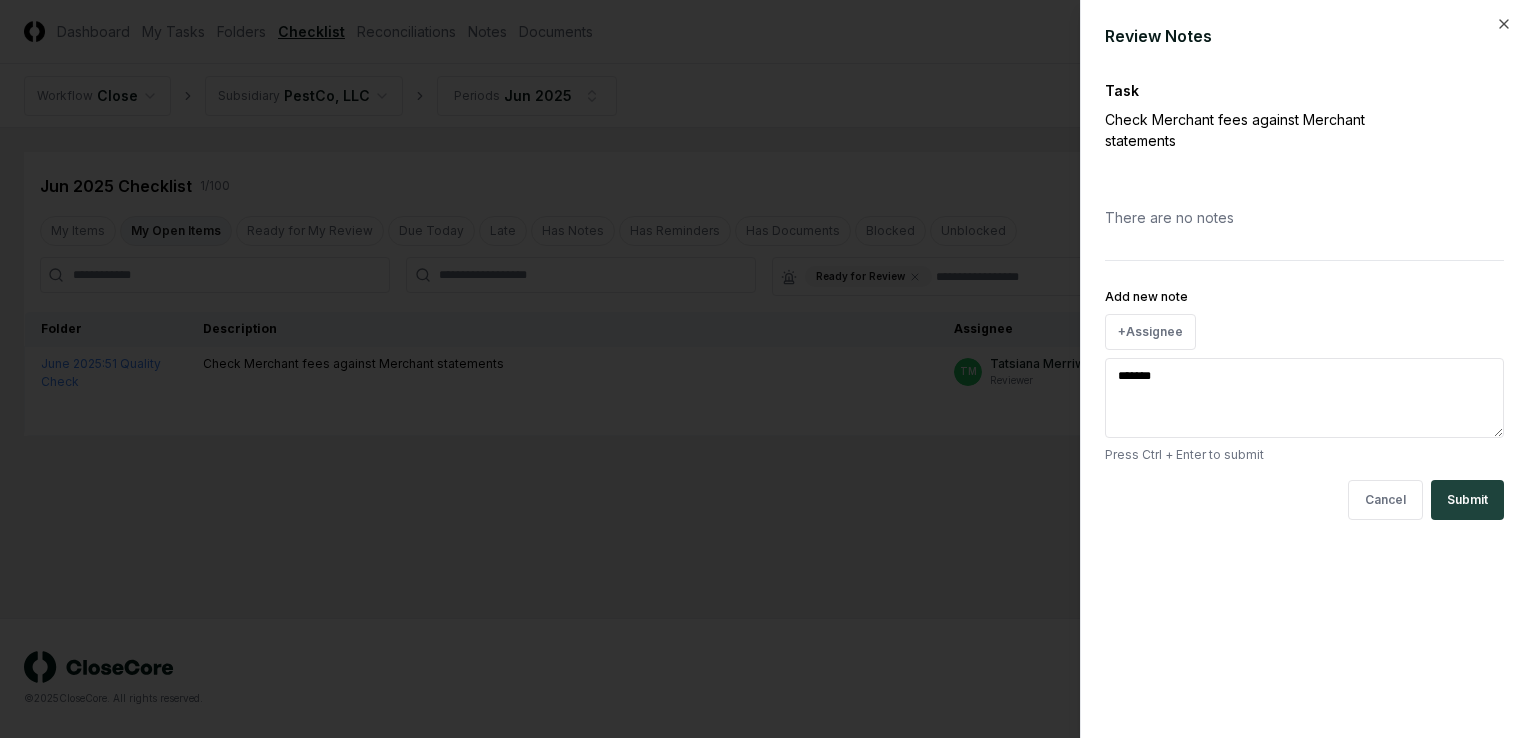type on "********" 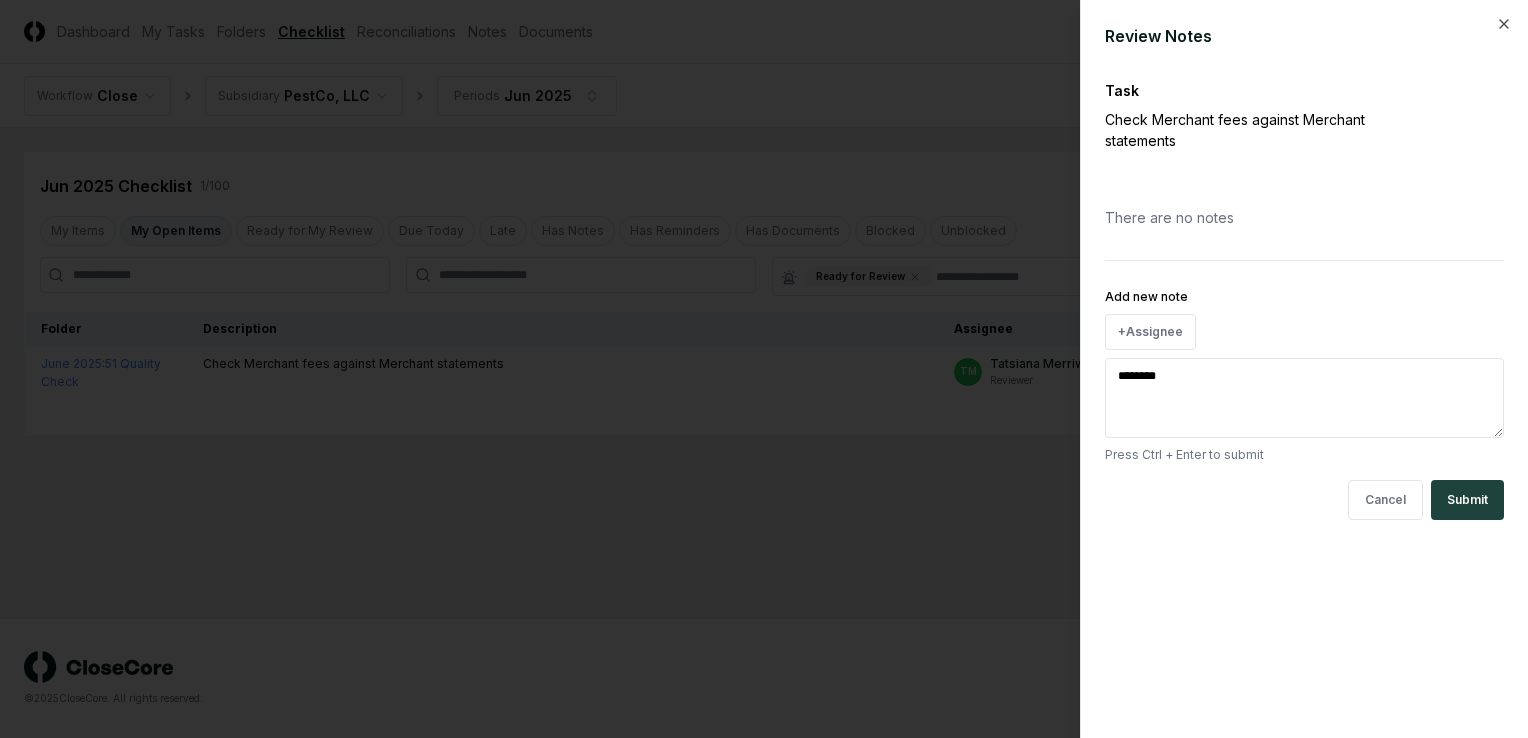 type on "*********" 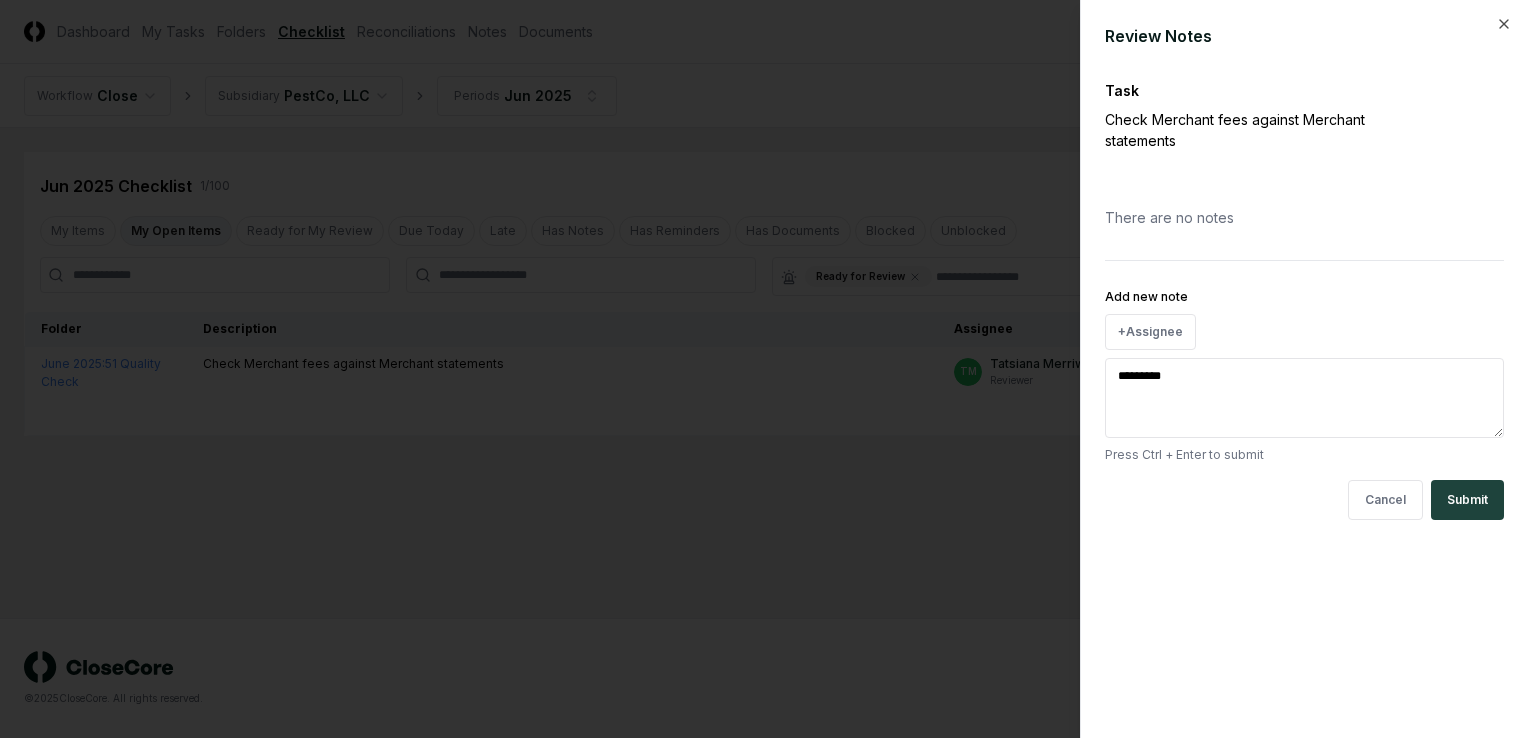 type on "*********" 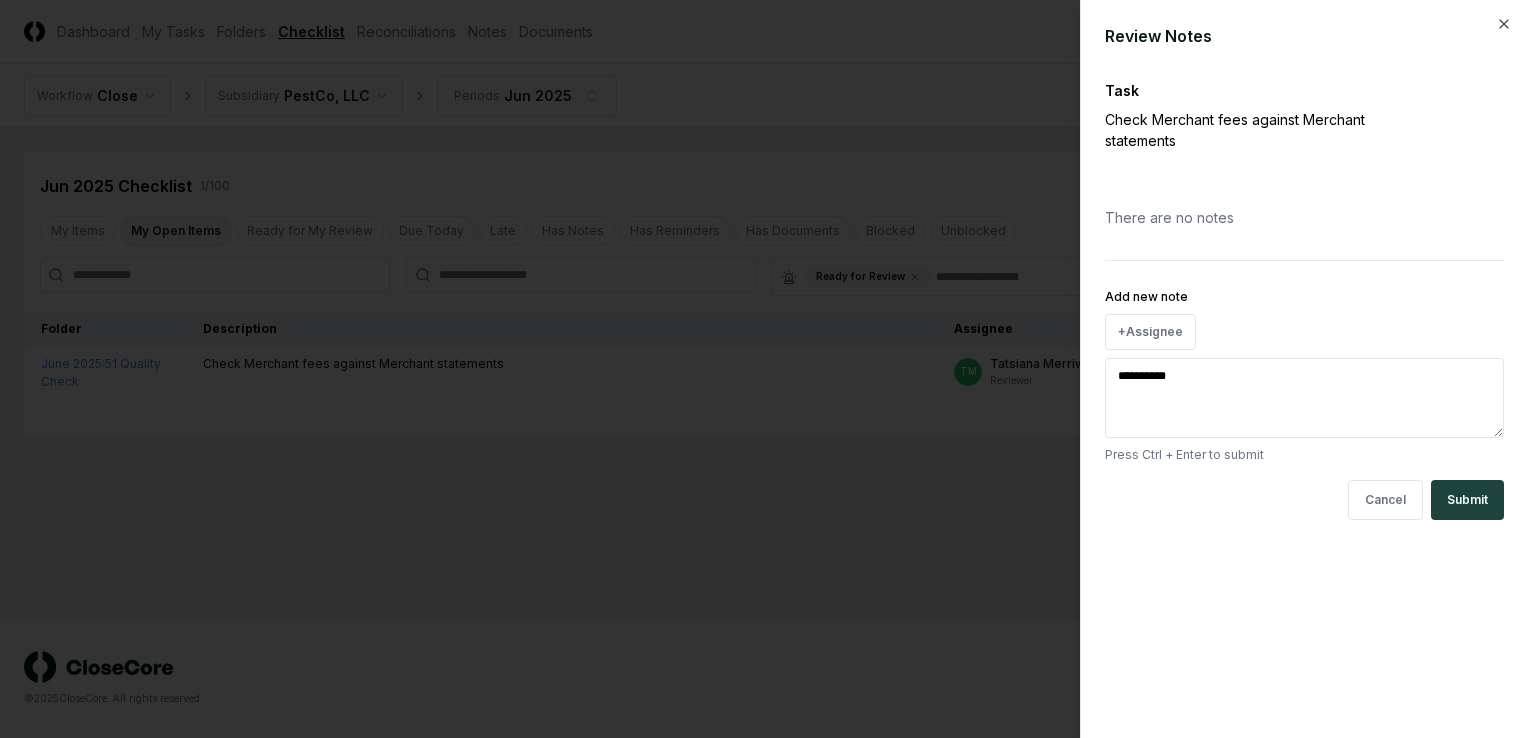 type on "**********" 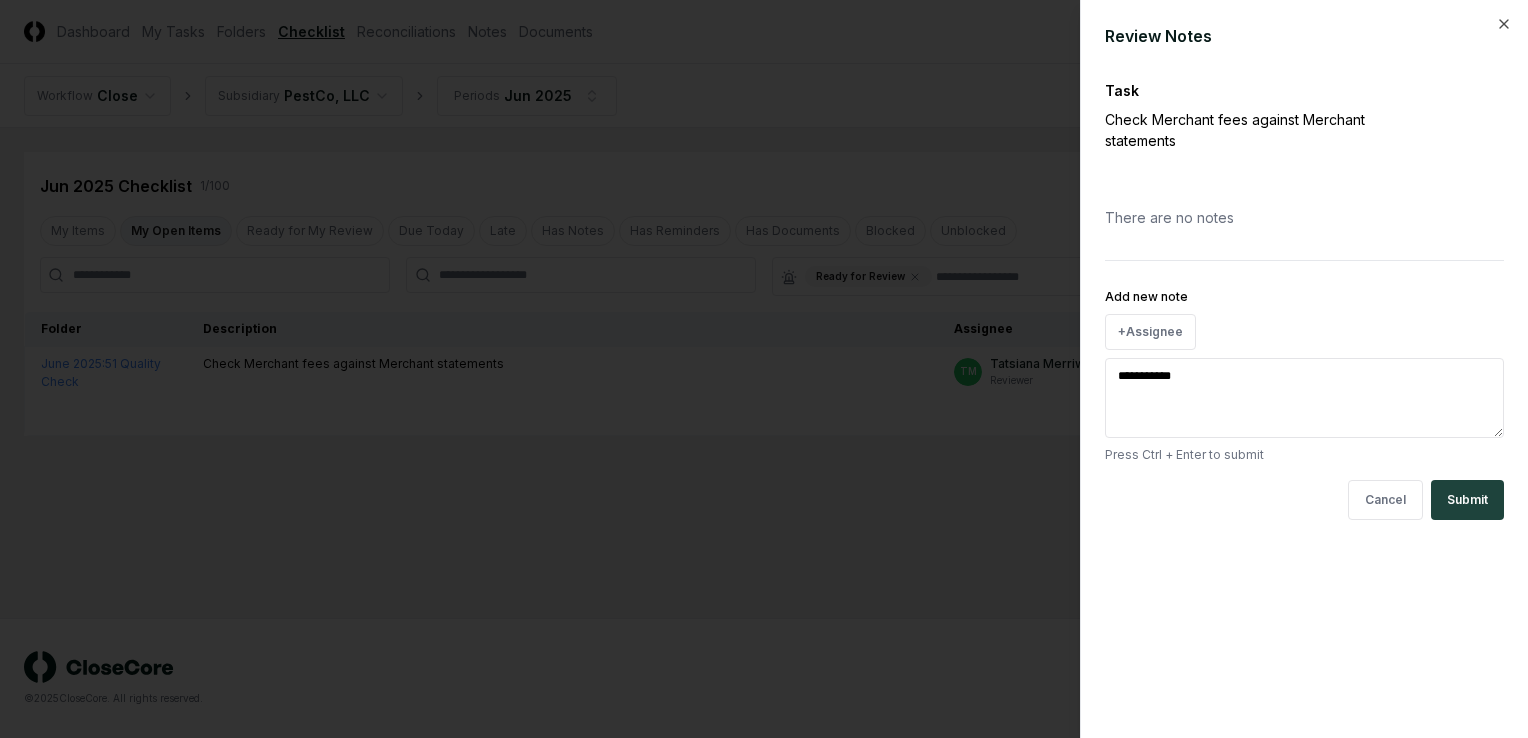 type on "**********" 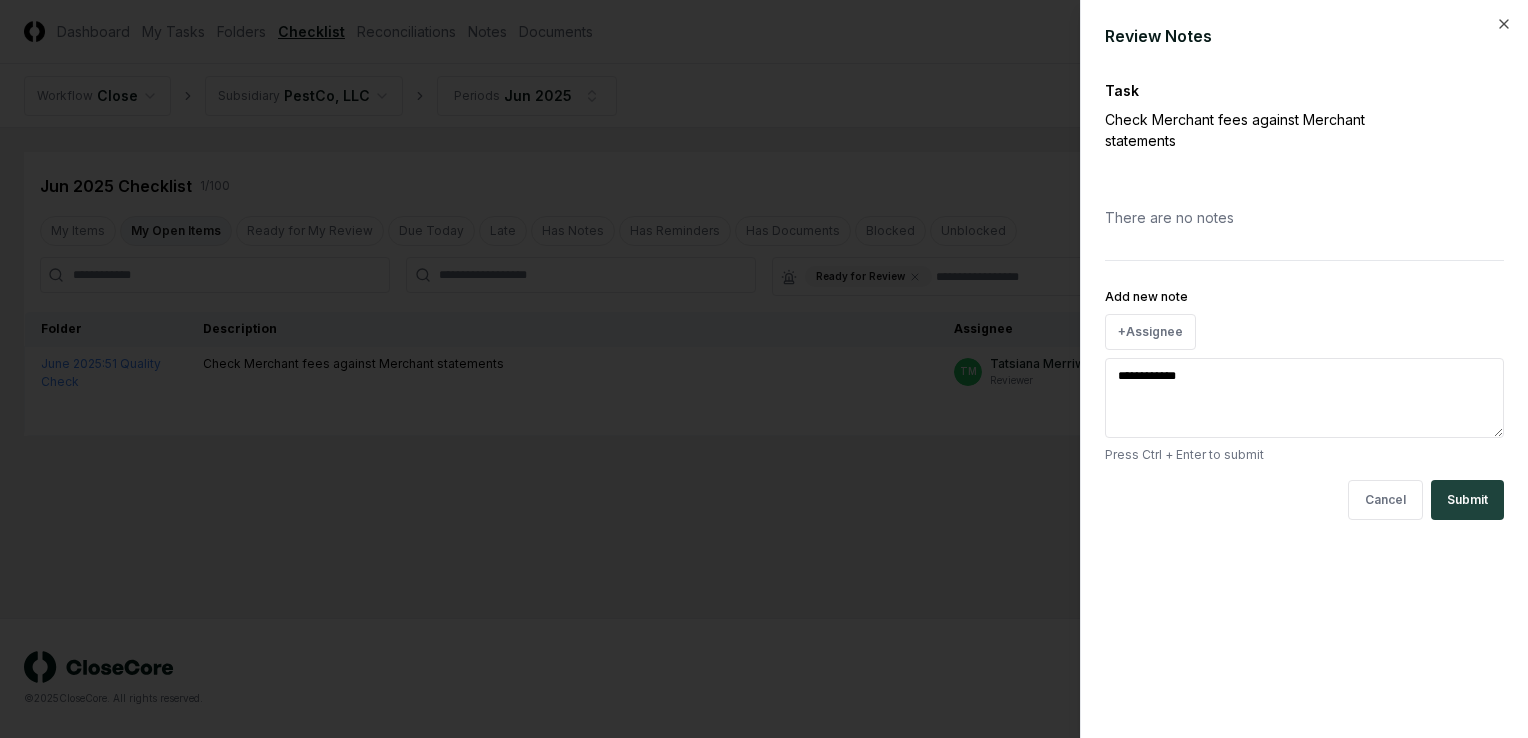 type on "**********" 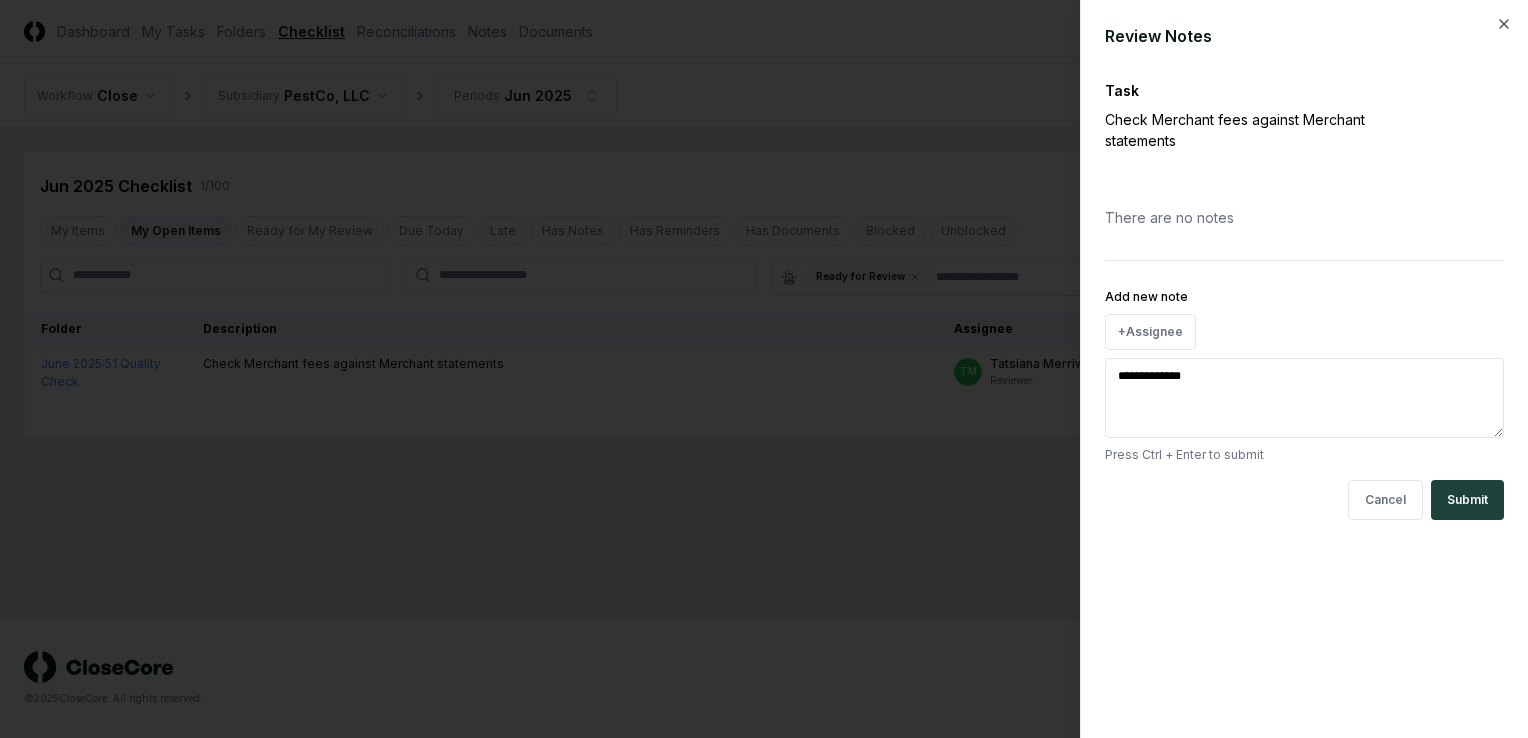 type on "**********" 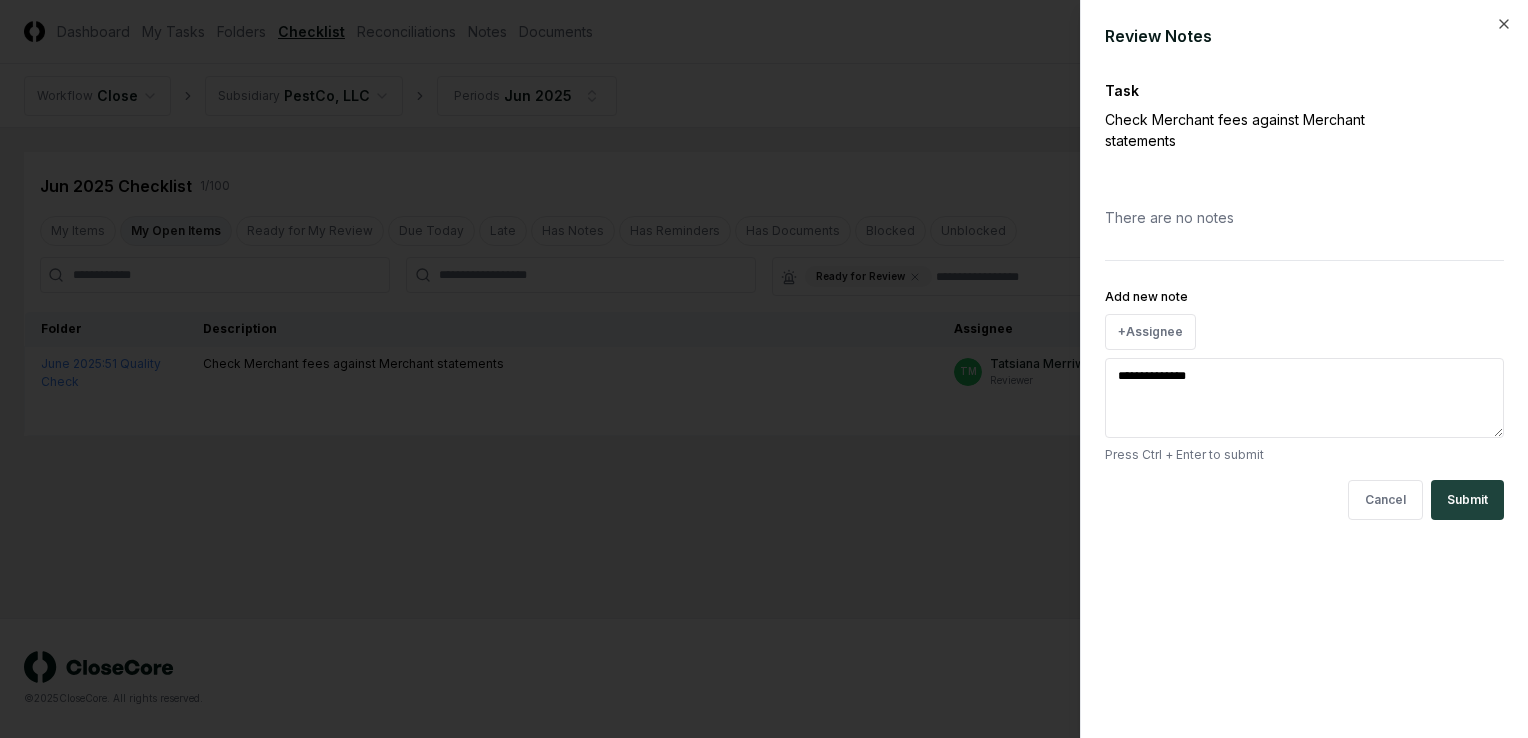 type on "**********" 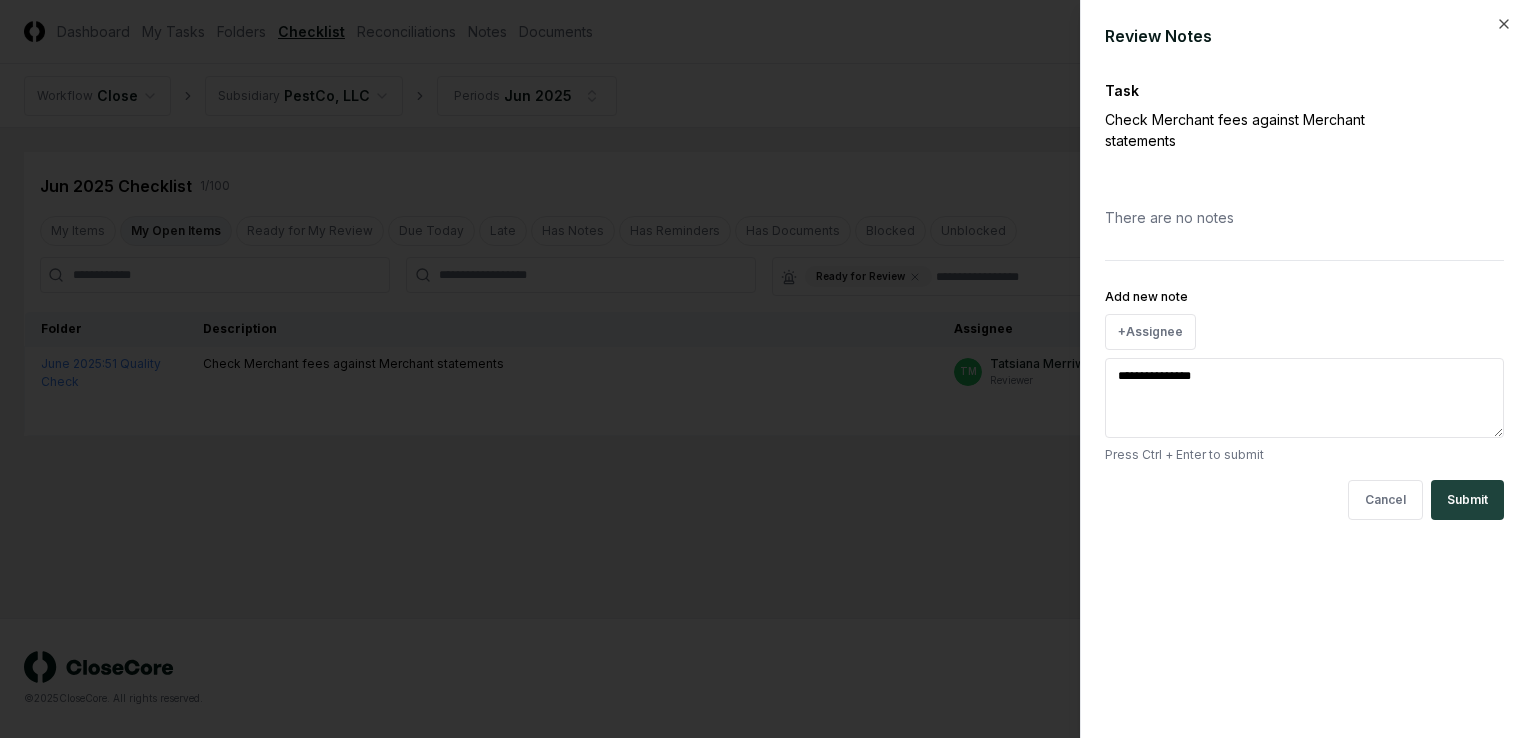 type on "**********" 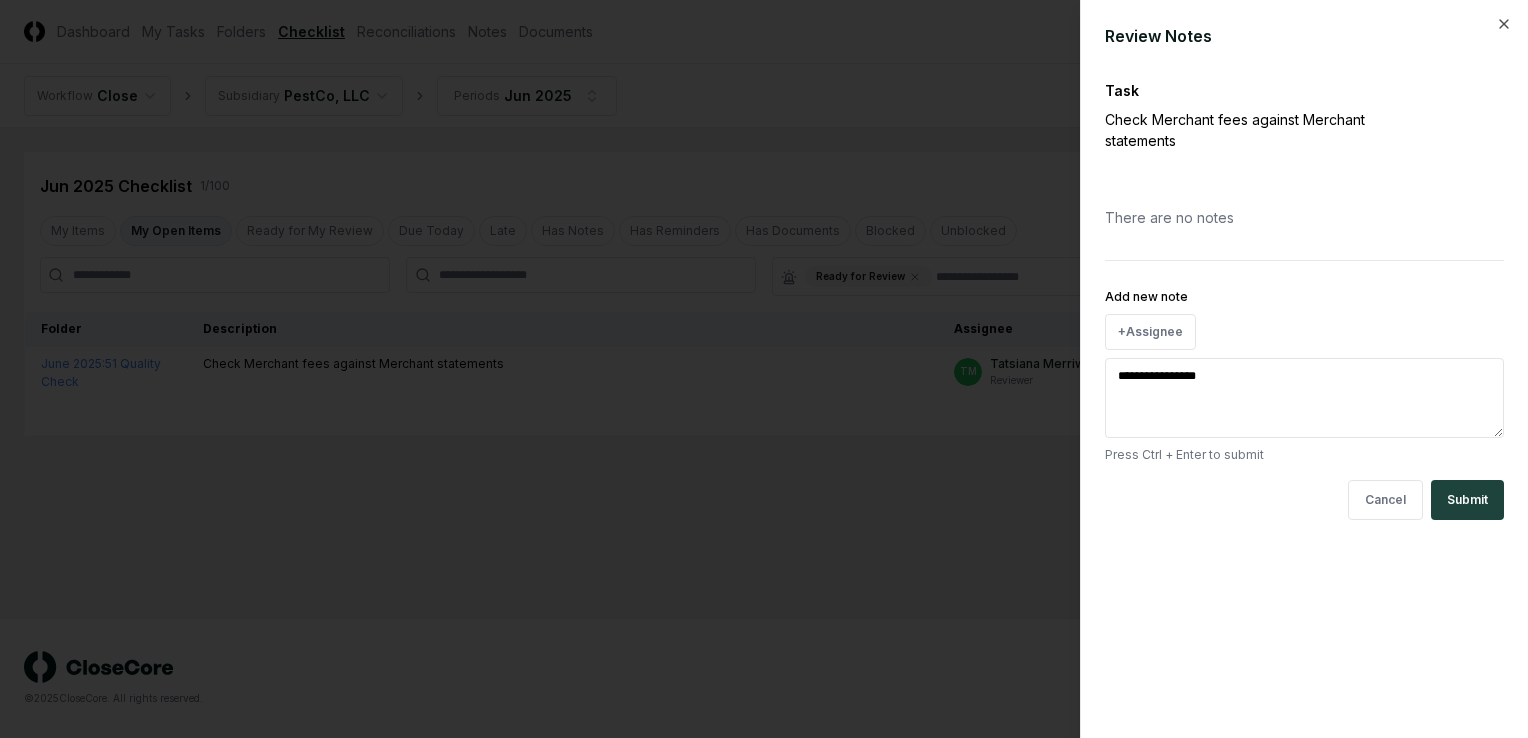 type on "**********" 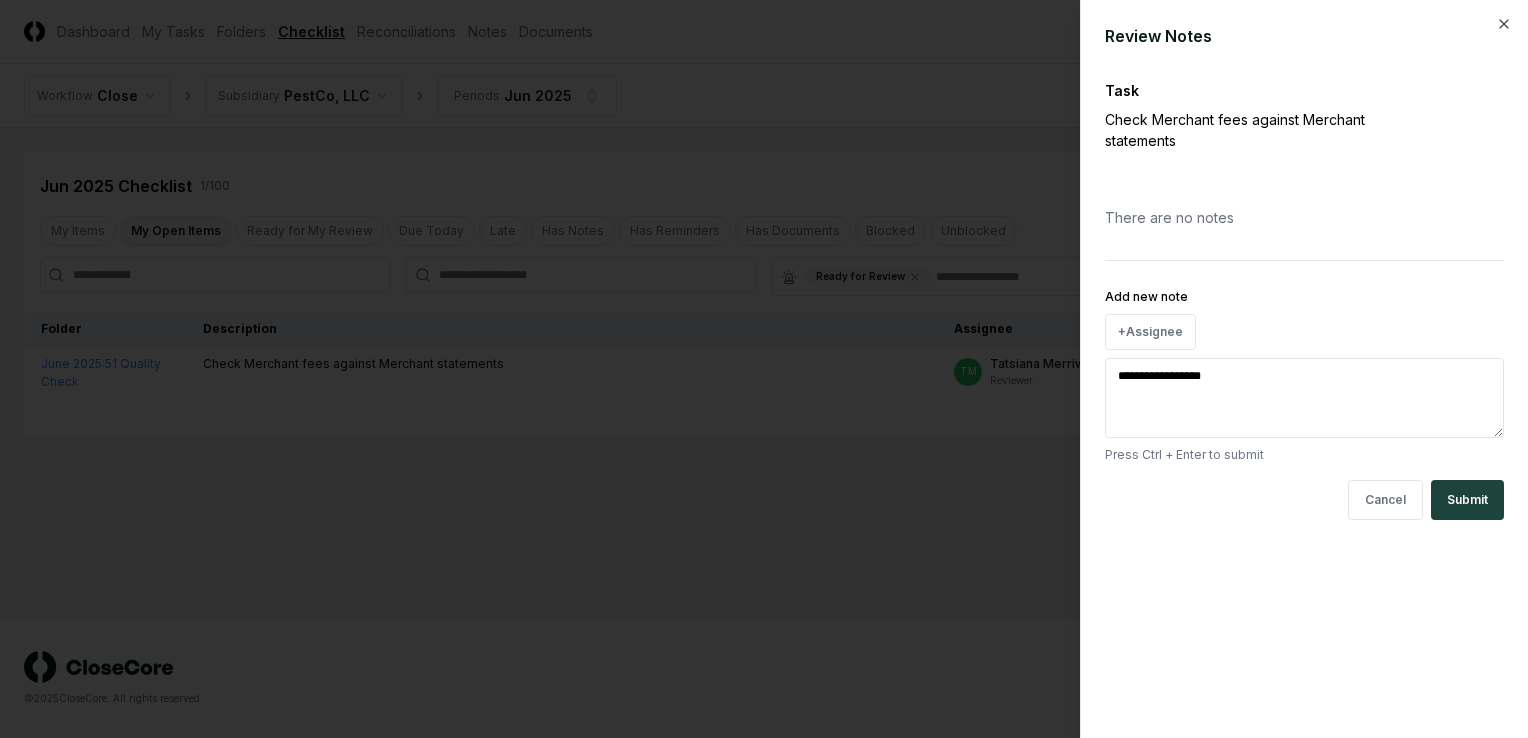 type on "**********" 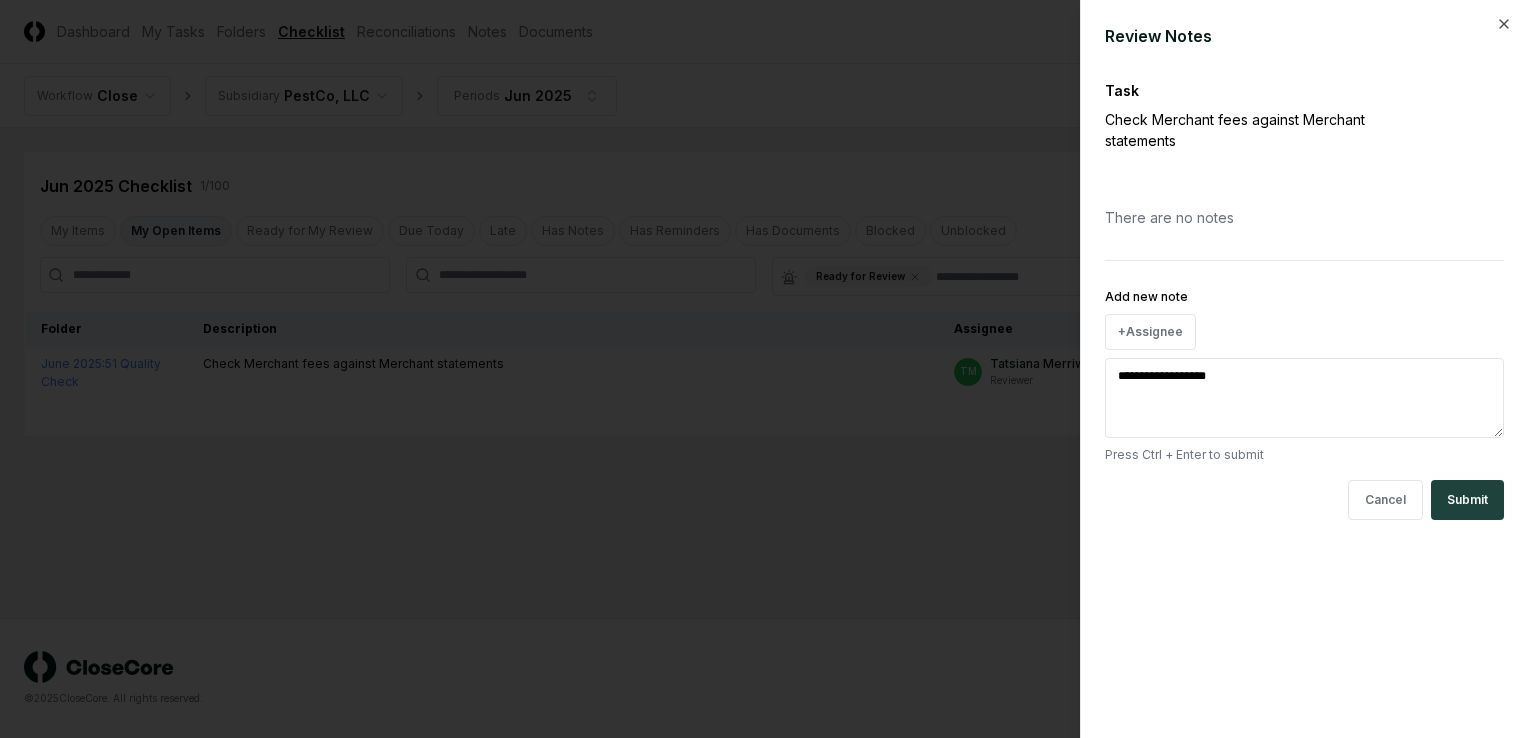 type on "**********" 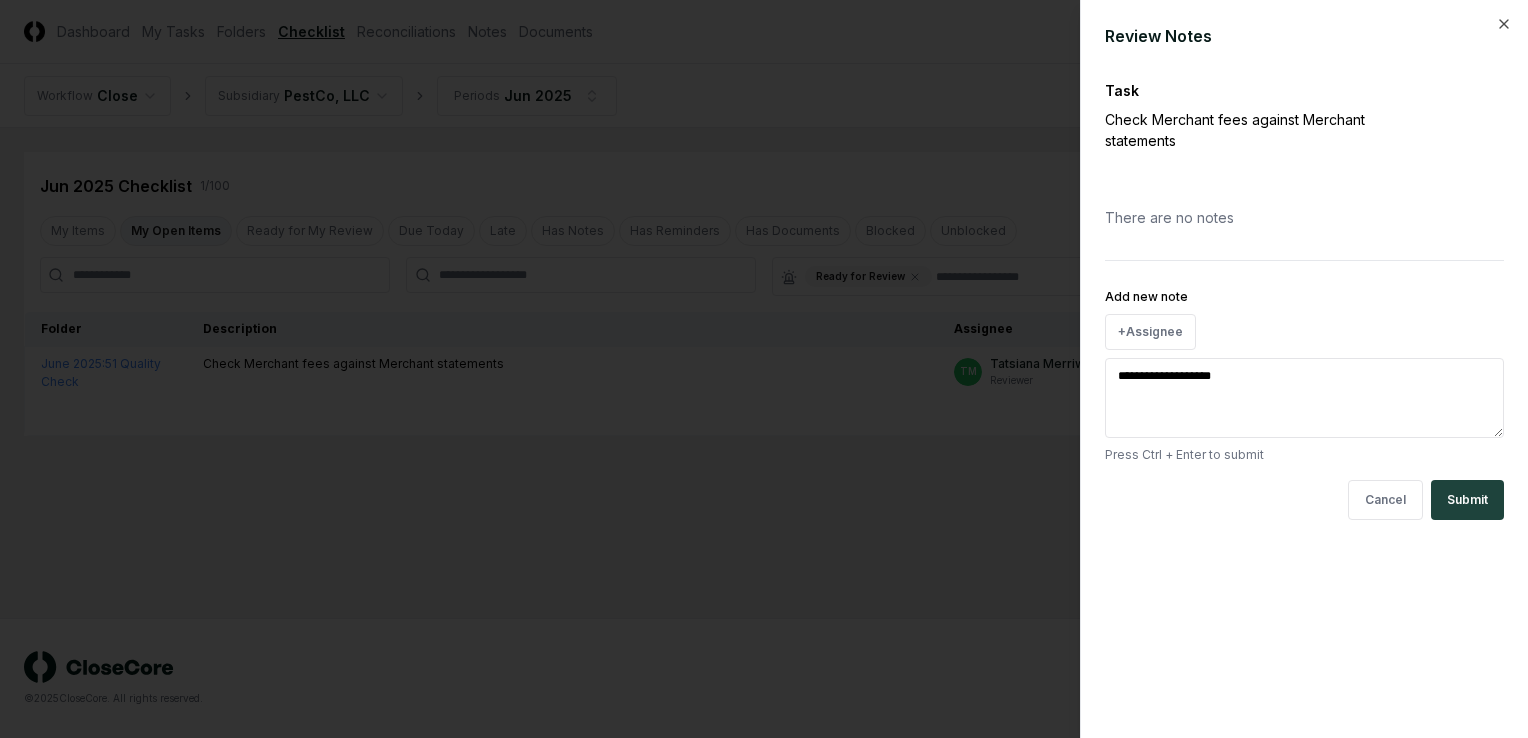 type on "**********" 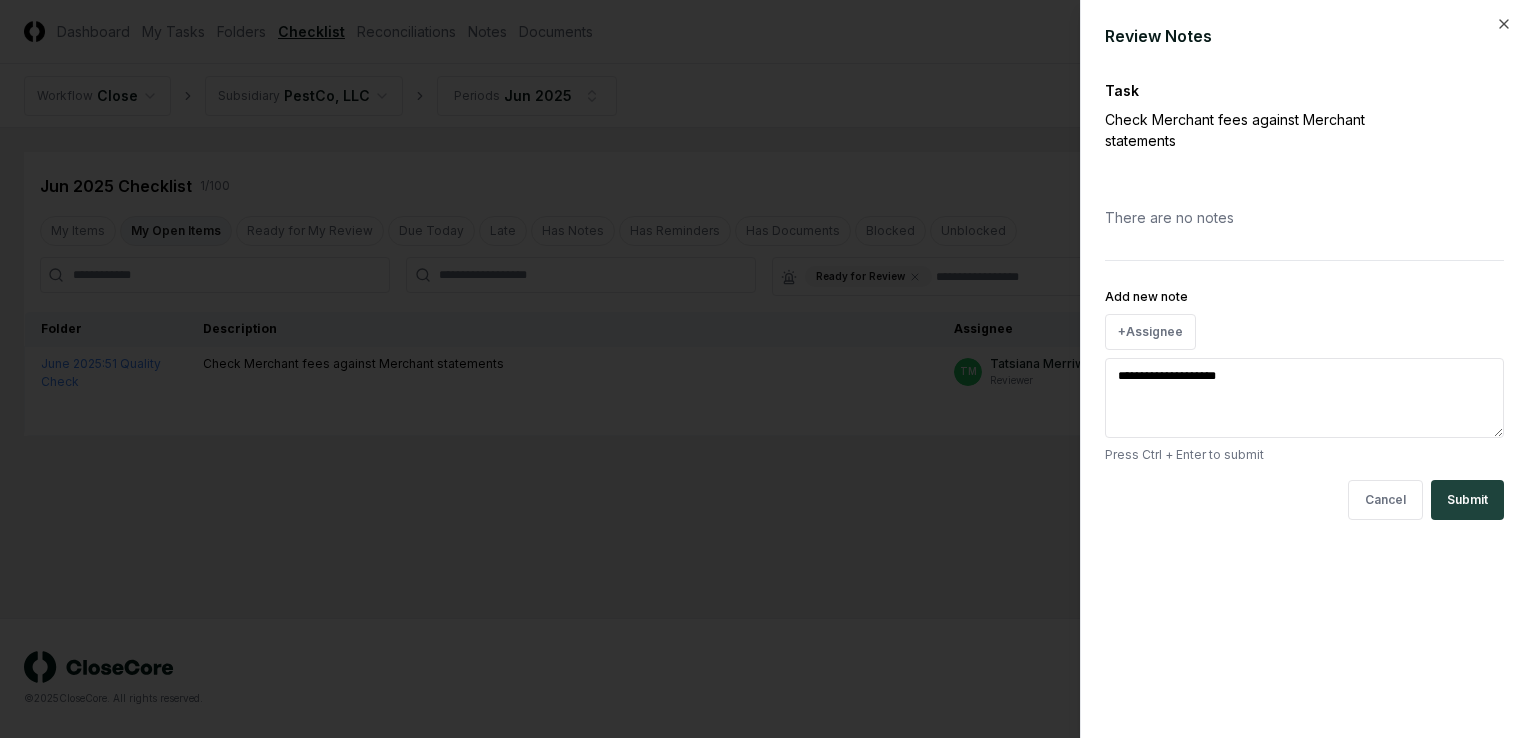 type on "**********" 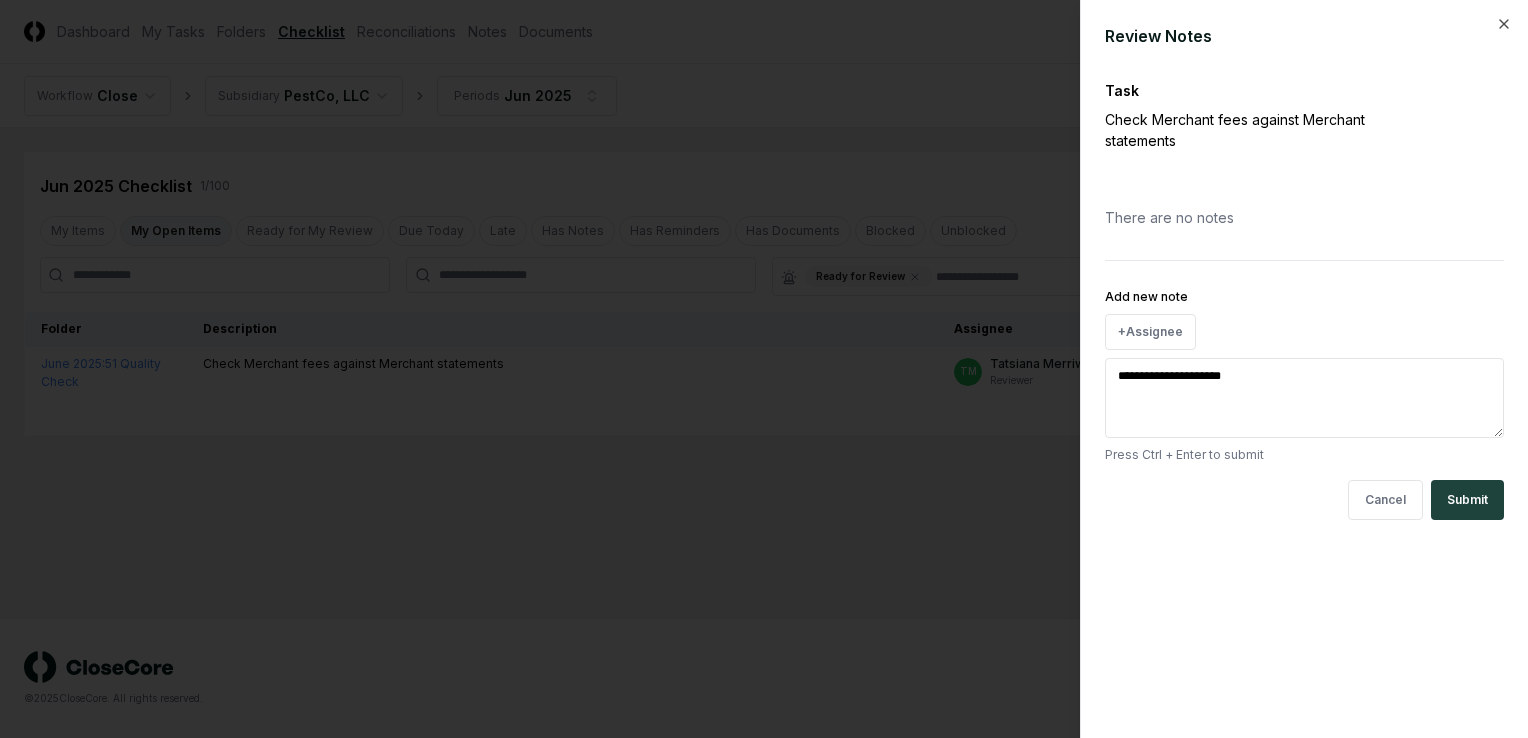 type on "**********" 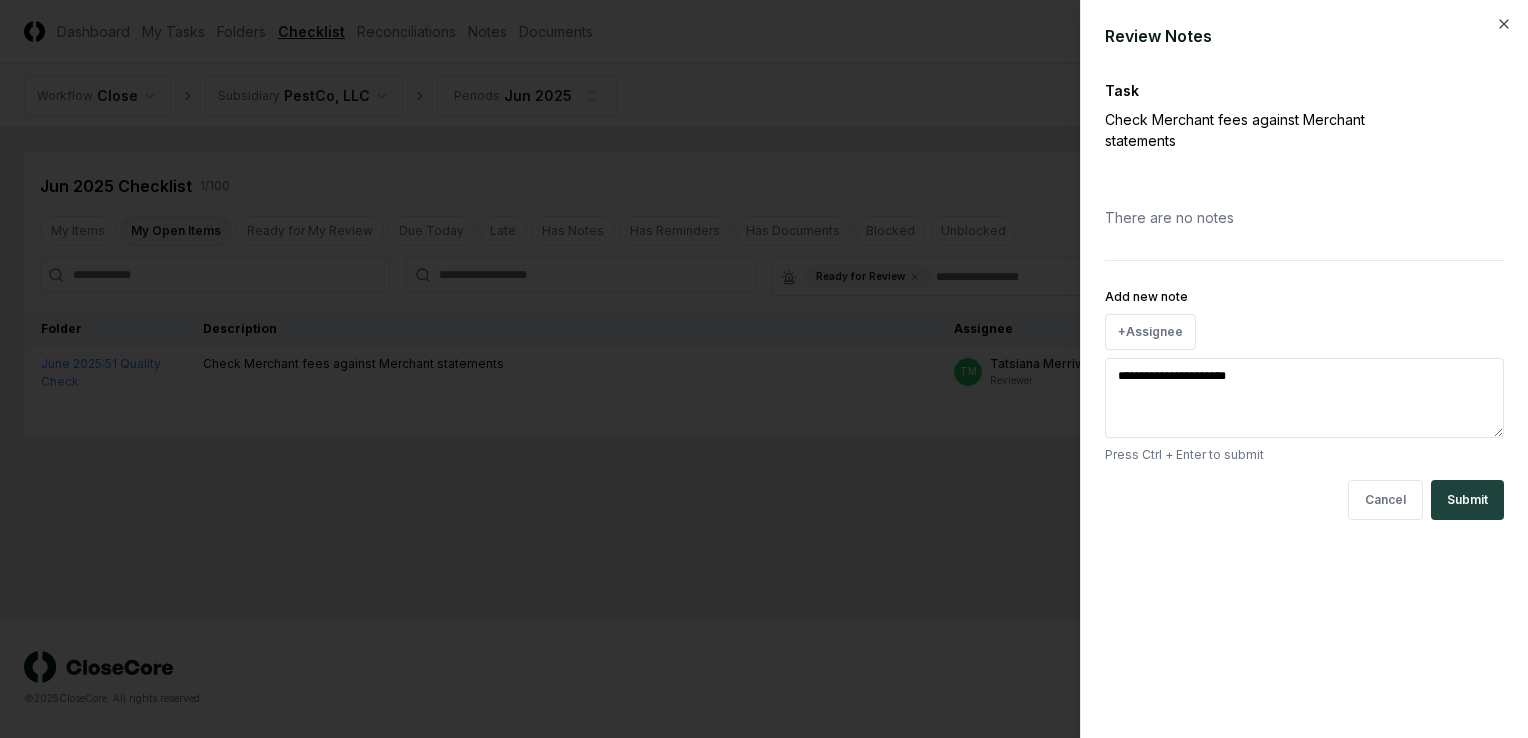 type on "**********" 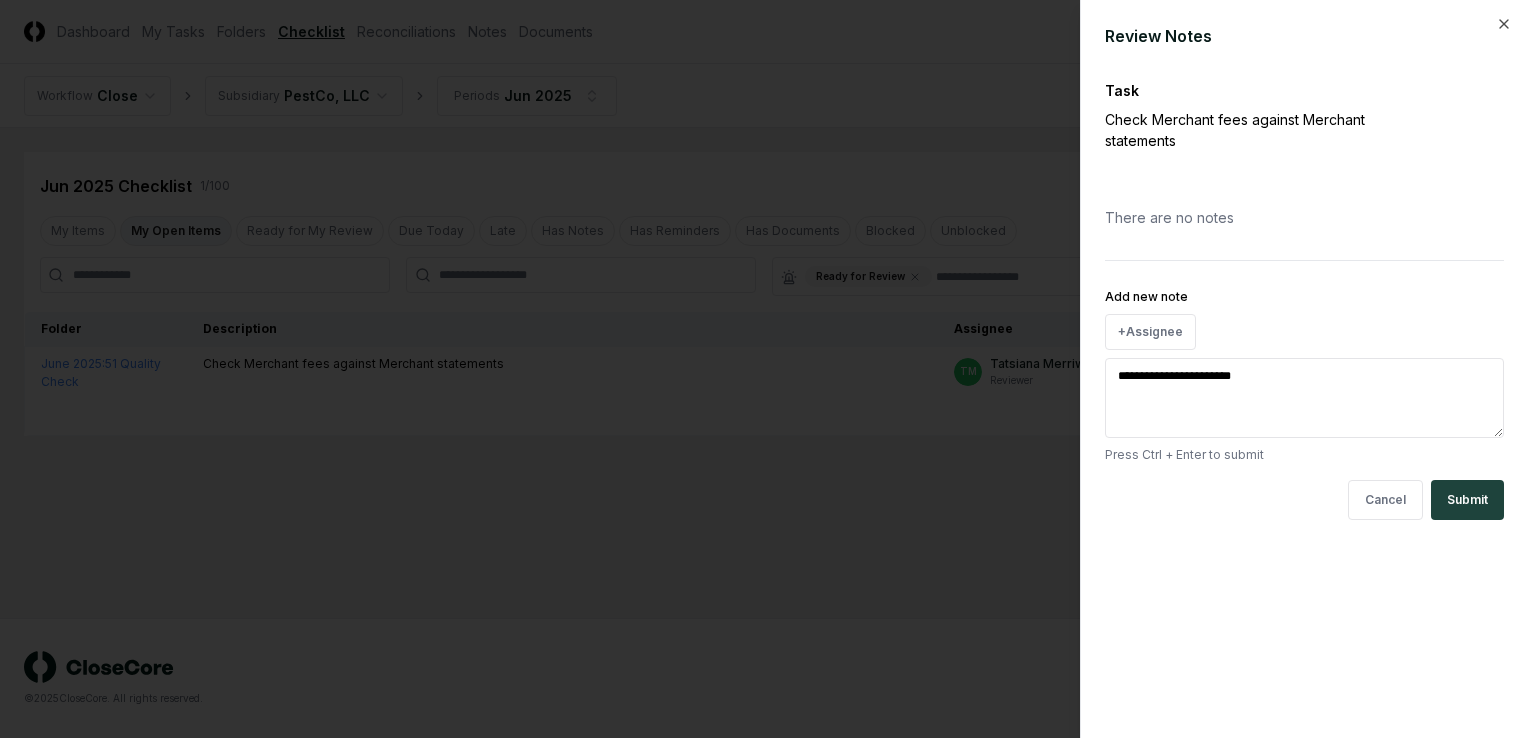 type on "**********" 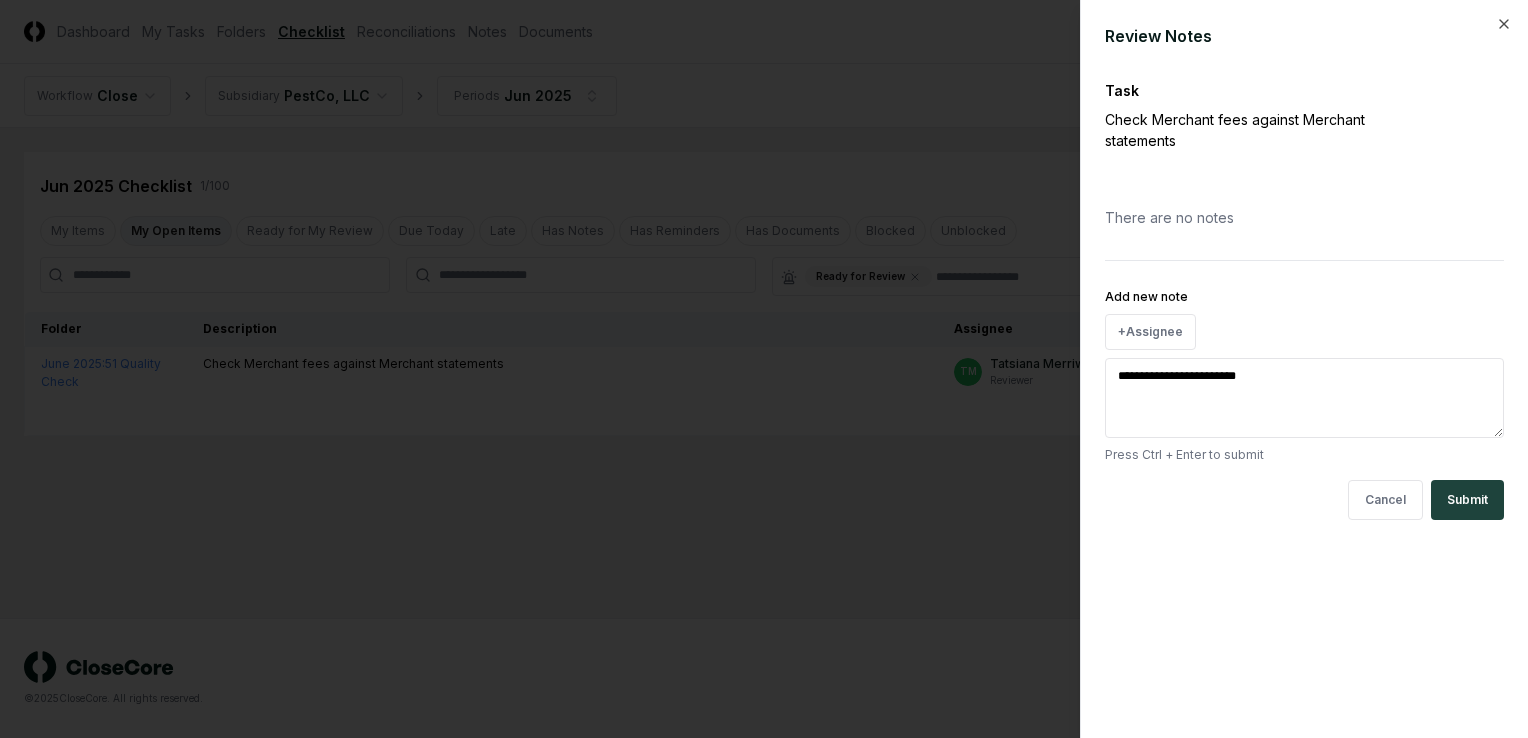 type on "**********" 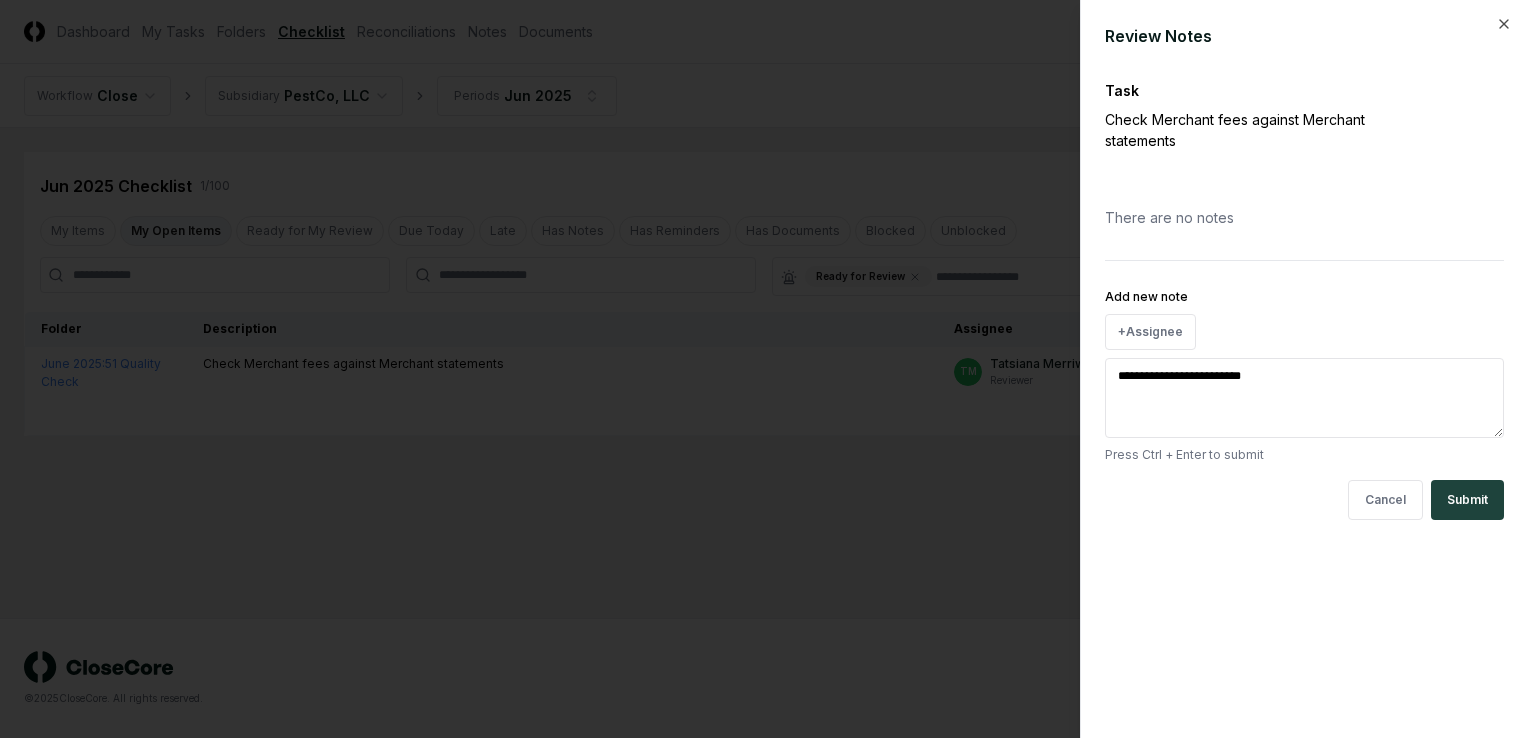 type on "**********" 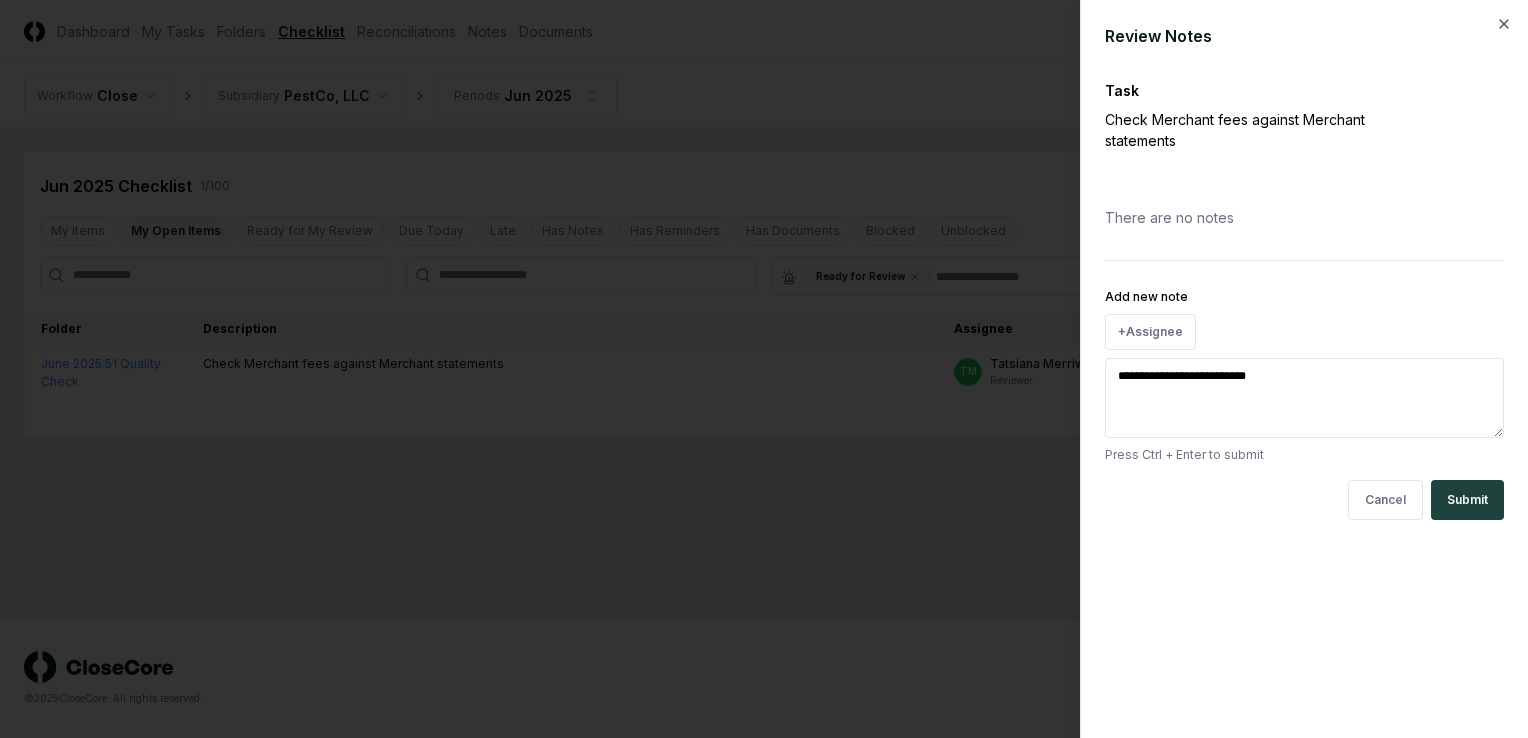 type on "**********" 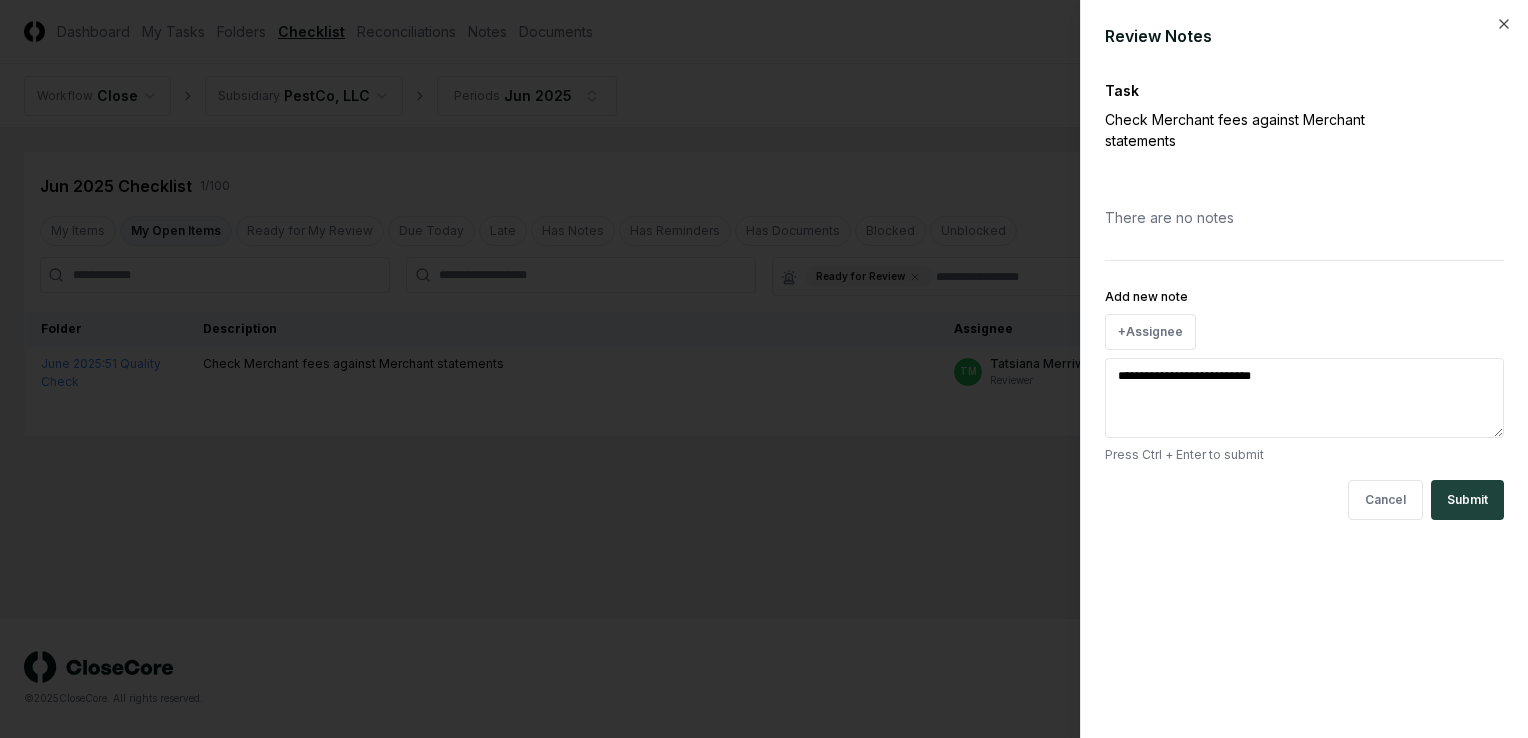 type on "**********" 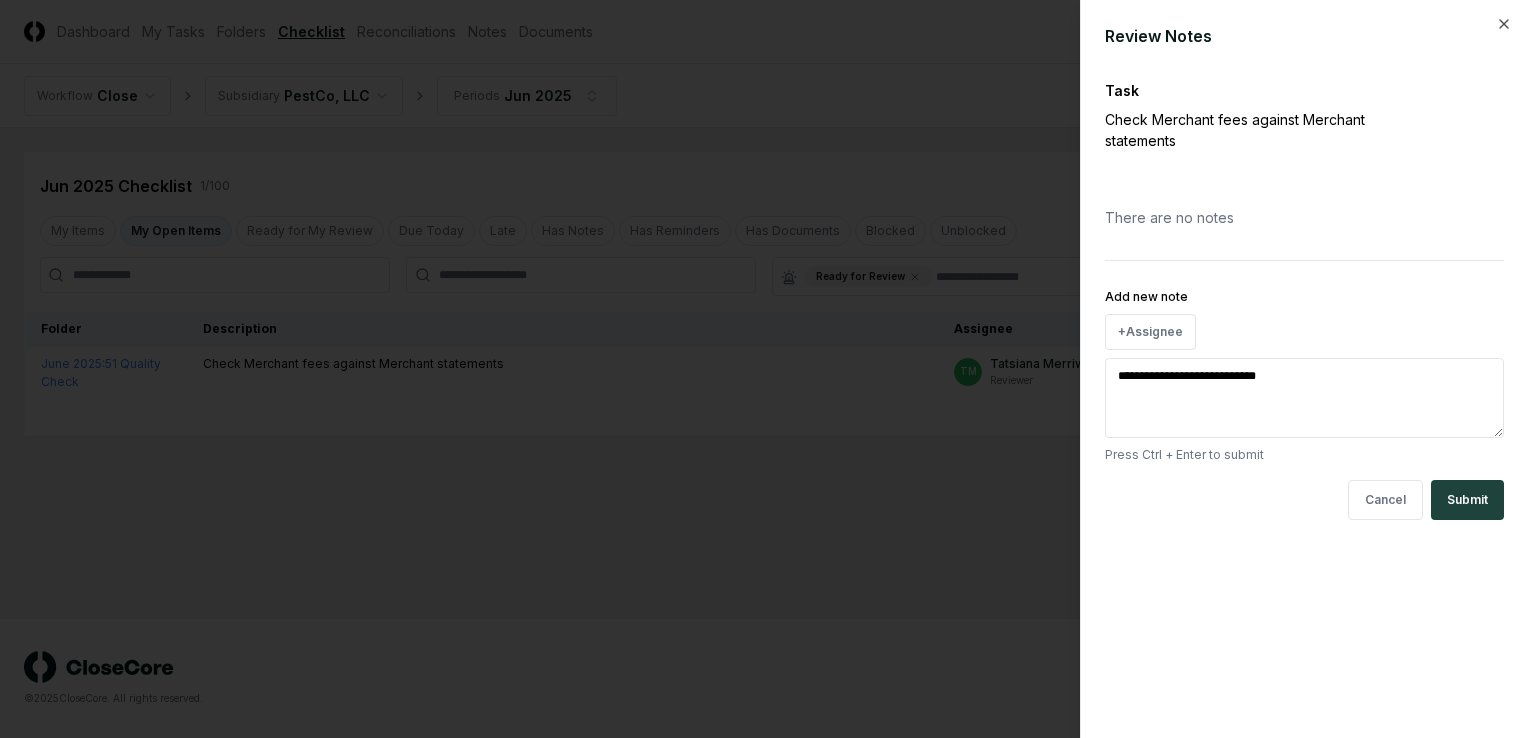 type on "**********" 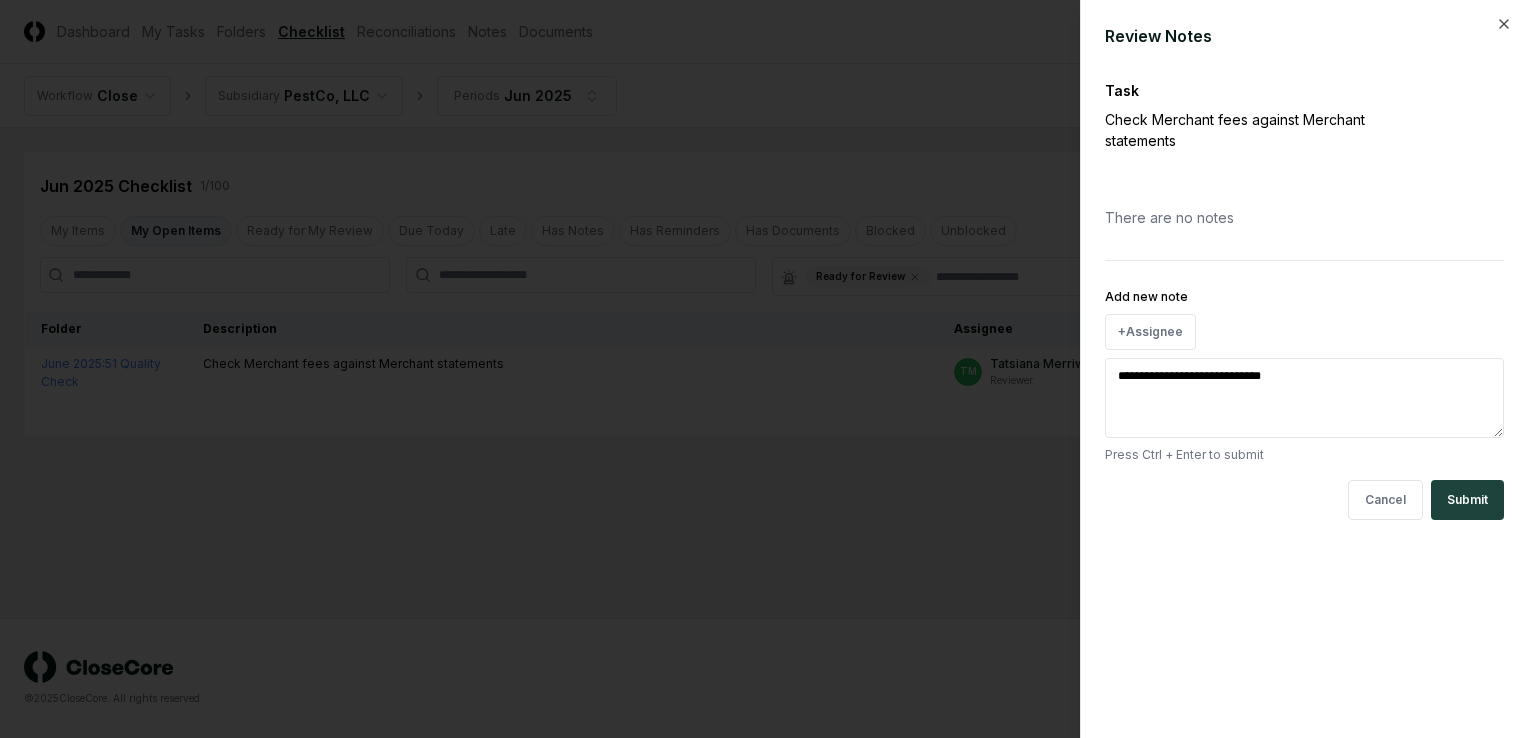 type on "*" 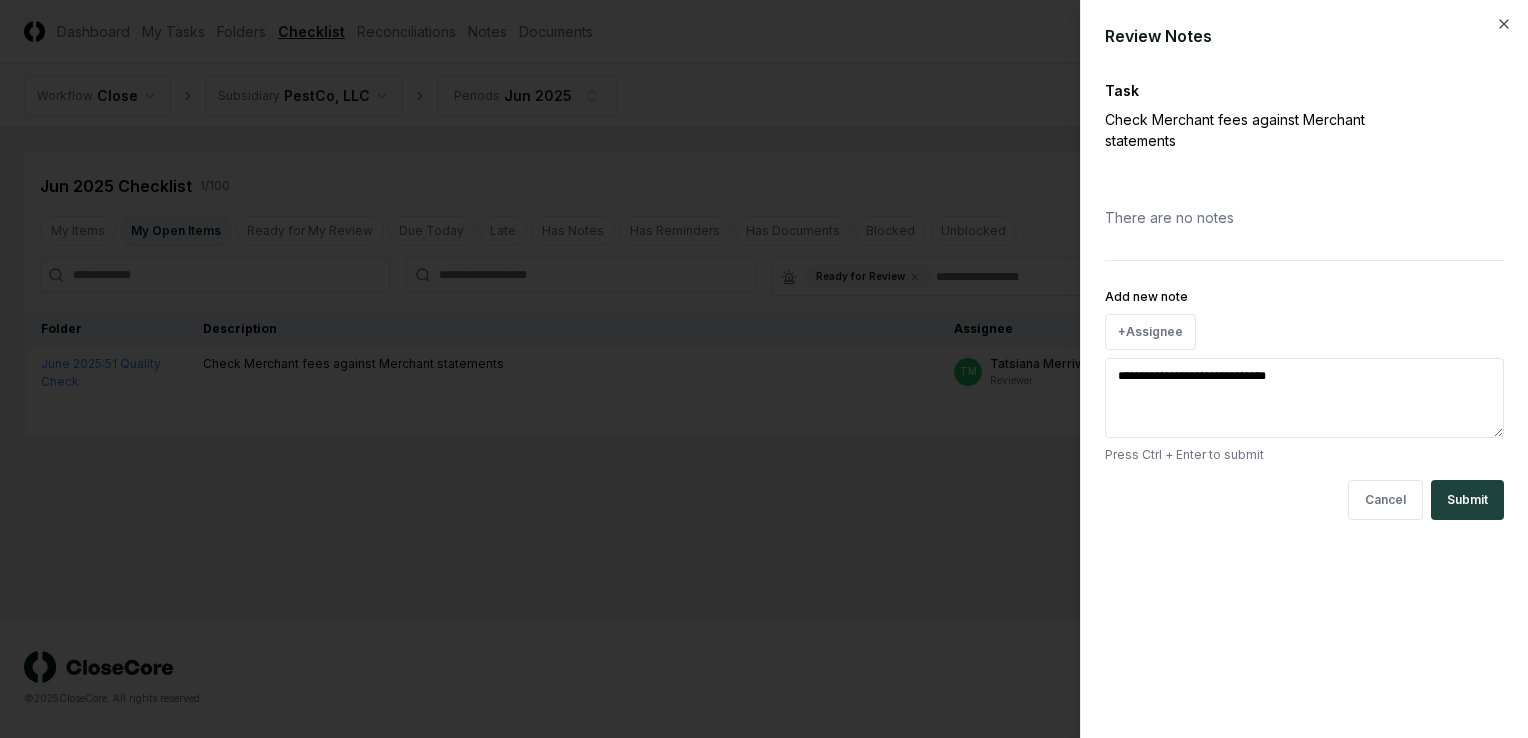 type on "*" 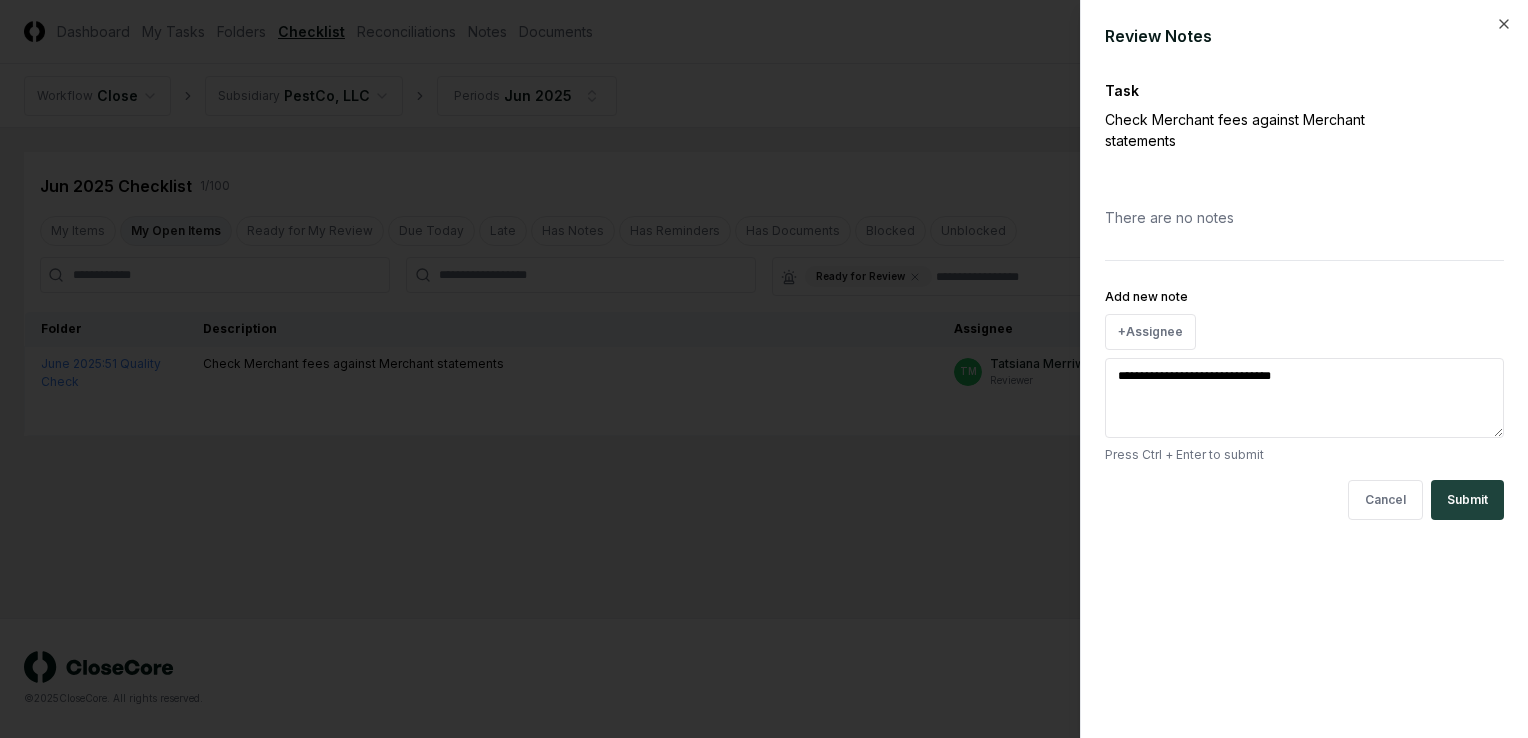 type on "**********" 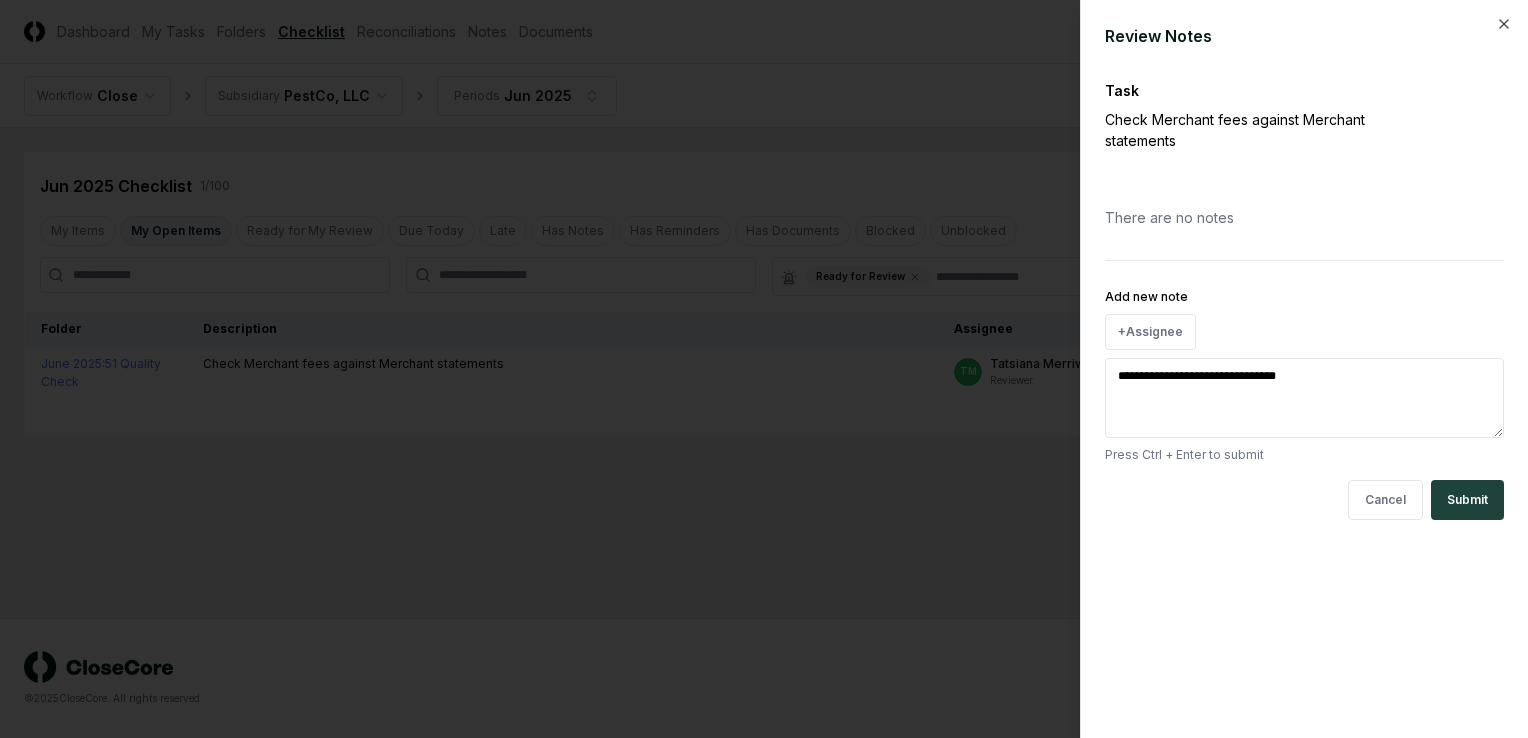type on "**********" 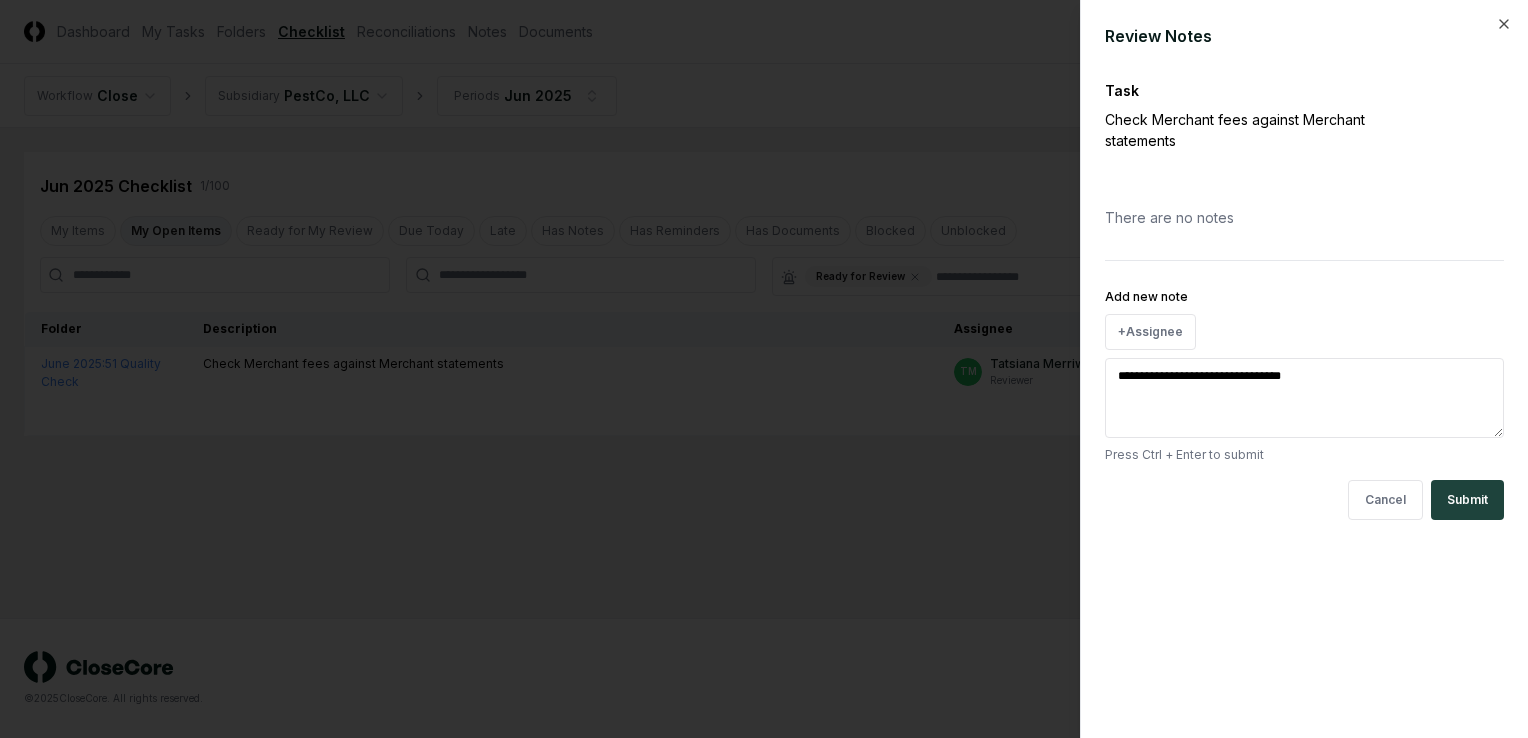 type on "**********" 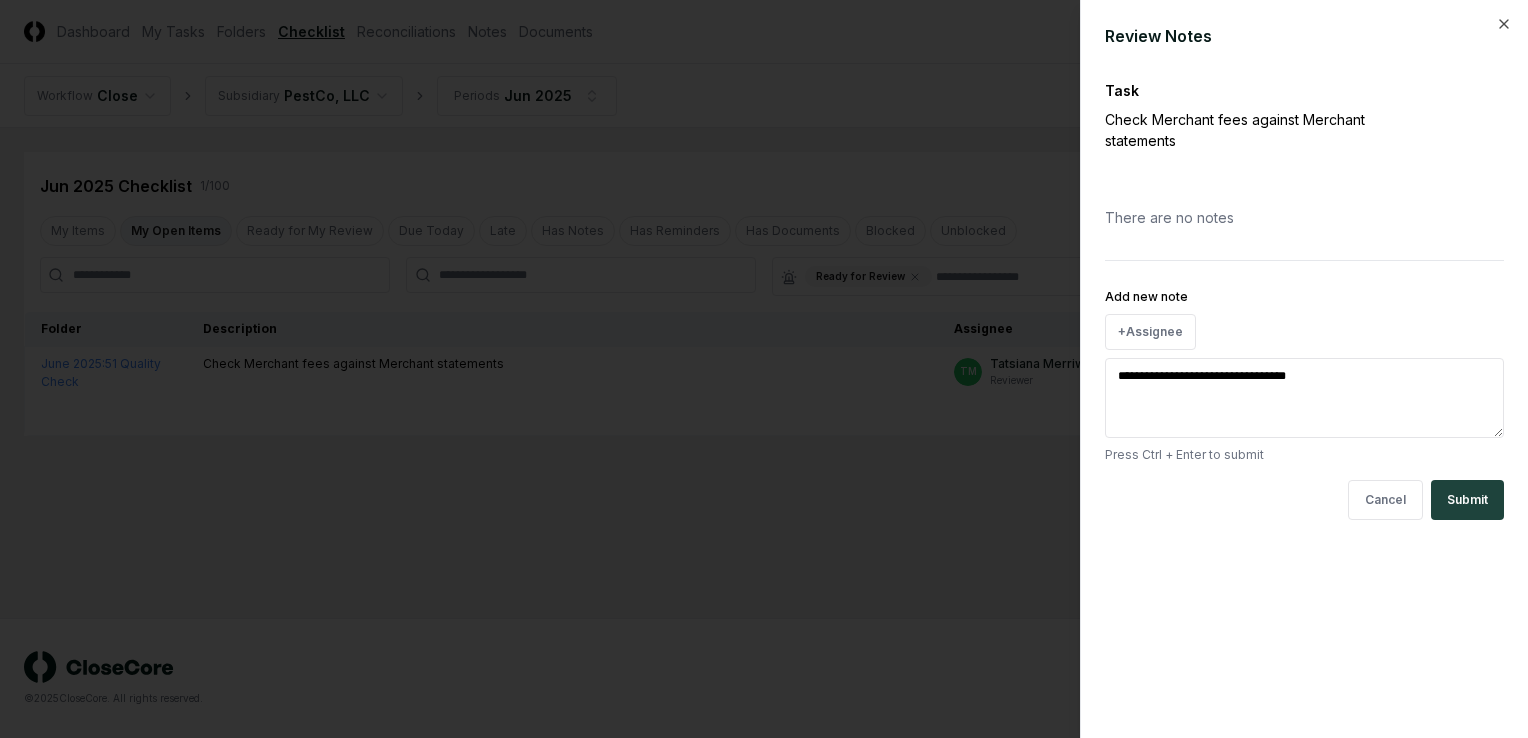type on "**********" 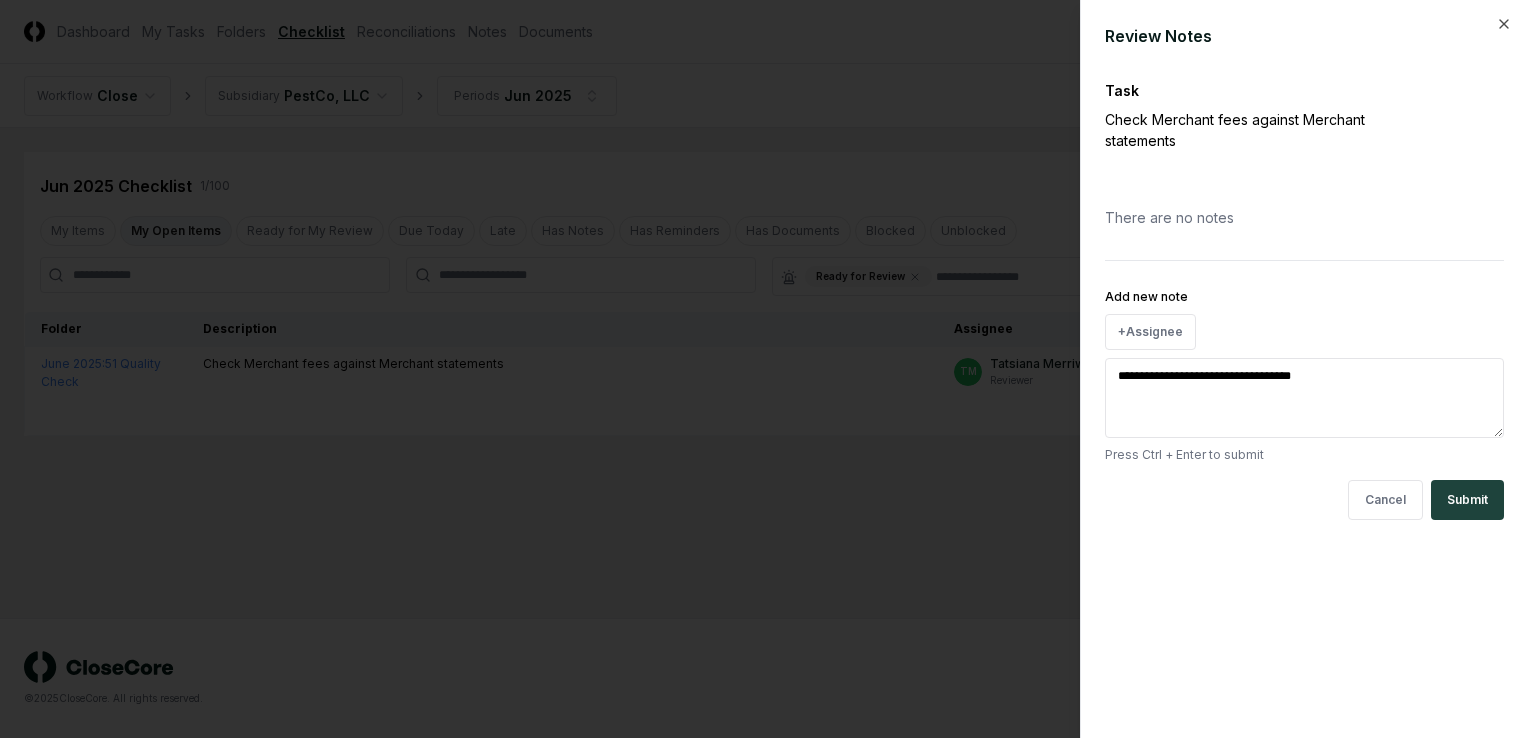 type on "**********" 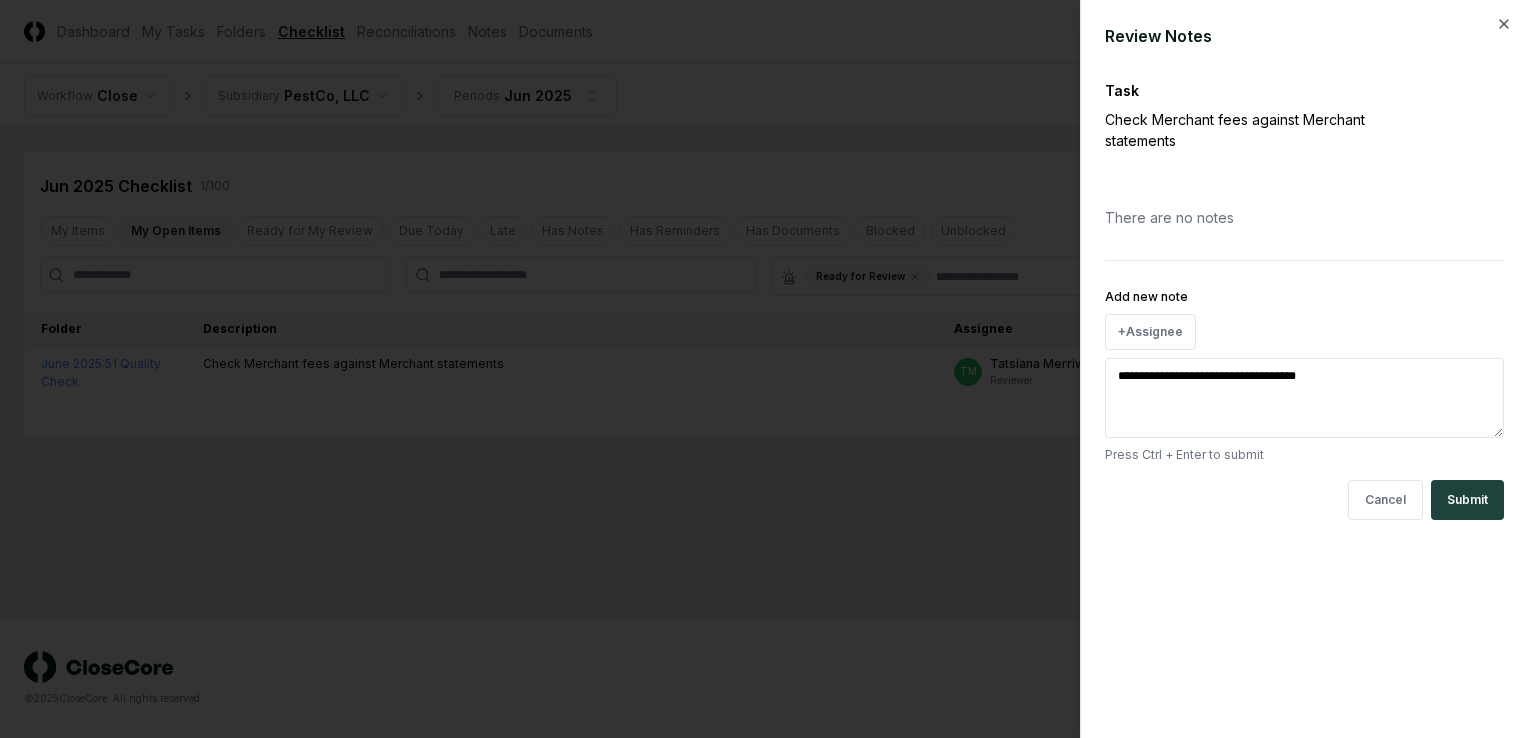 type on "**********" 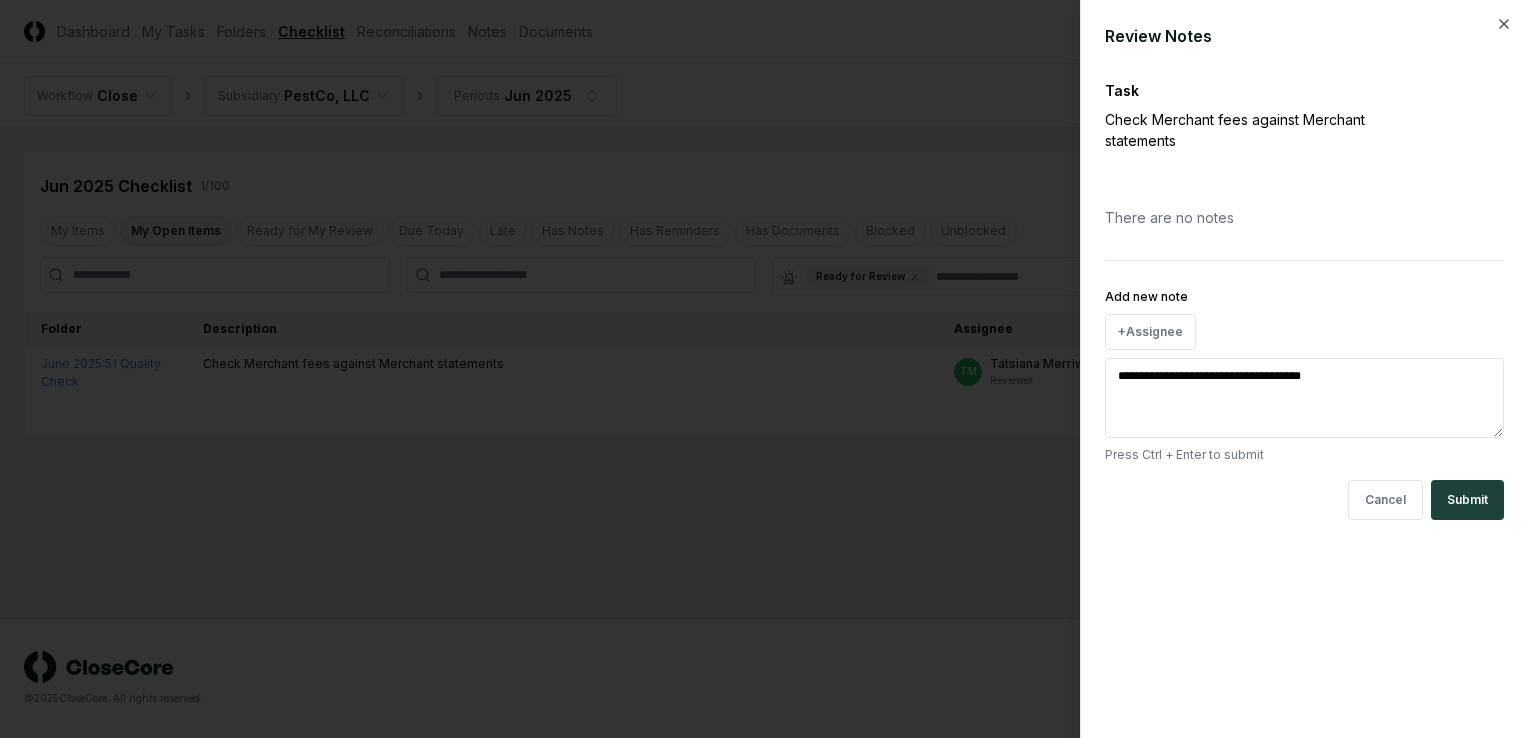 type on "**********" 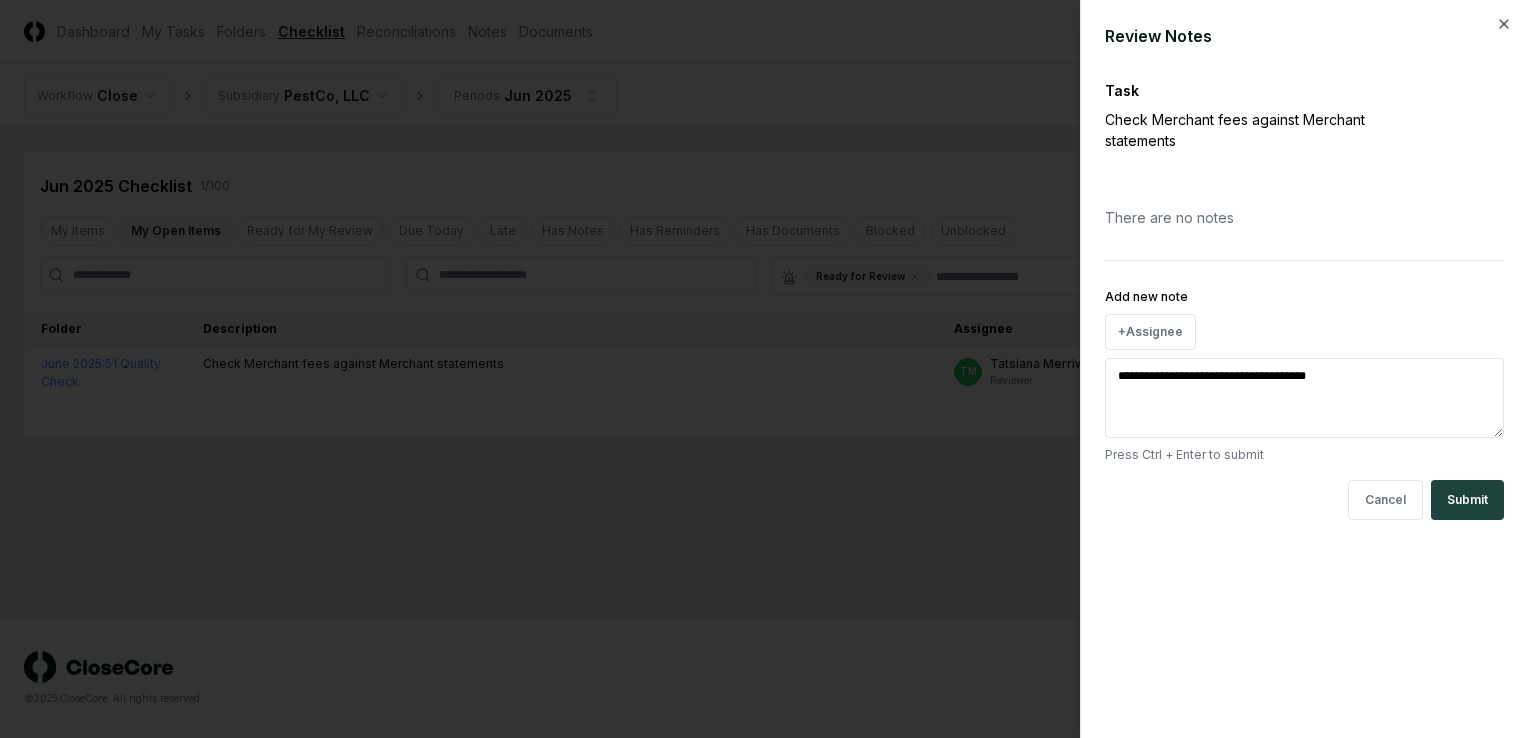 type on "**********" 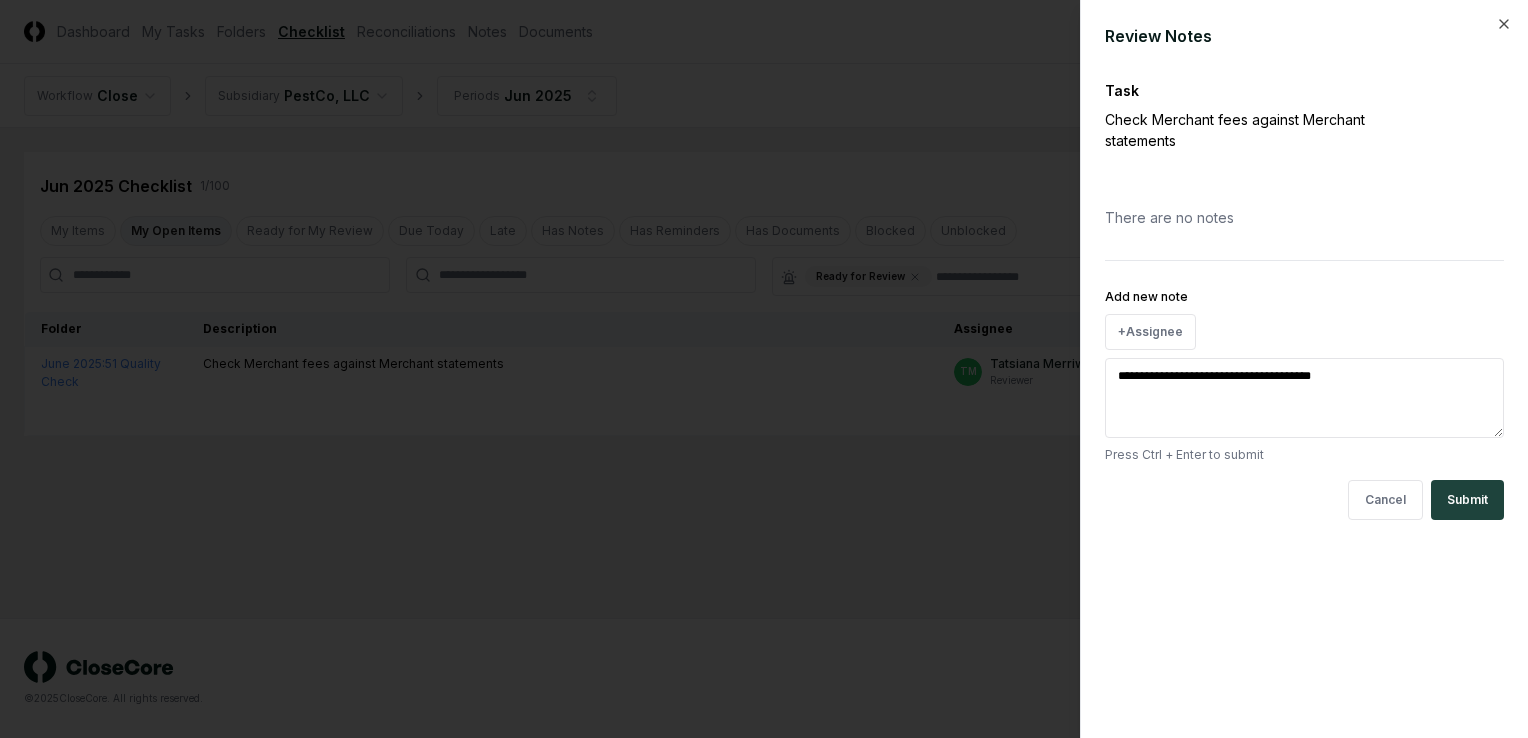 type on "**********" 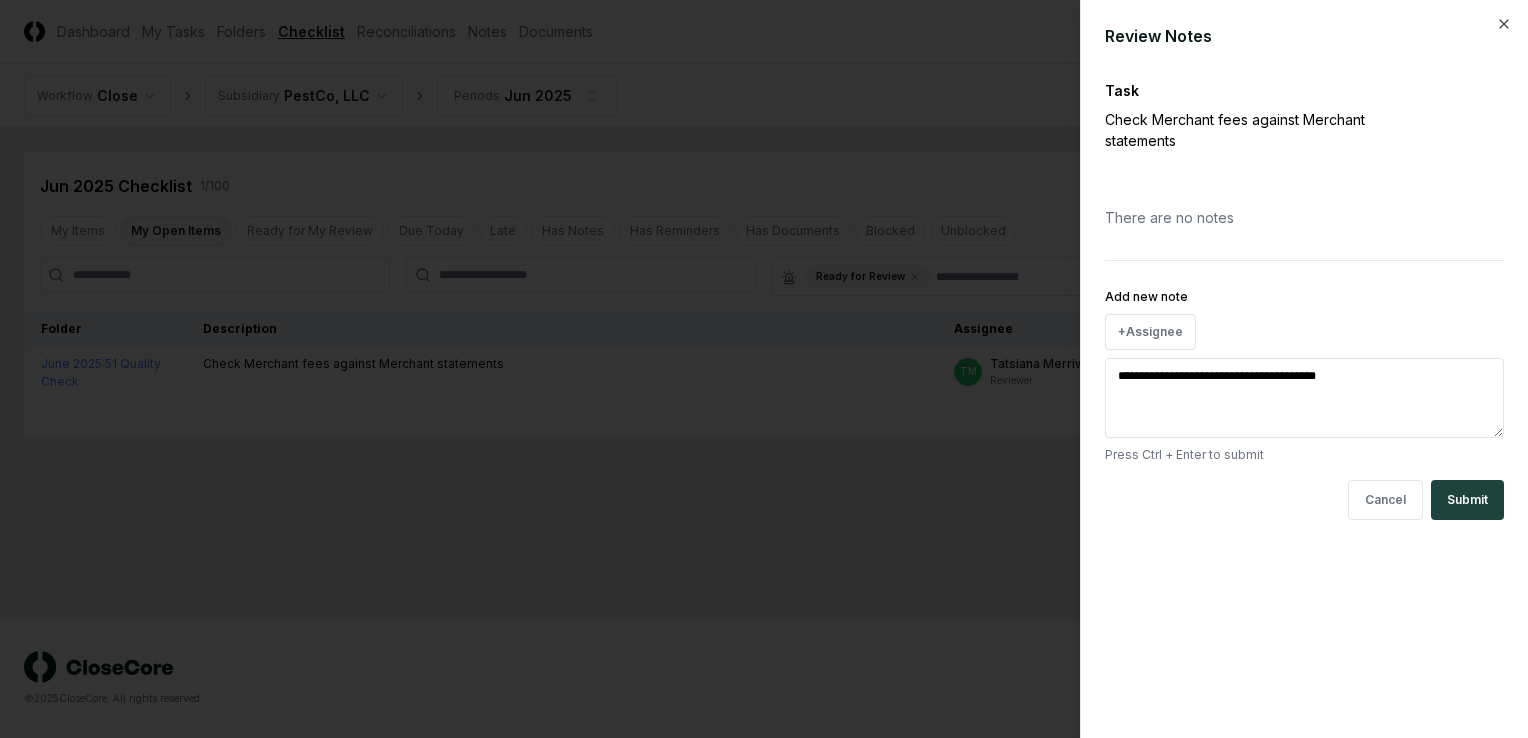 type on "**********" 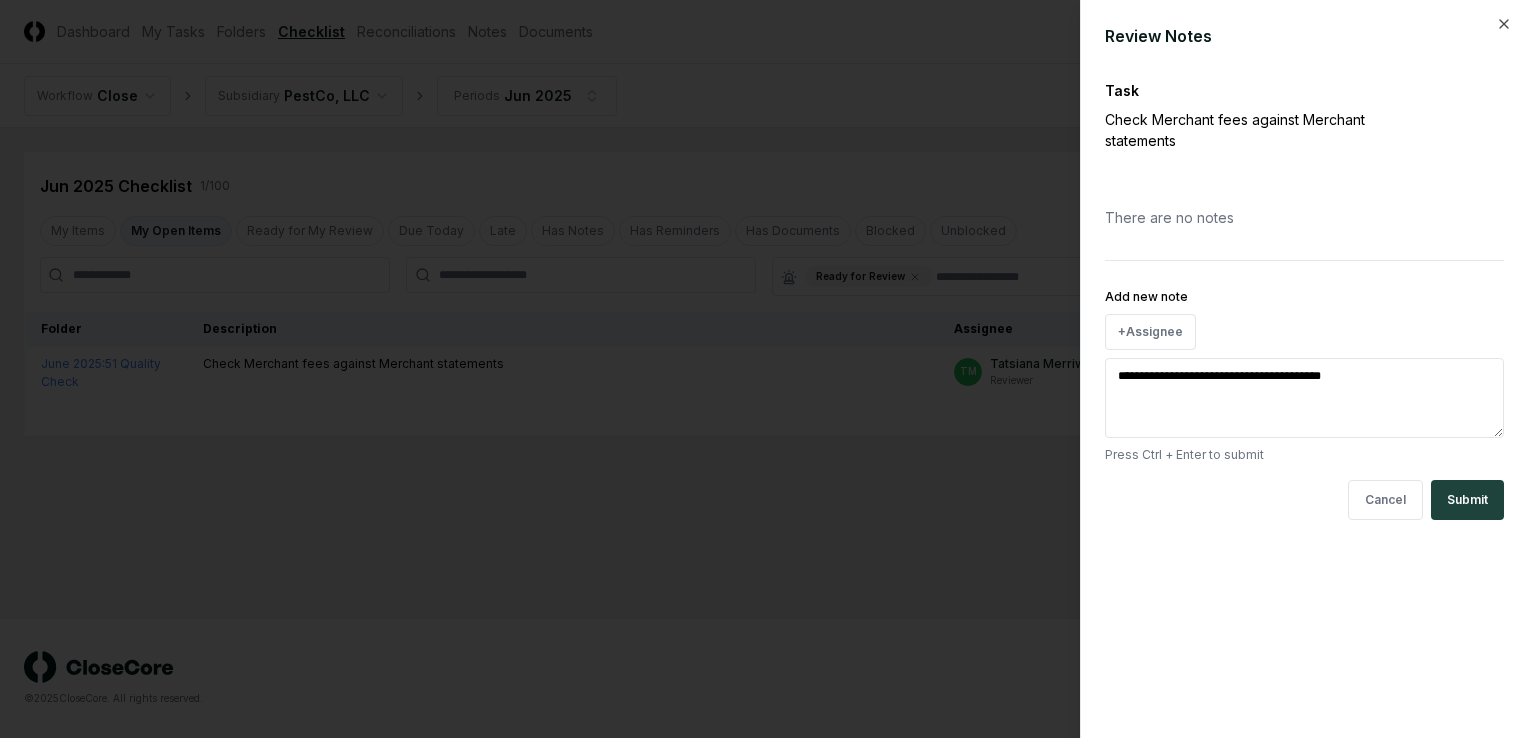 type on "**********" 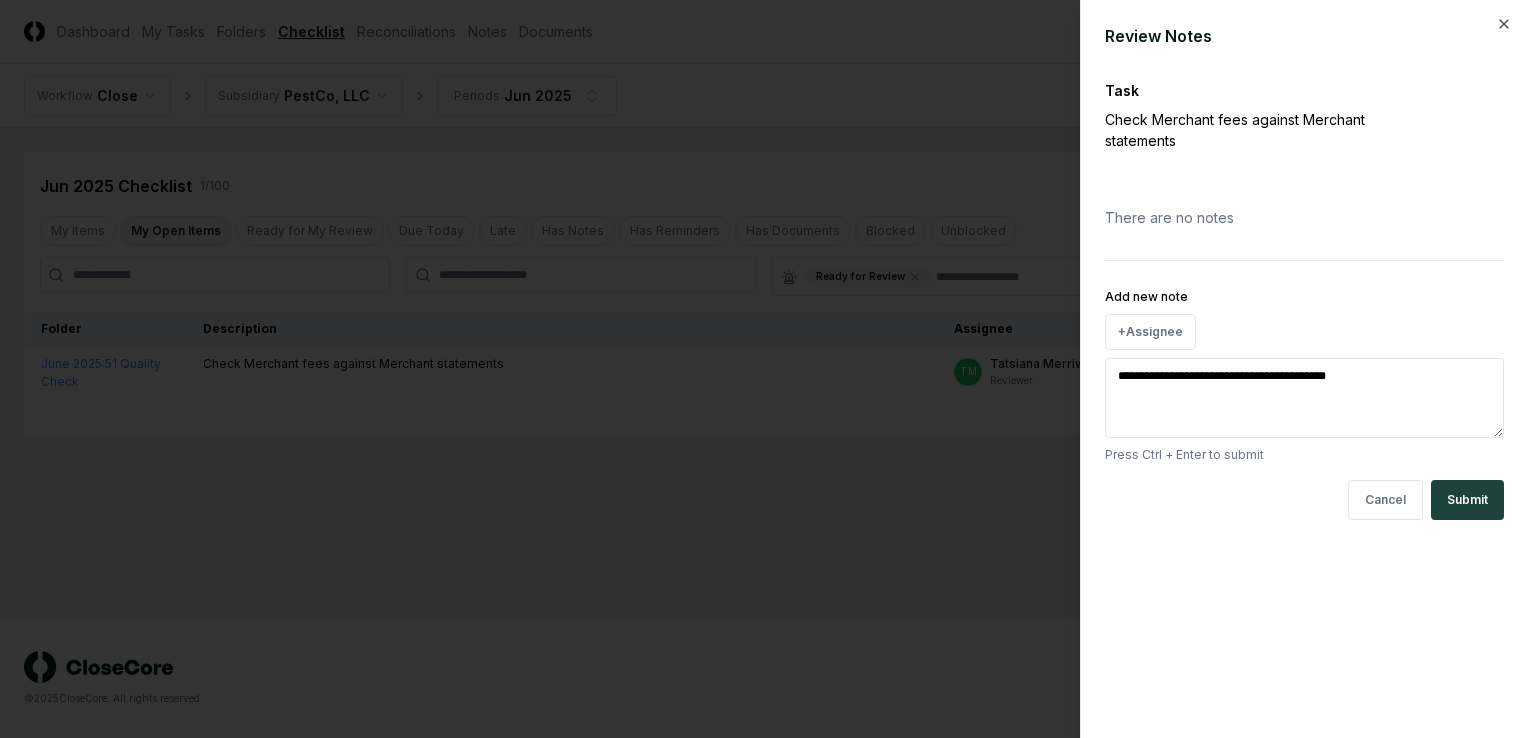 type on "**********" 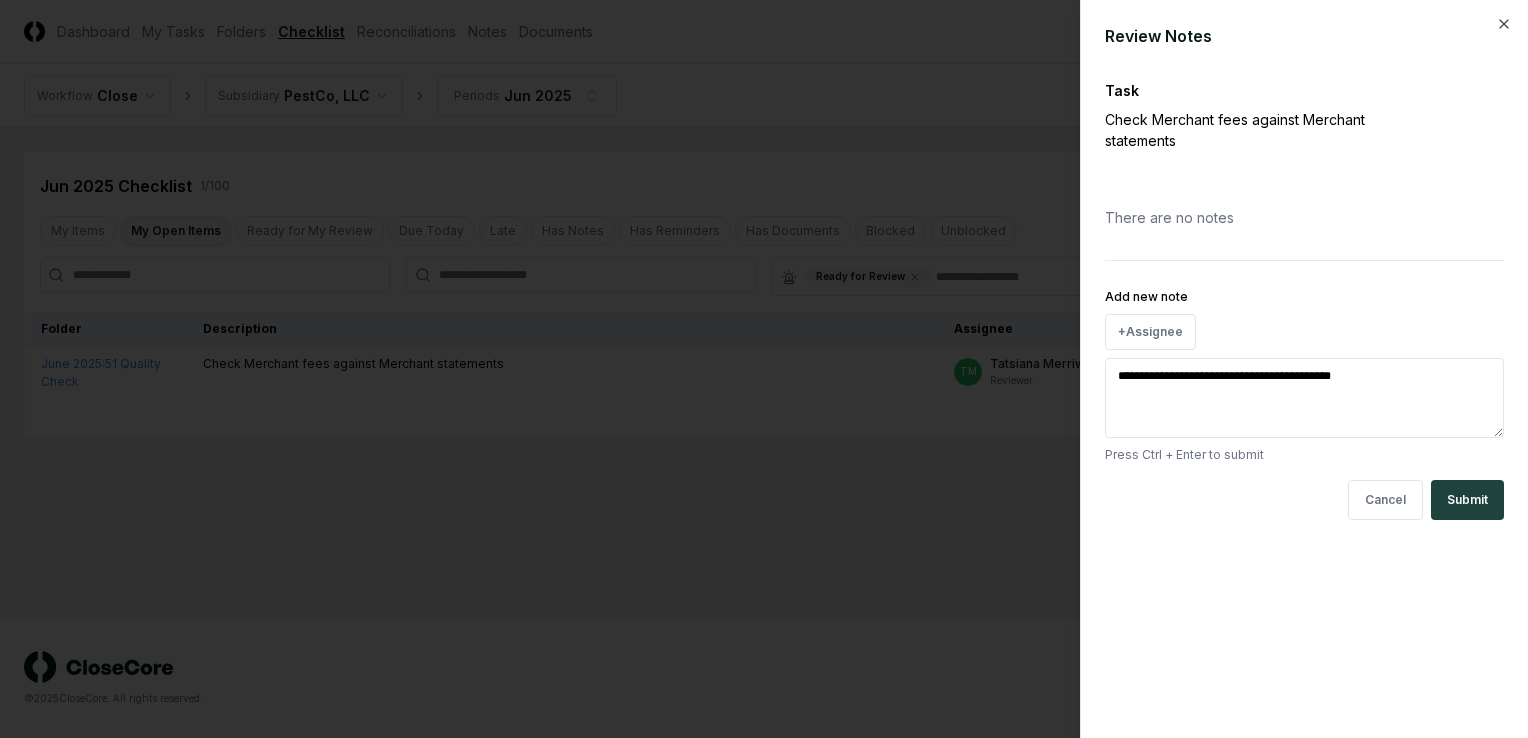 type on "**********" 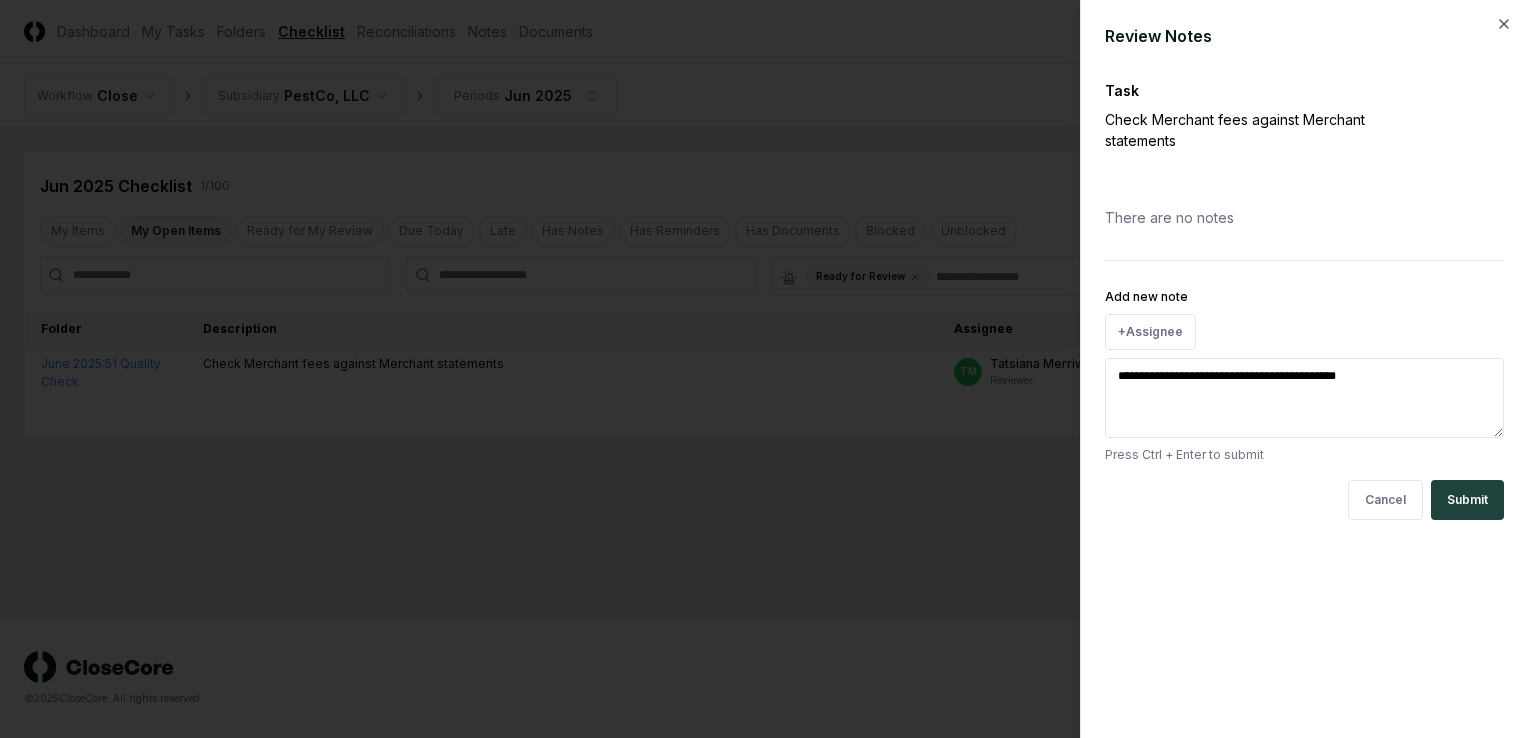 type on "*" 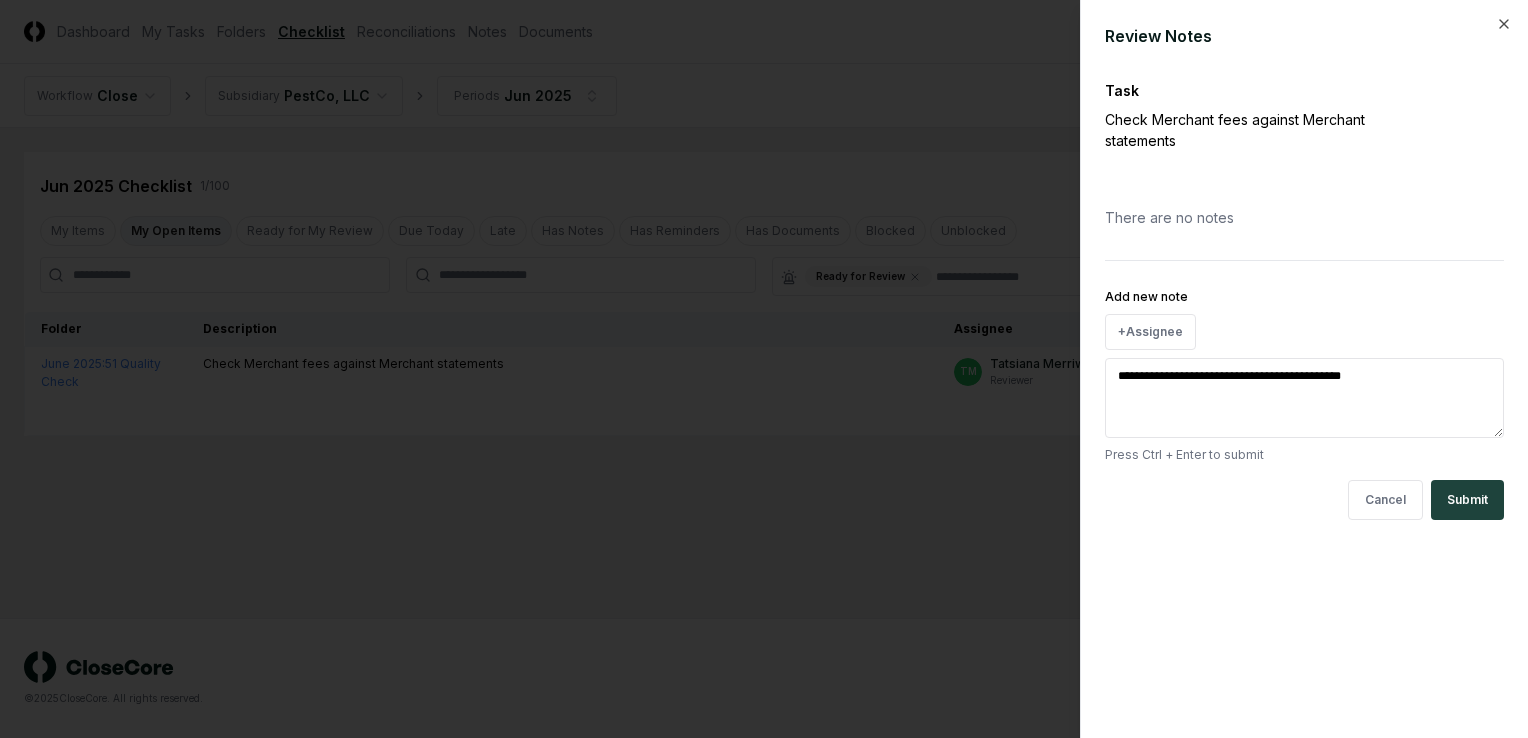 type on "**********" 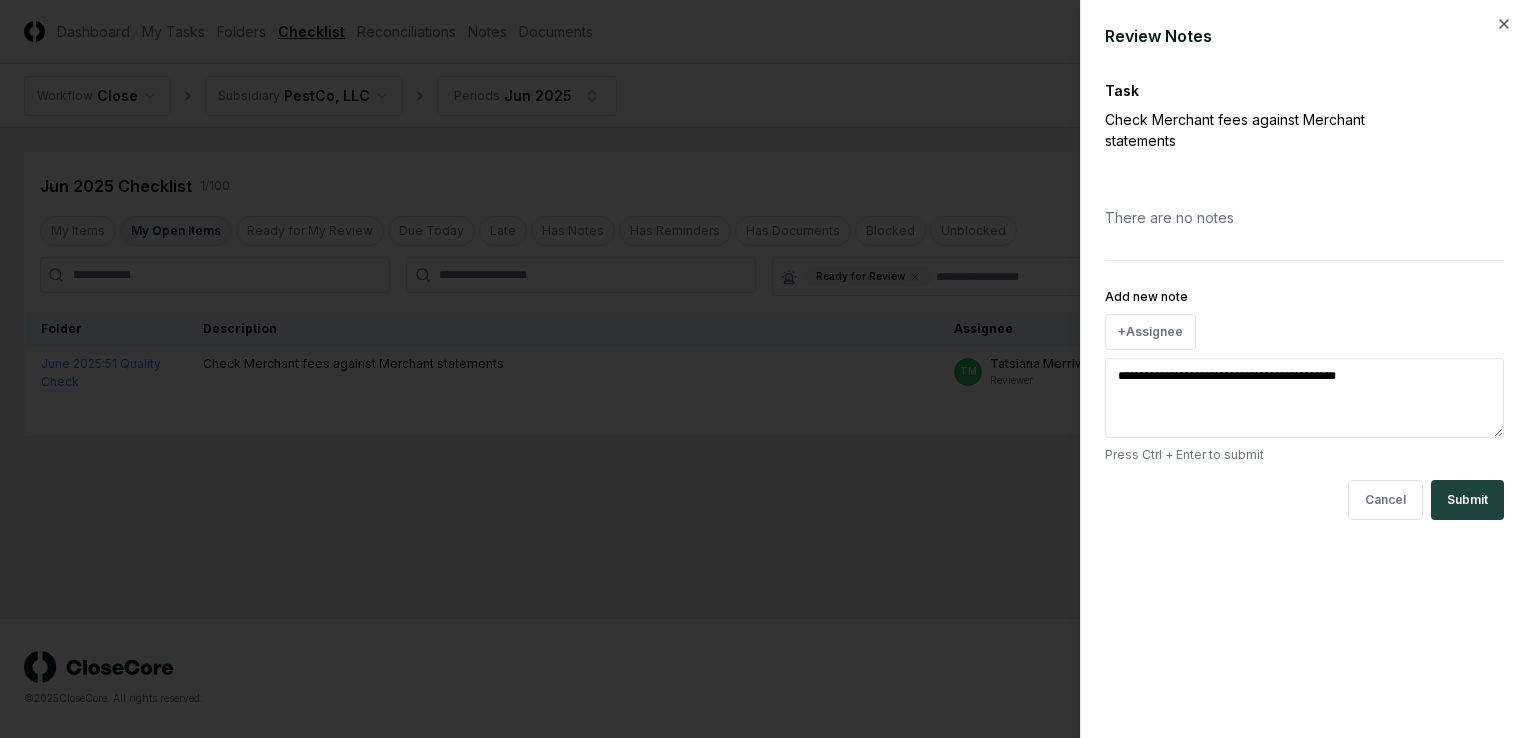 type on "**********" 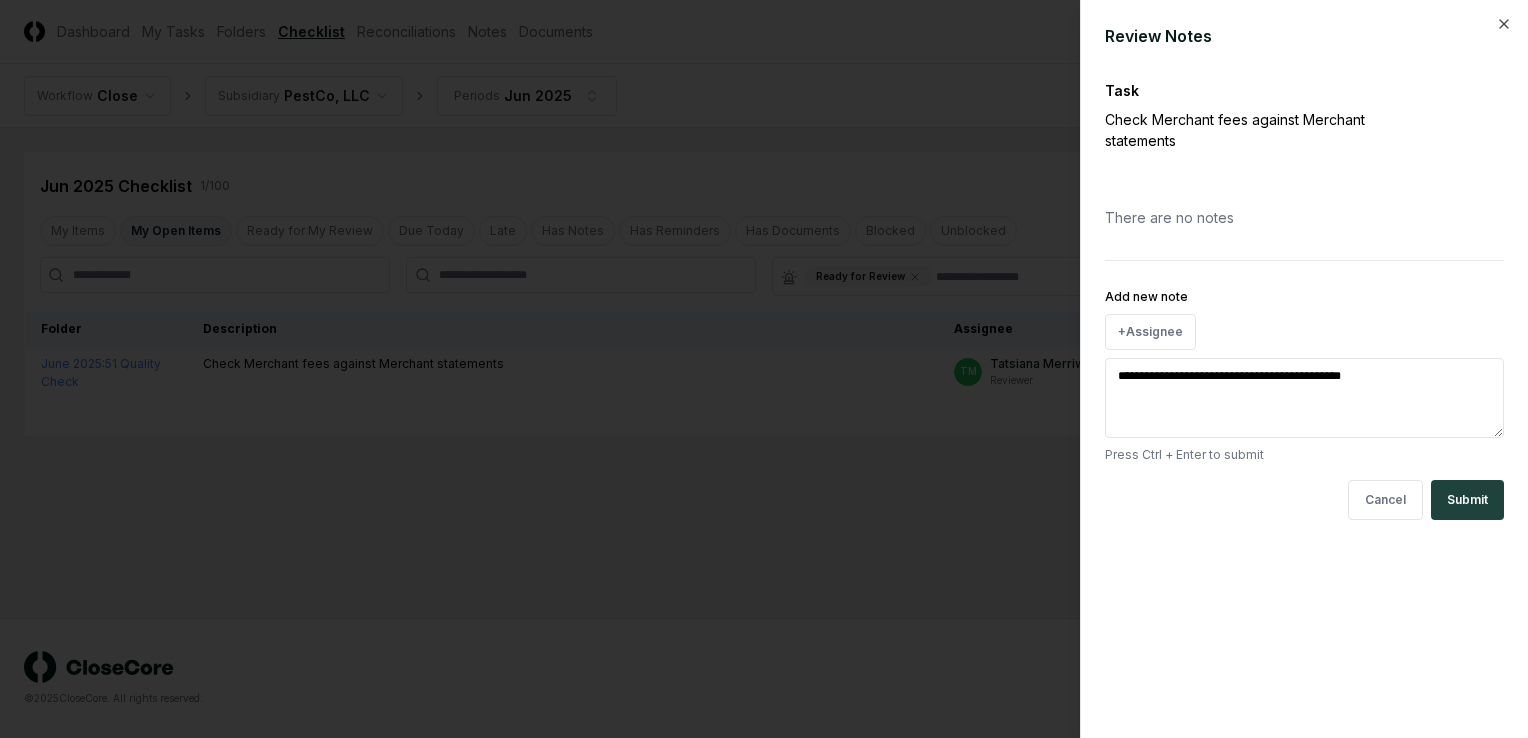 type on "**********" 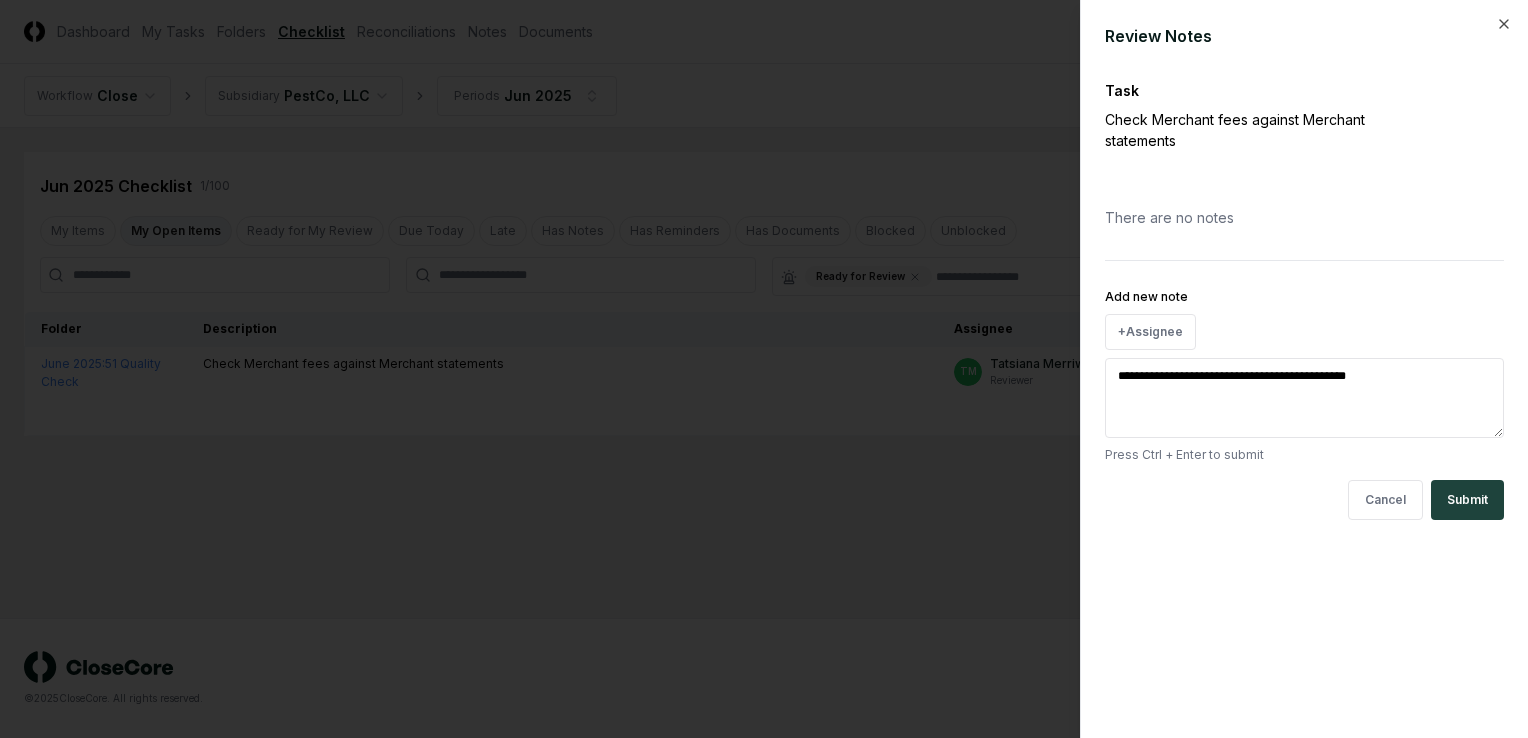 type on "**********" 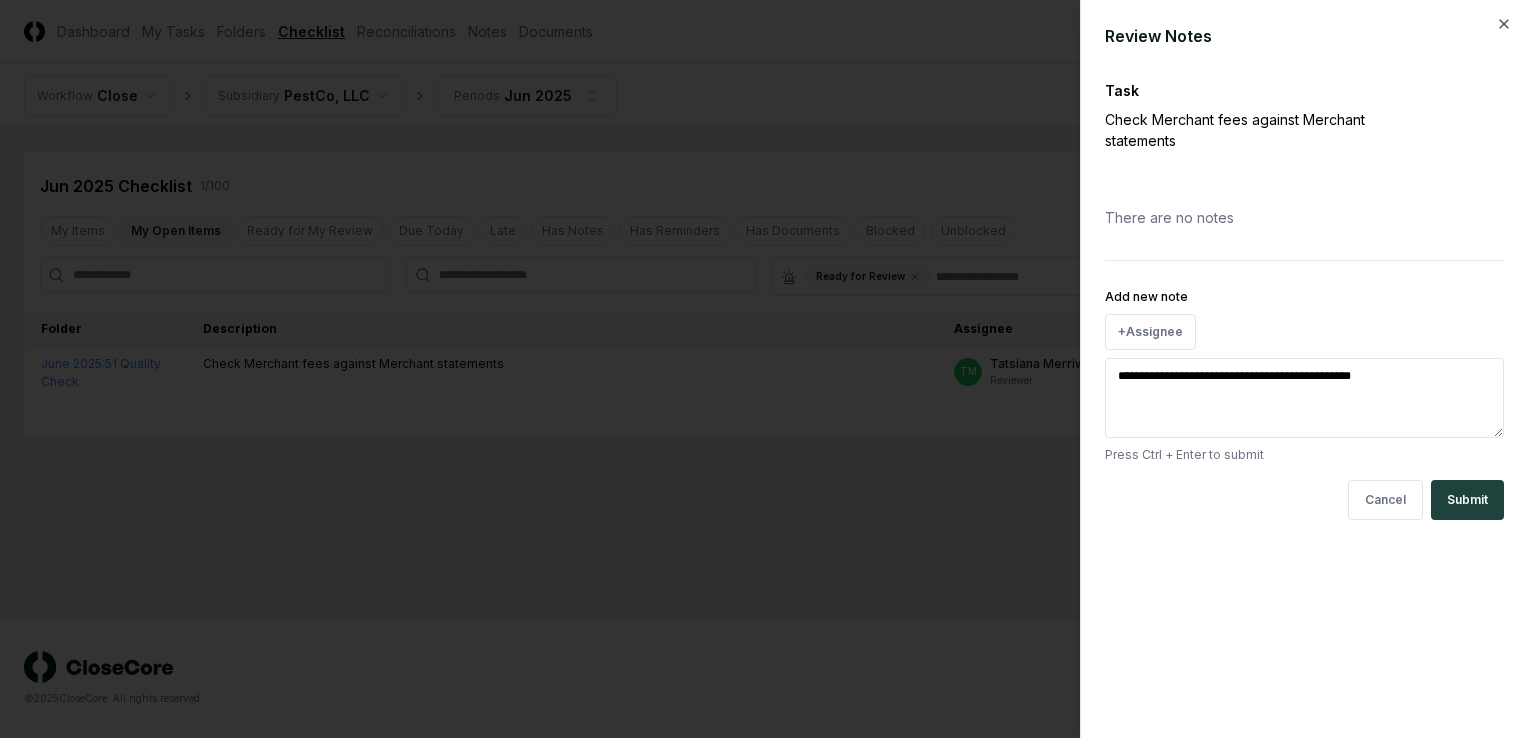 type on "**********" 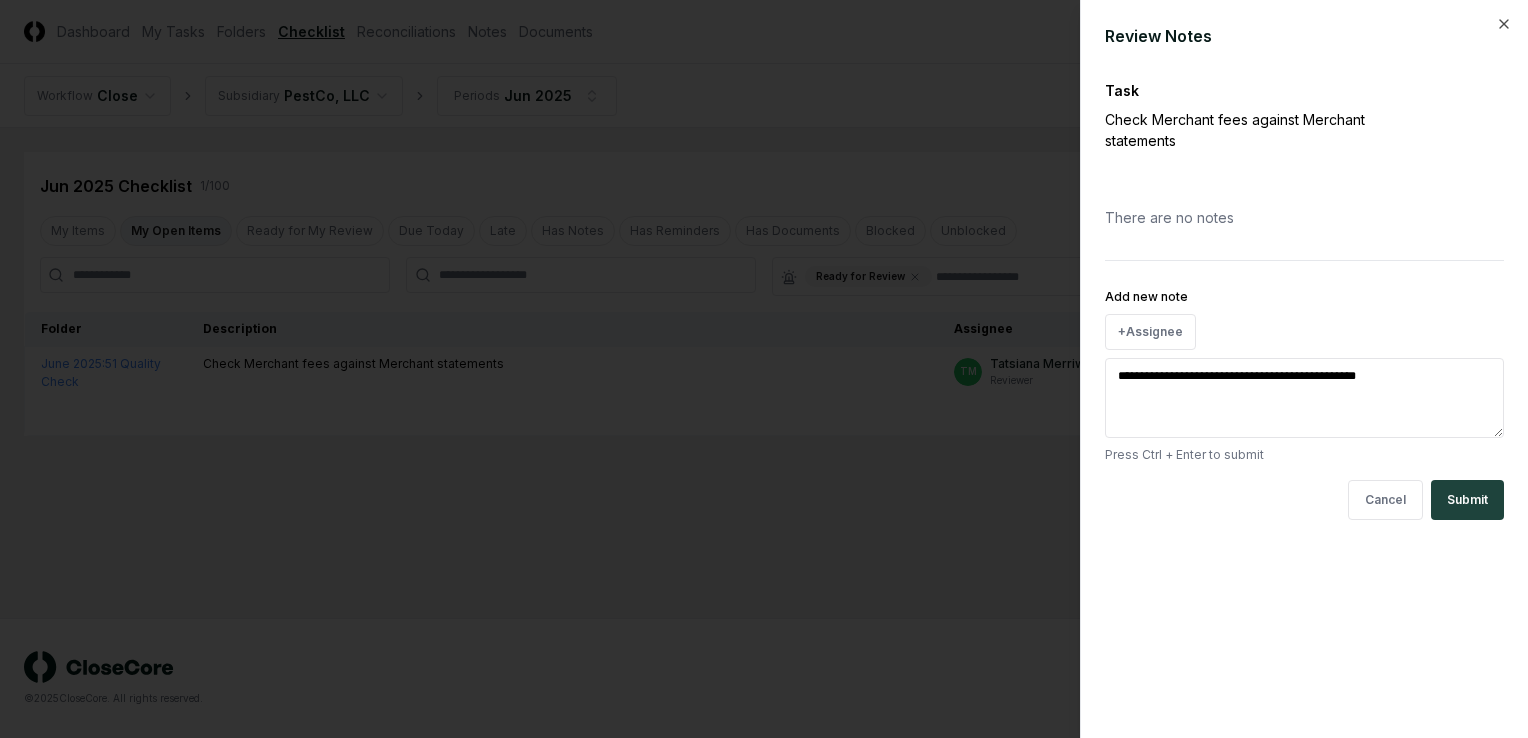 type on "**********" 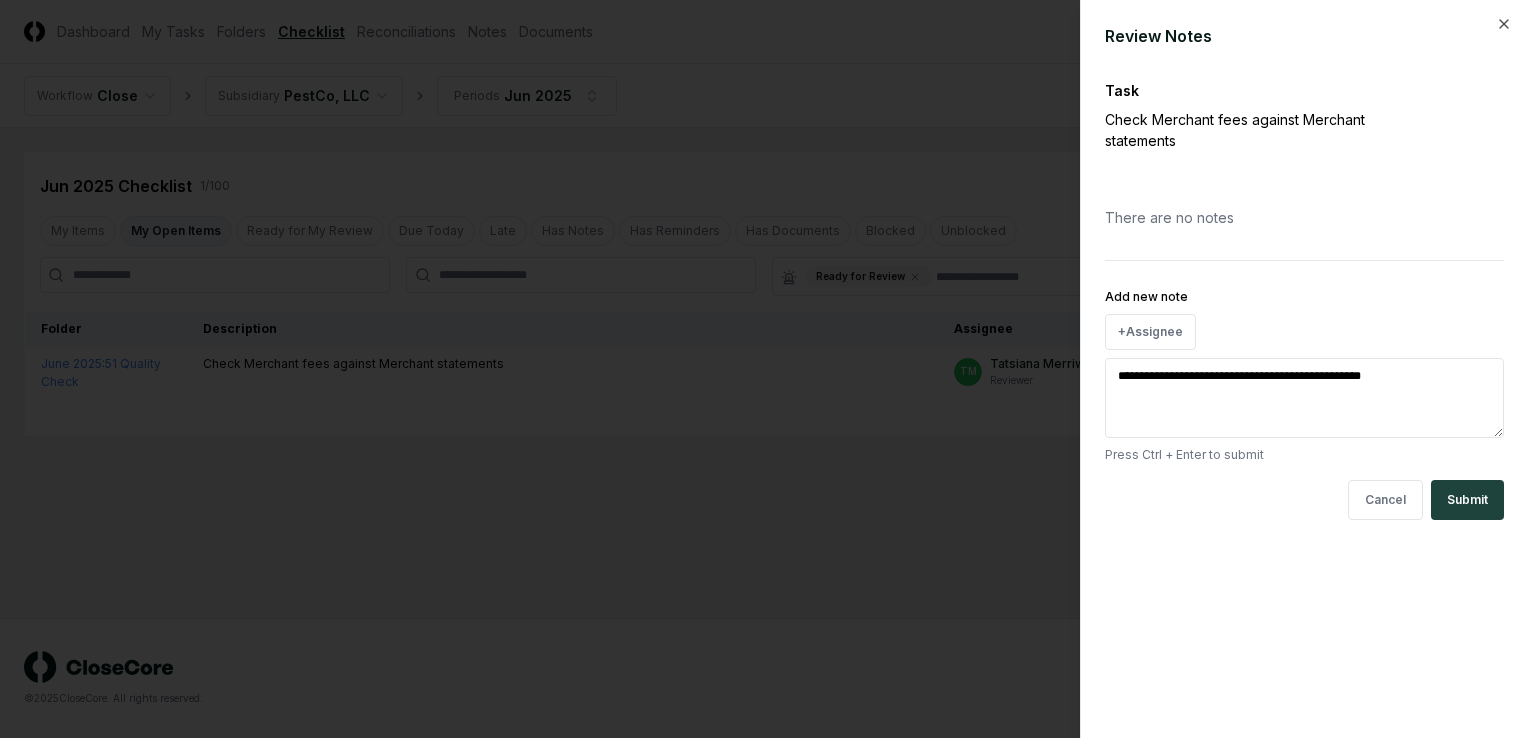 type on "**********" 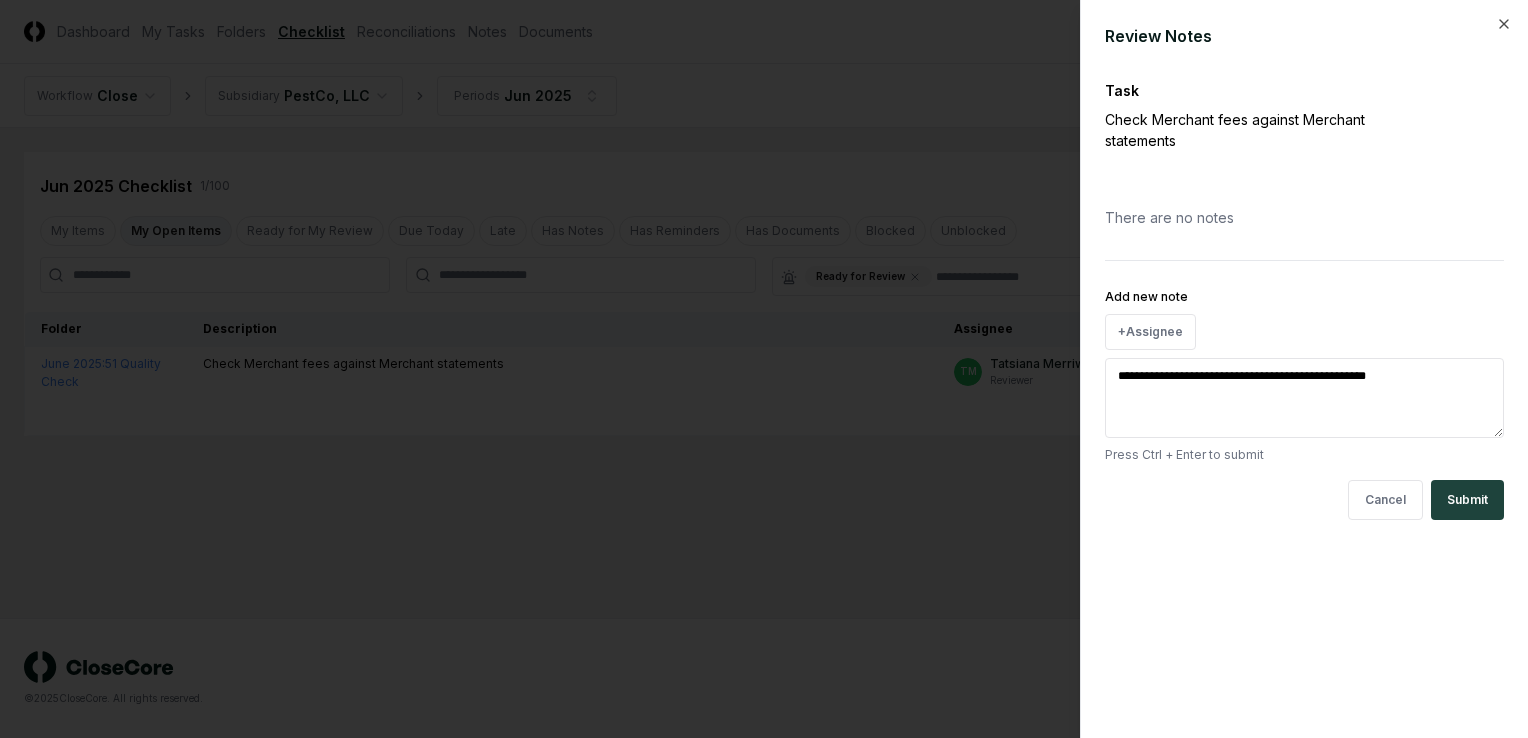 type on "**********" 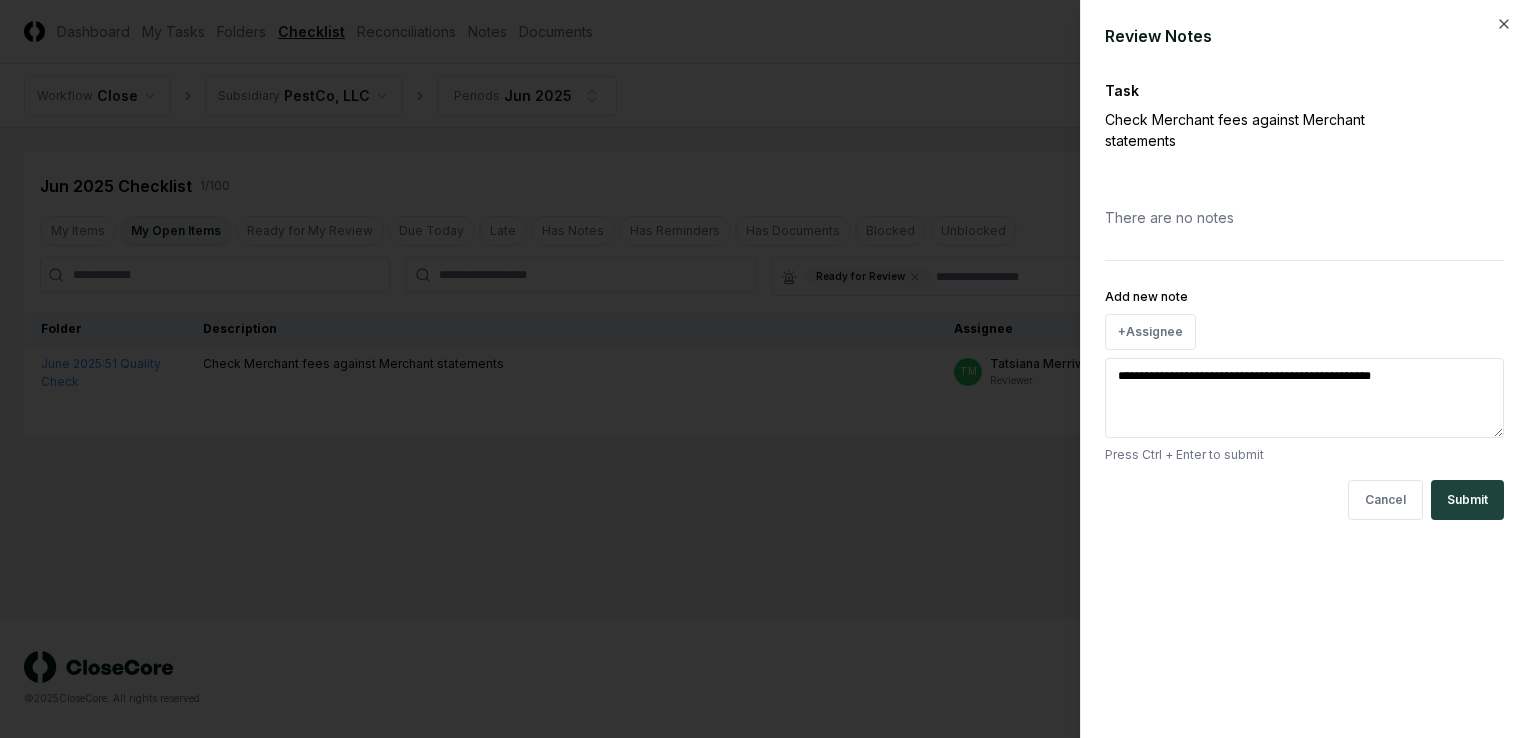 type on "**********" 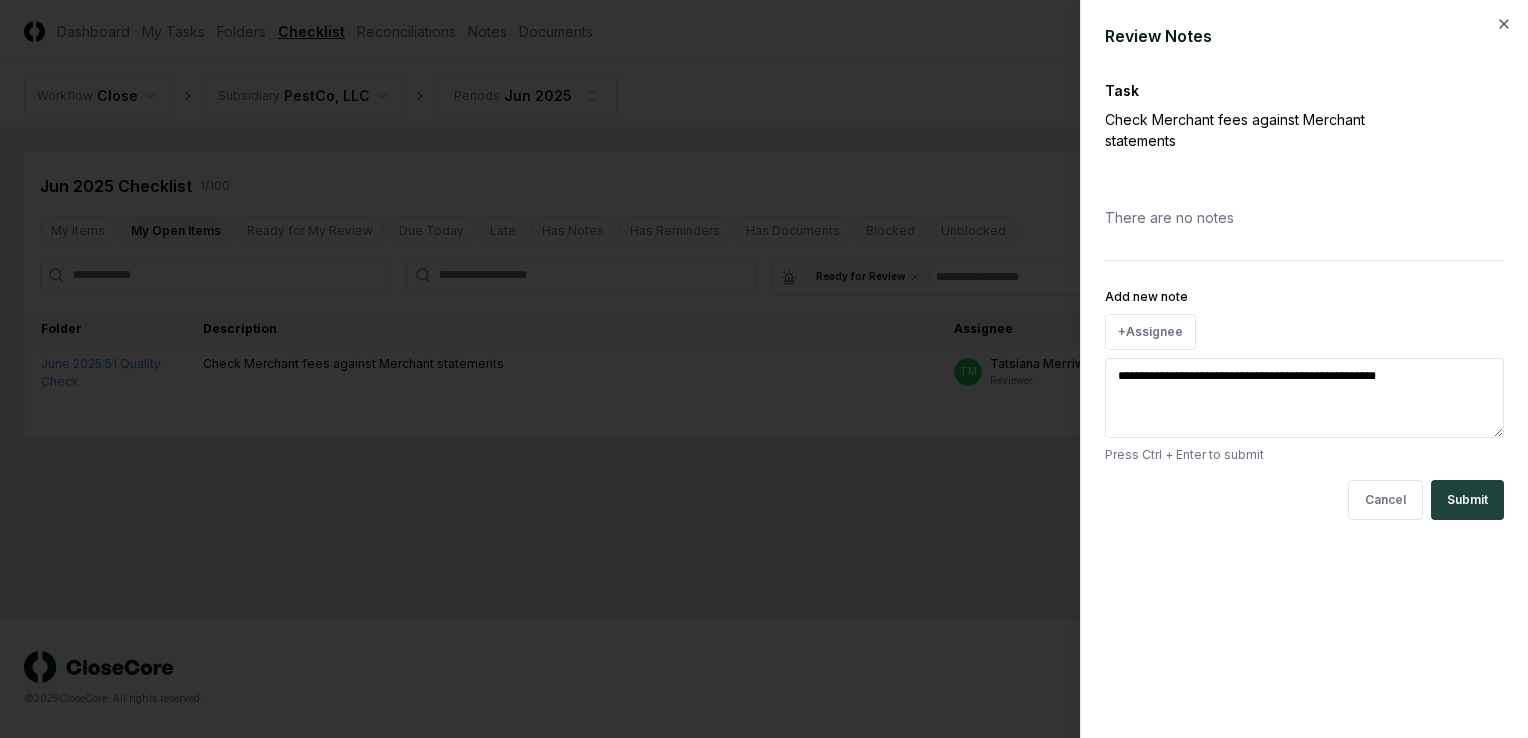 type on "**********" 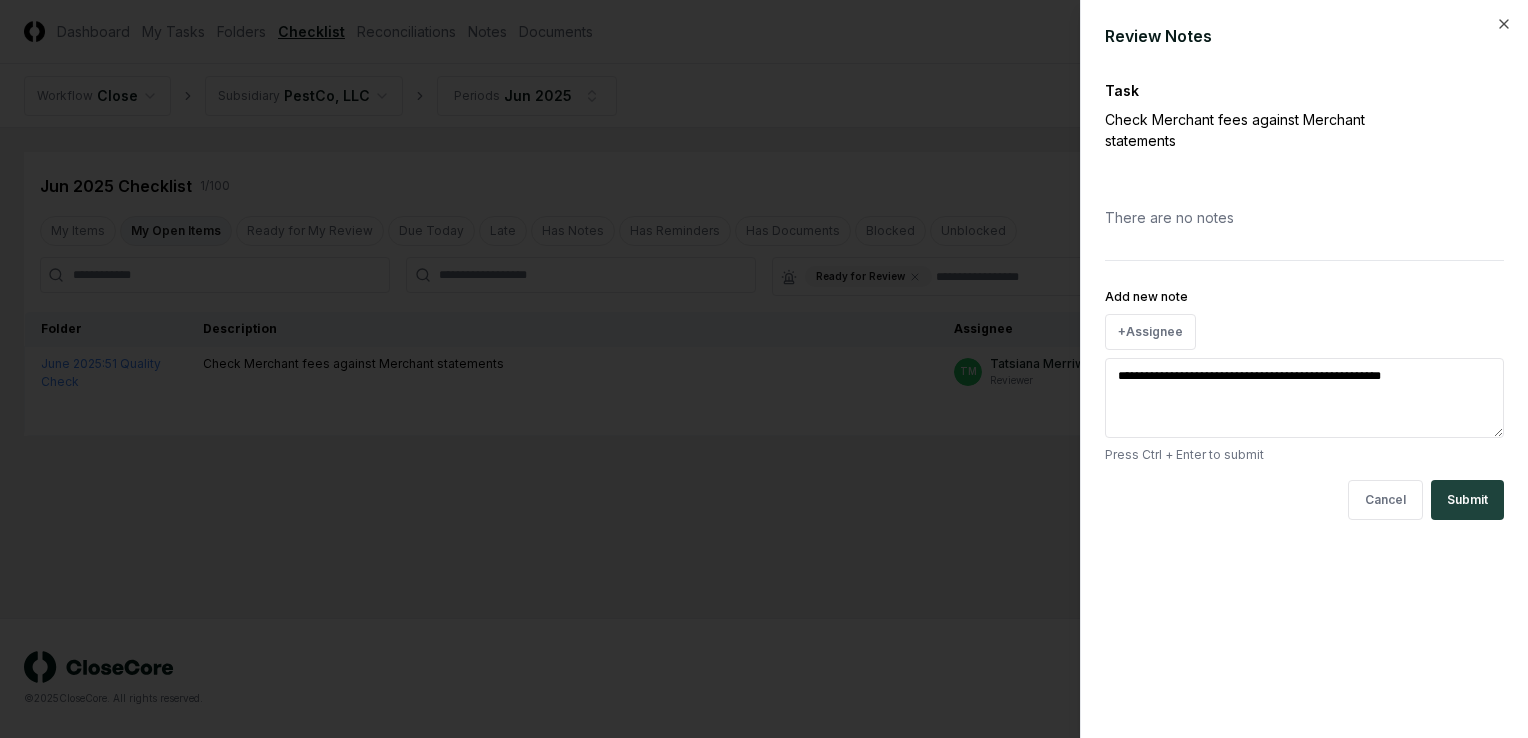 type on "**********" 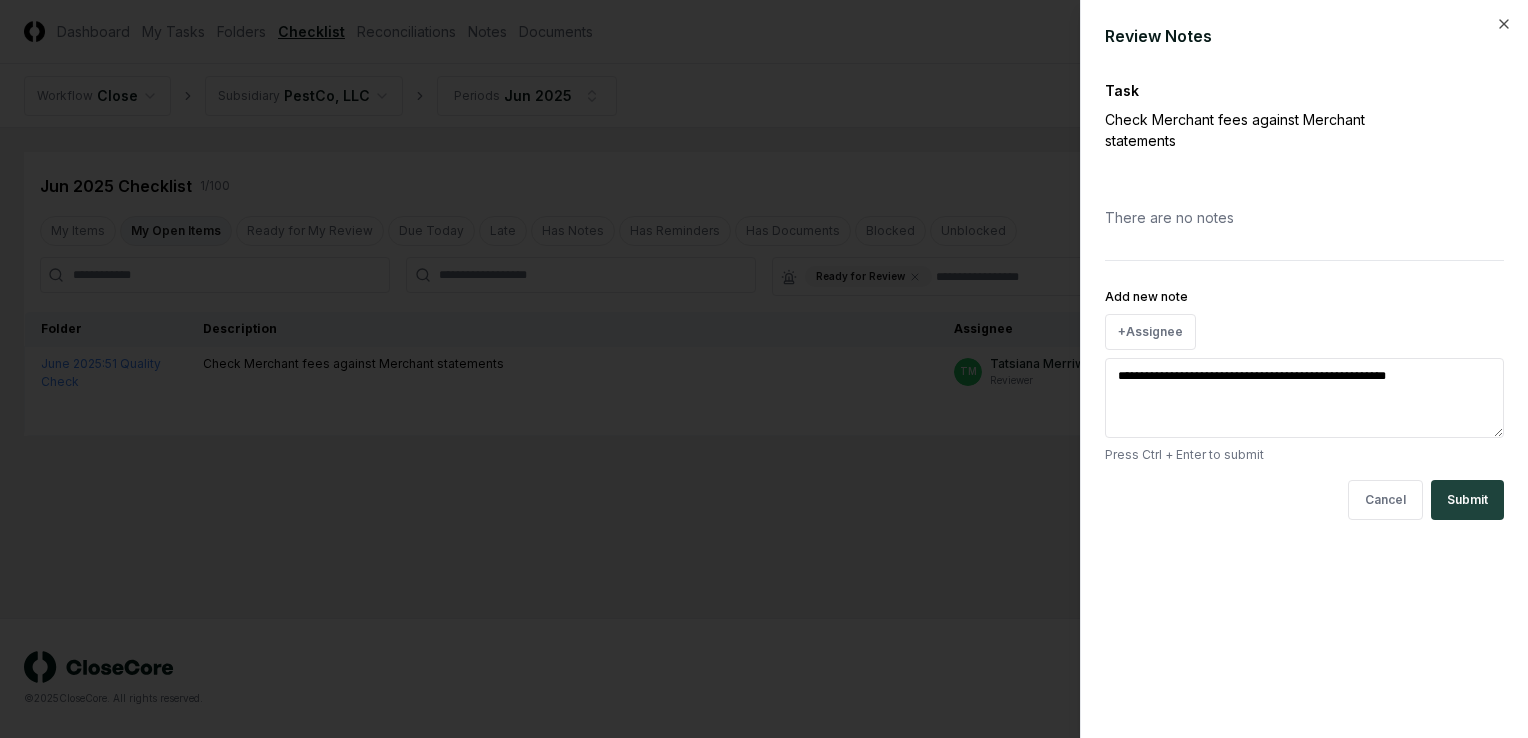 type on "**********" 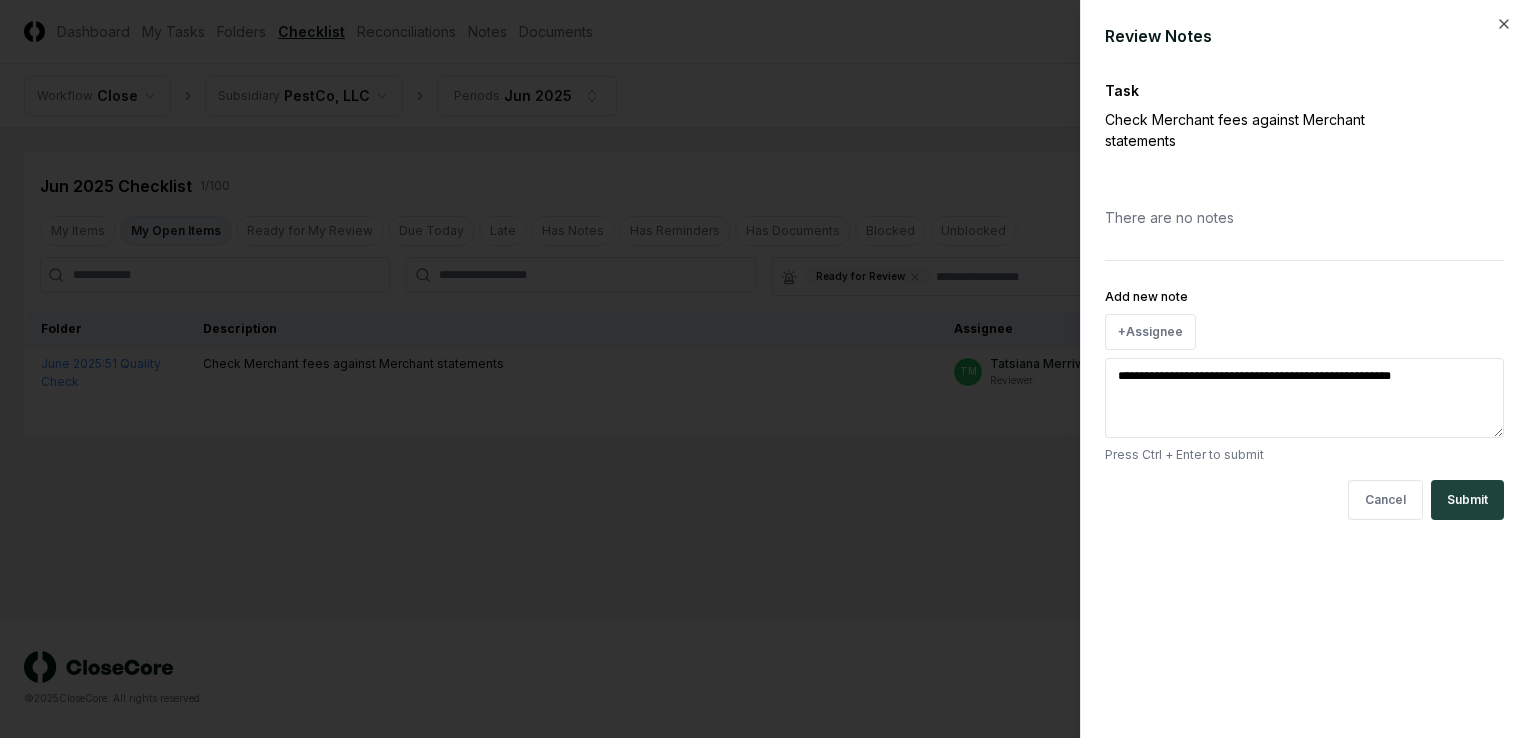 type on "**********" 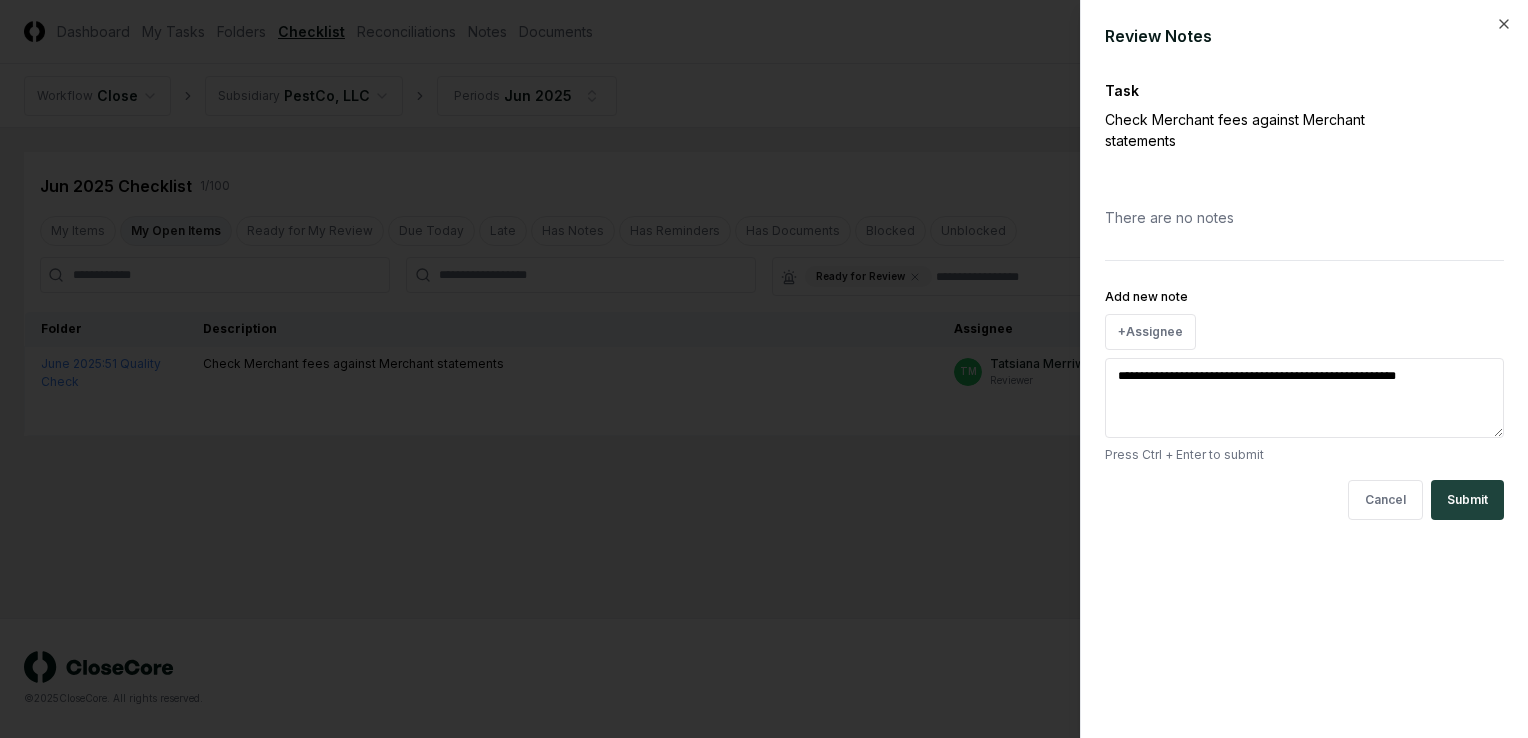 type on "**********" 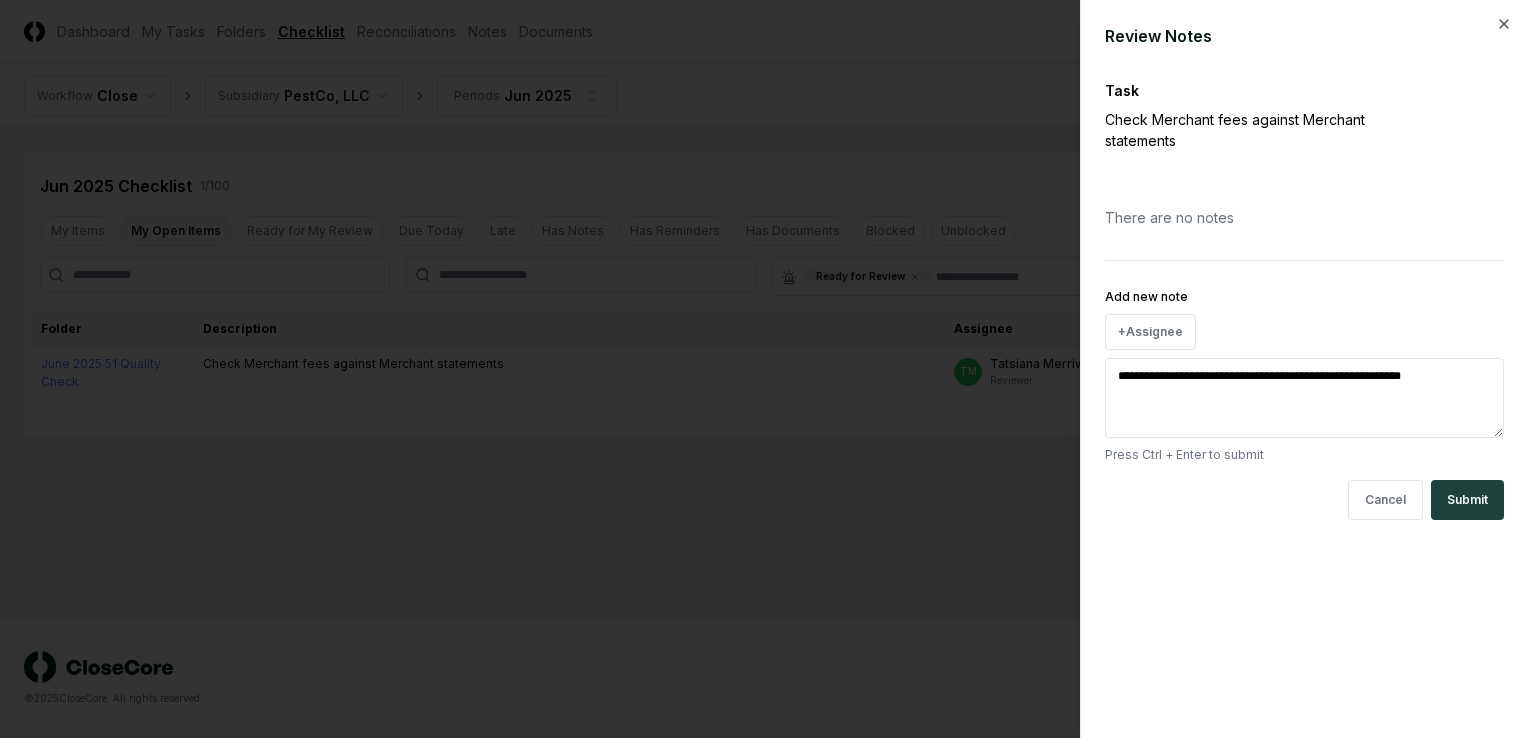 type on "**********" 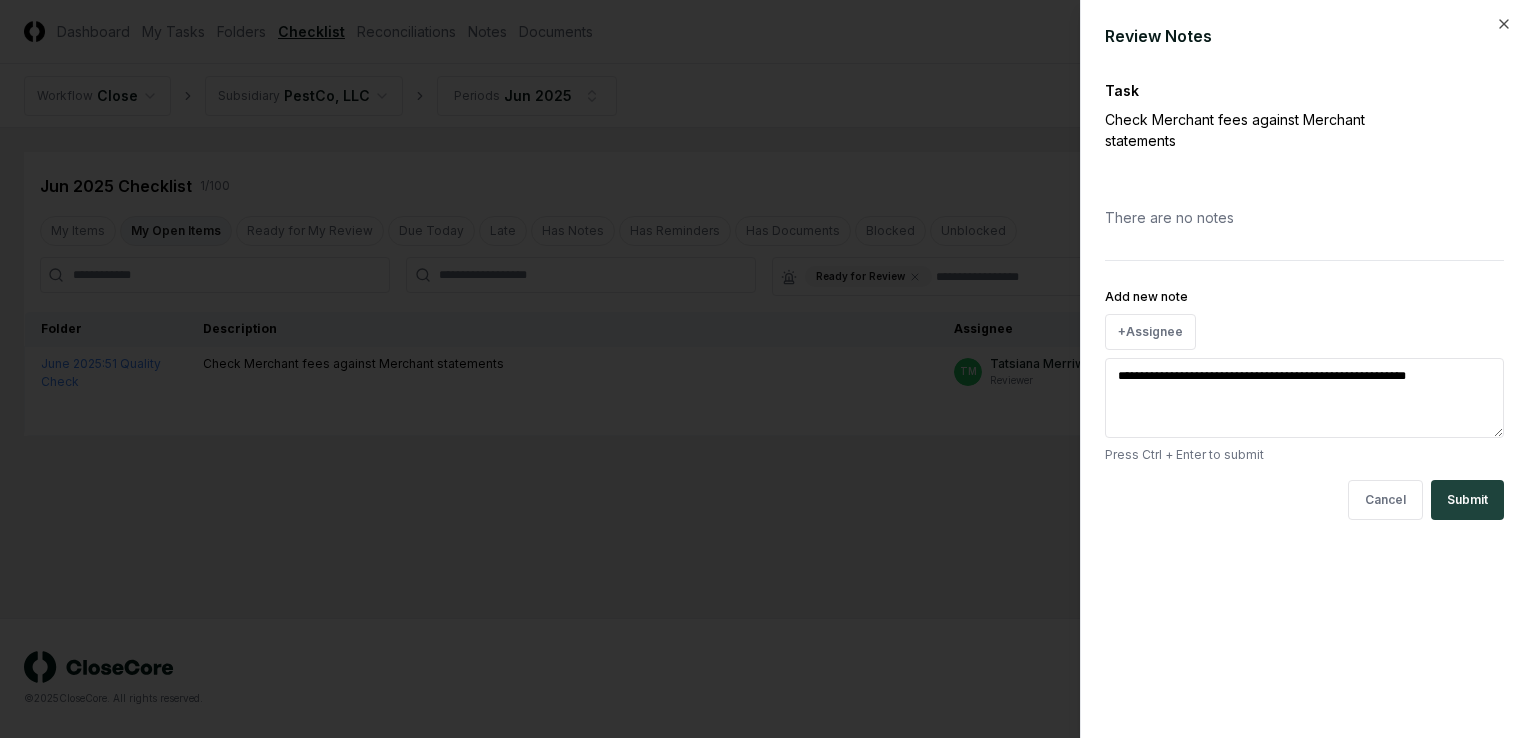 type on "**********" 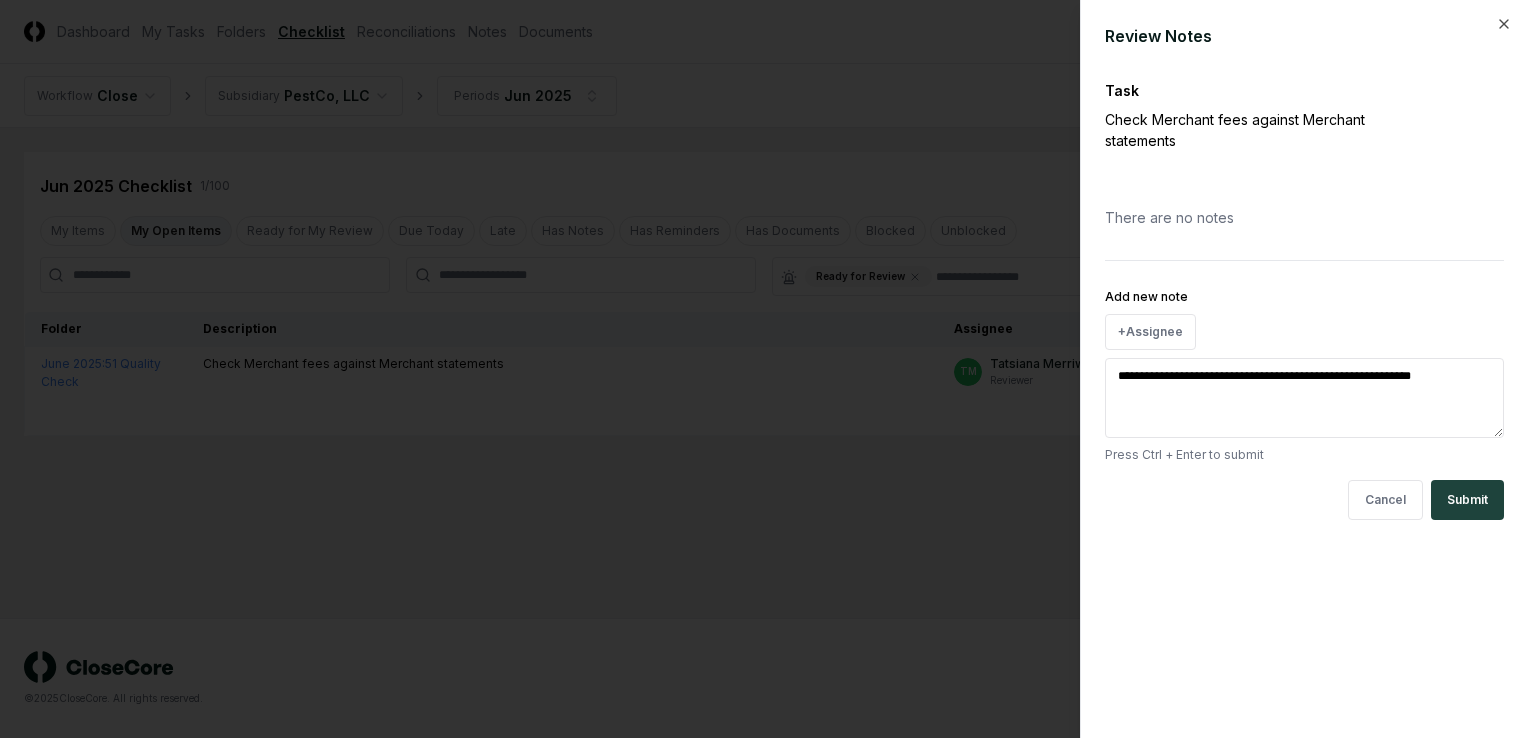 type on "**********" 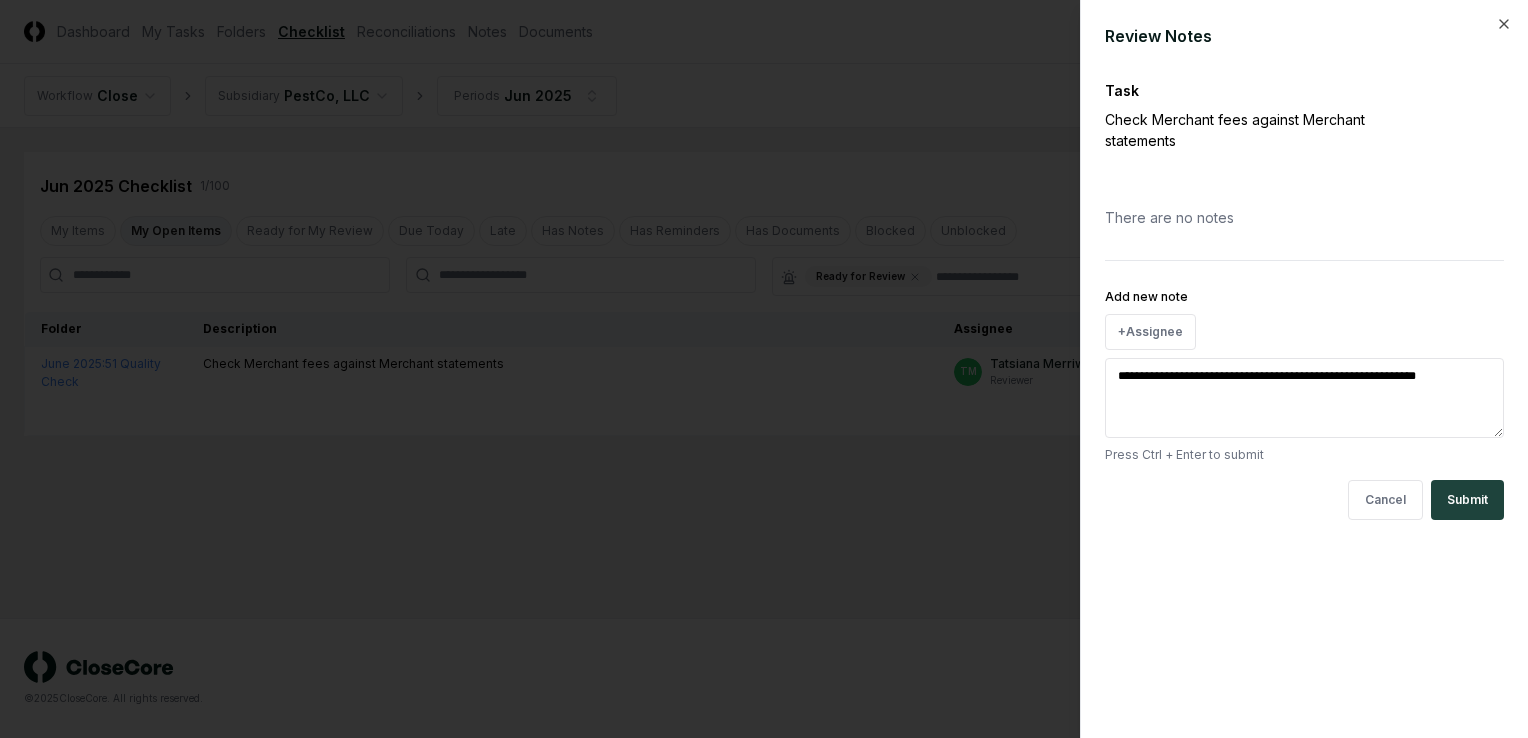type on "**********" 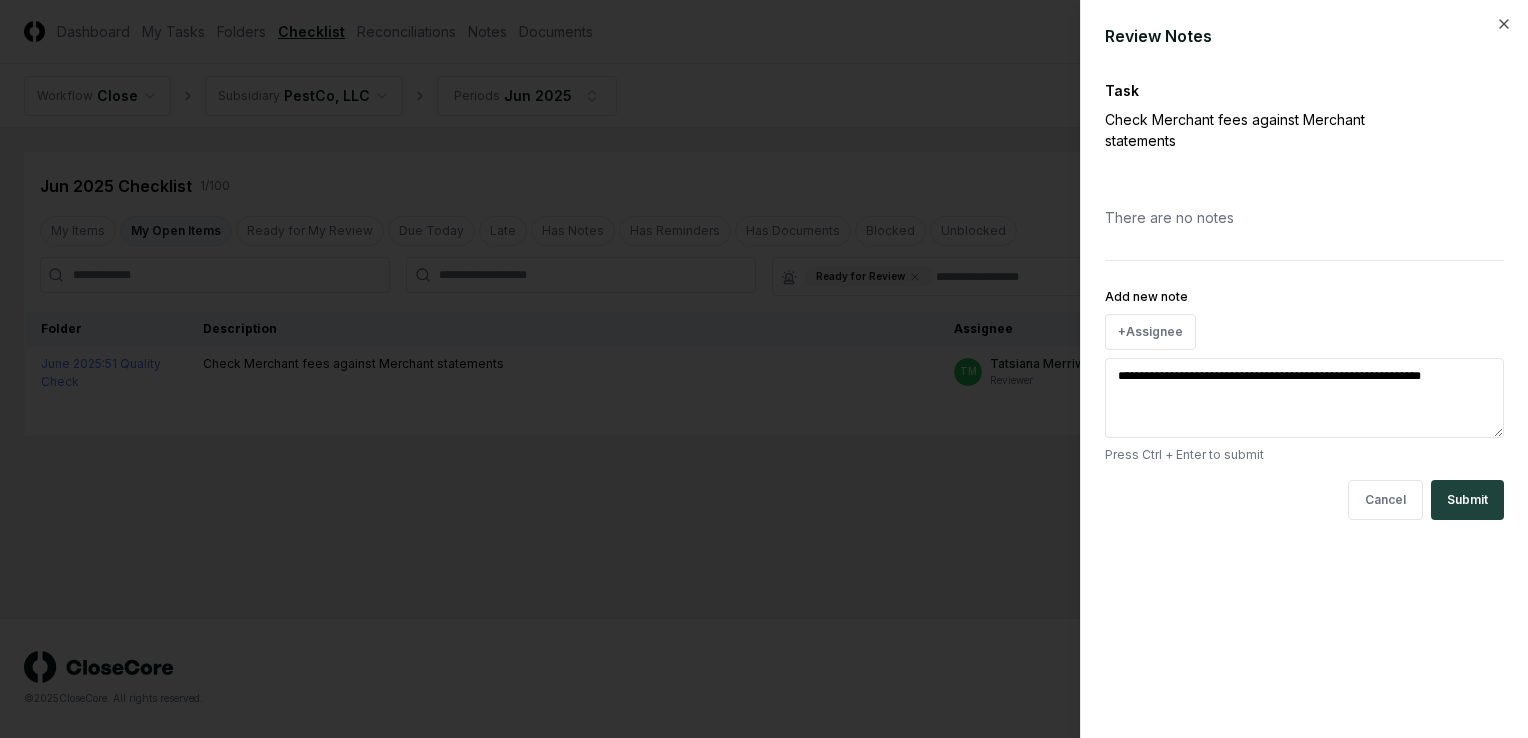 type on "**********" 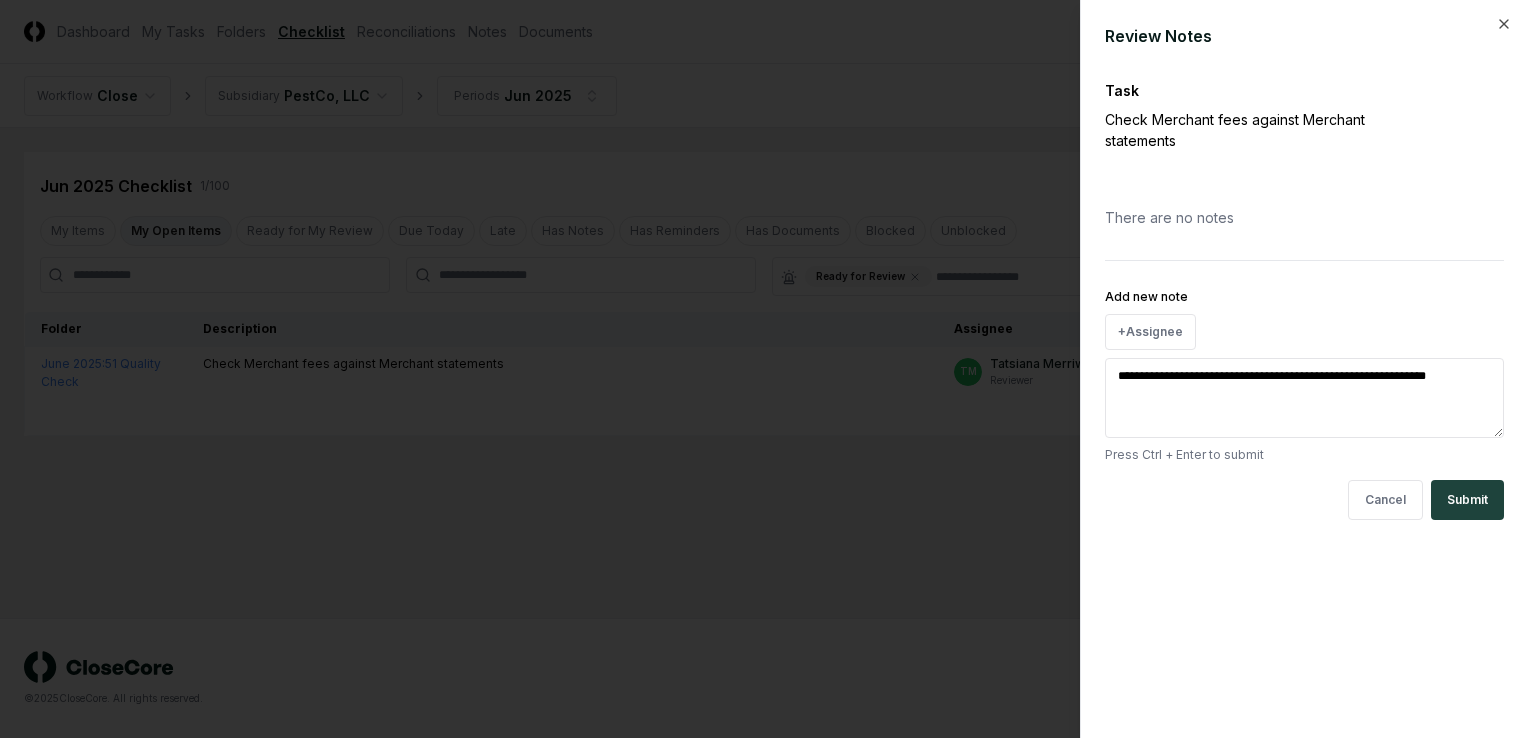 type on "**********" 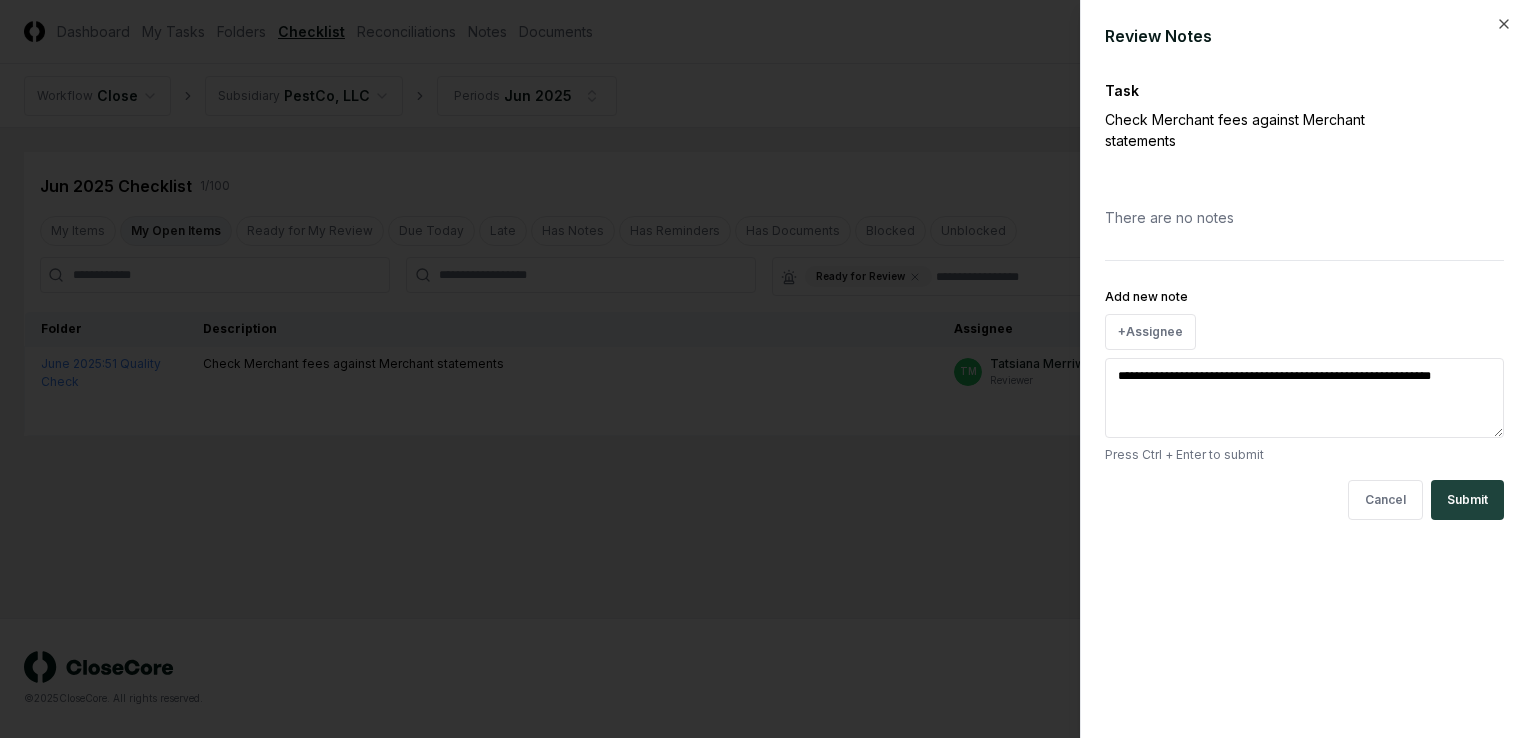 type on "**********" 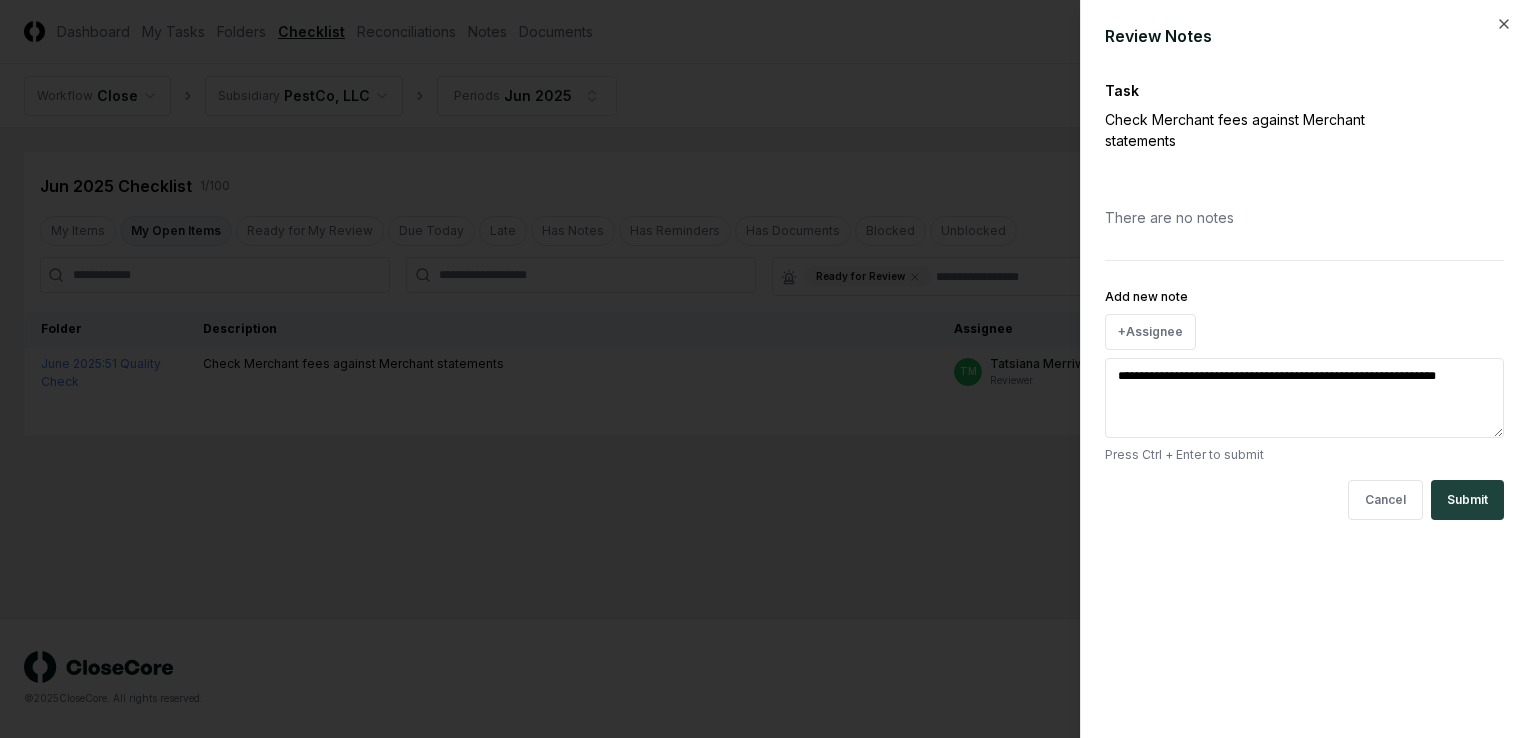 type on "**********" 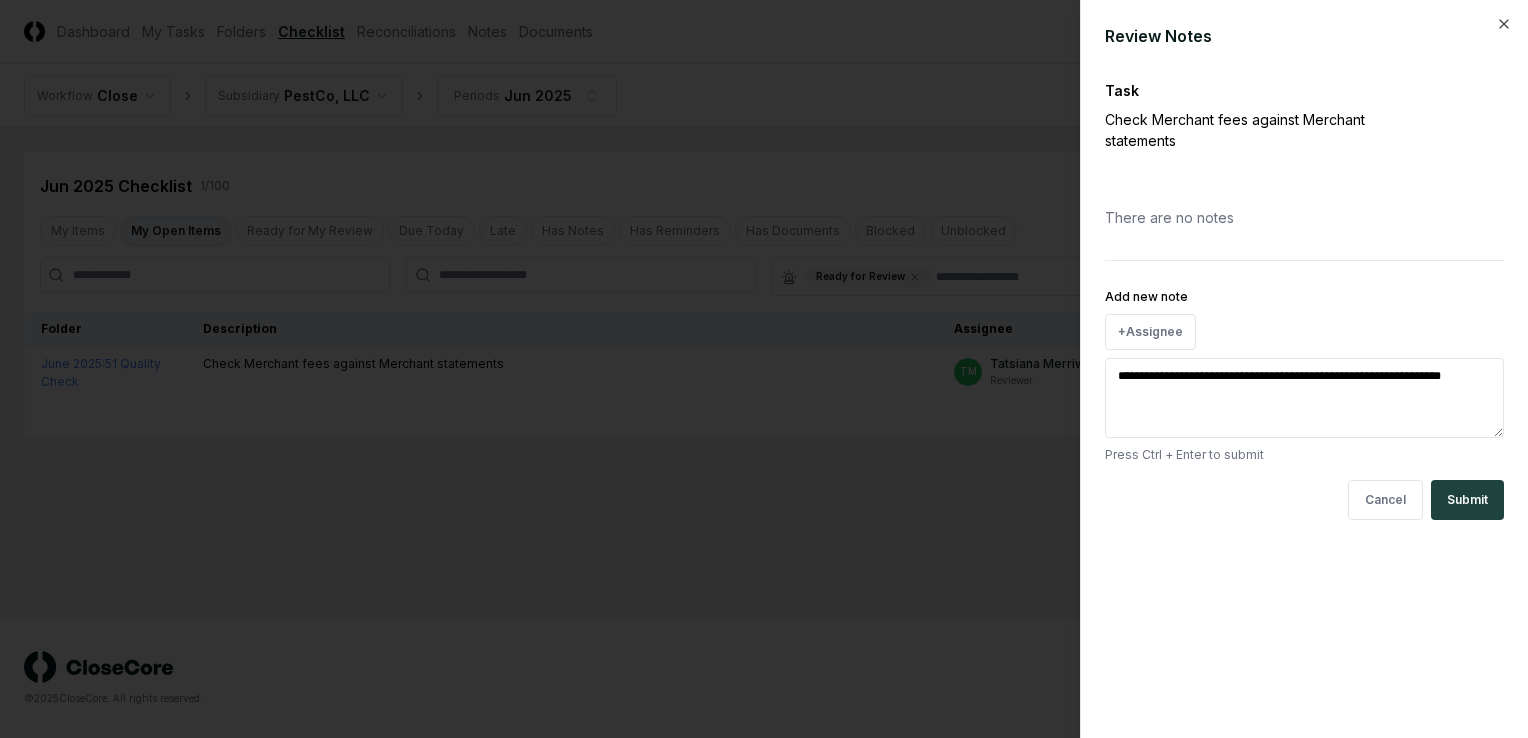 type on "**********" 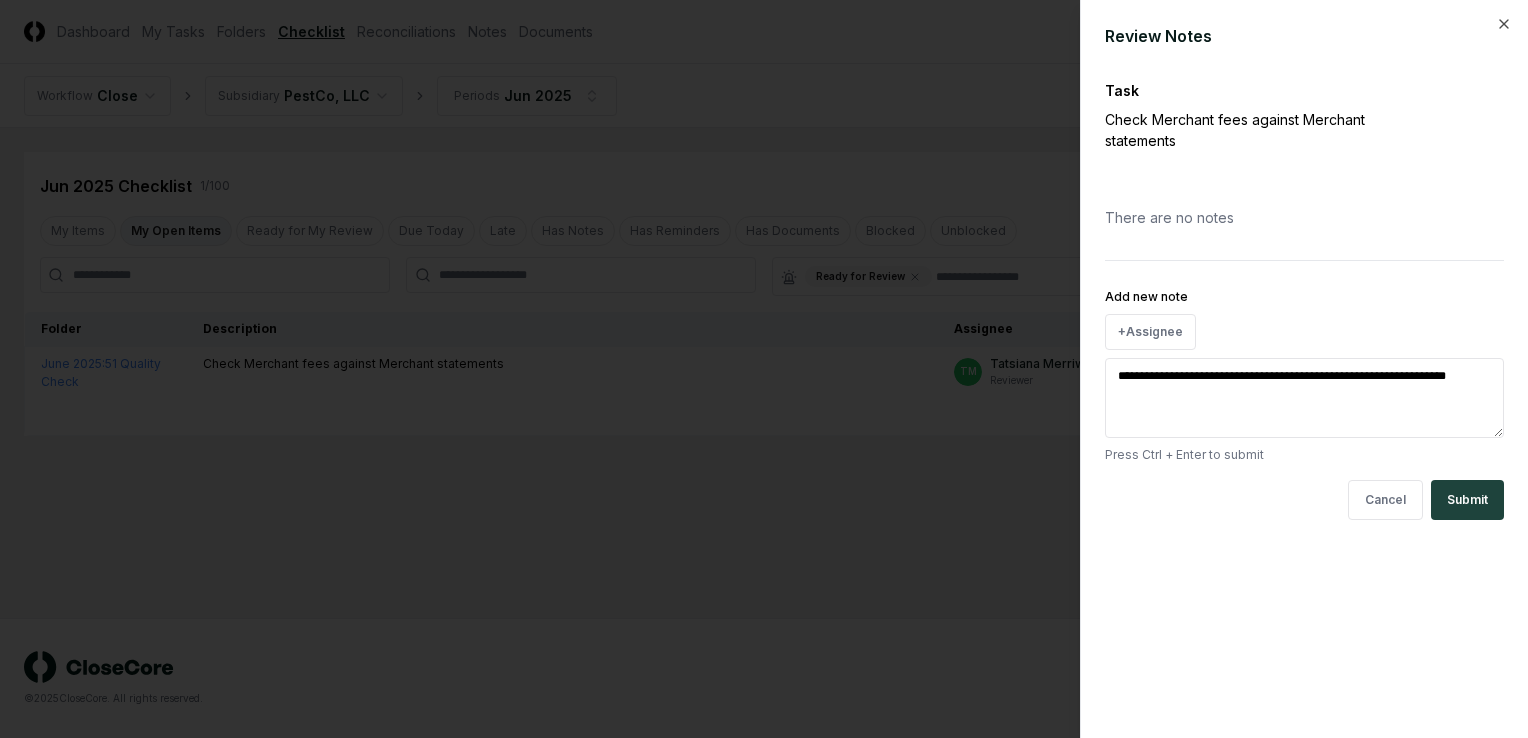 type on "**********" 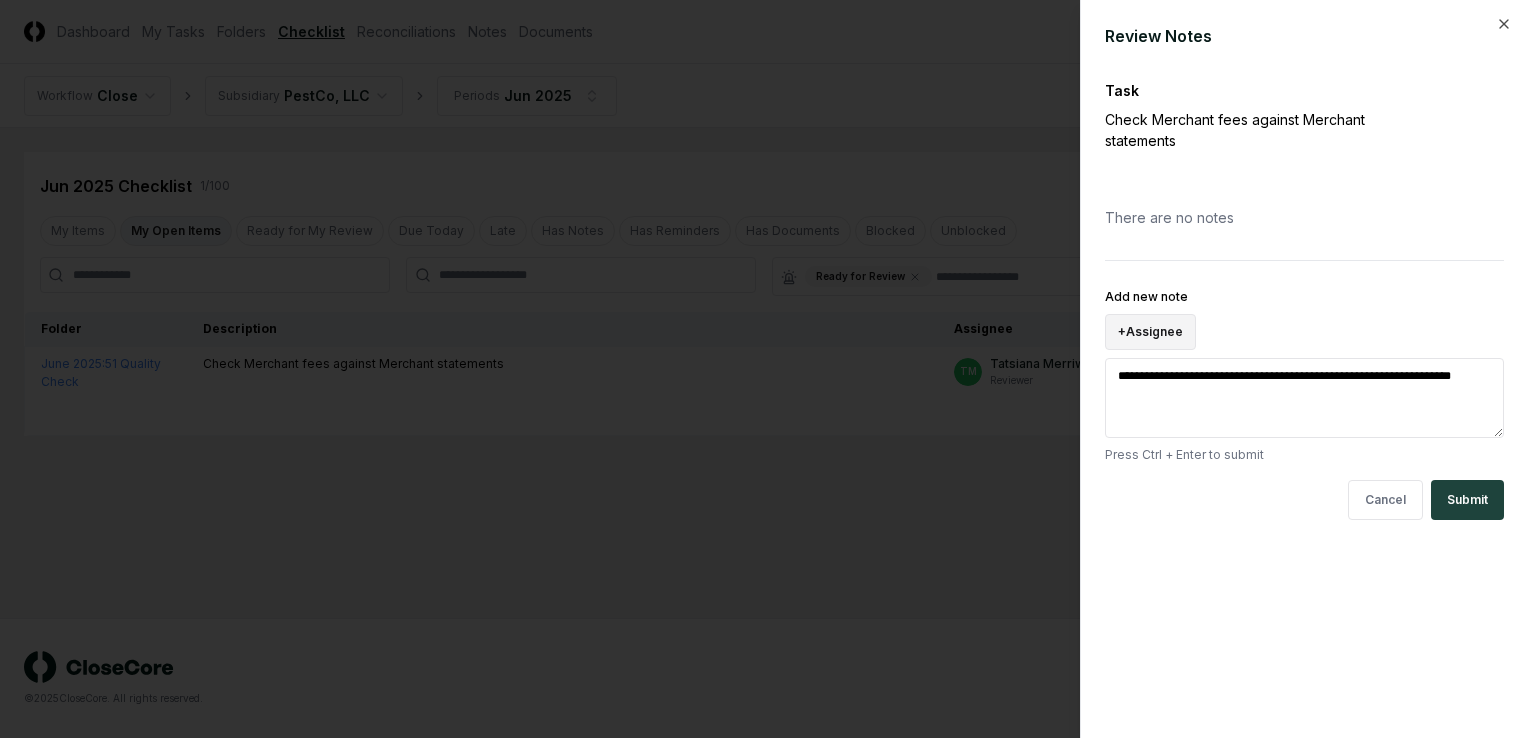 type on "**********" 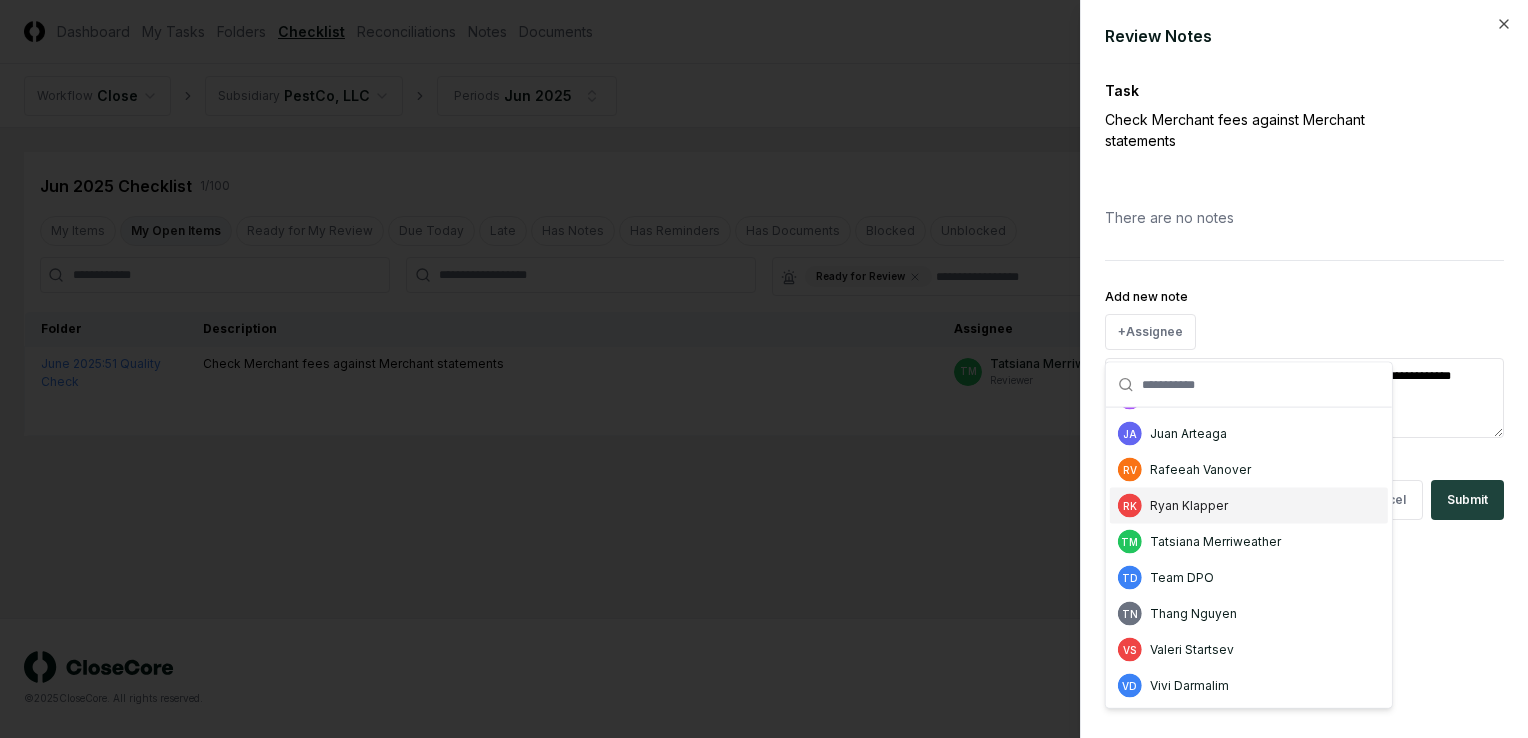 click on "Ryan Klapper" at bounding box center [1189, 506] 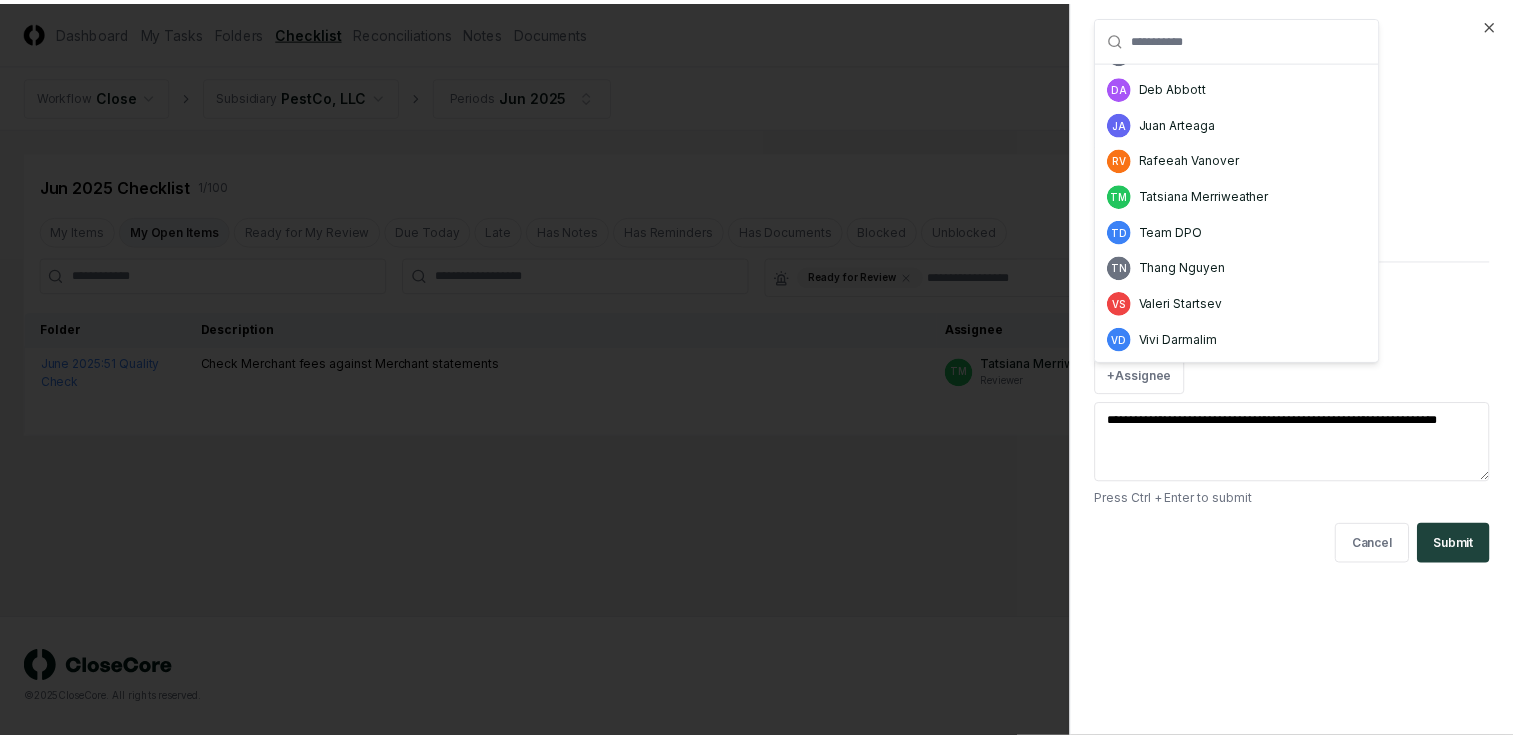 scroll, scrollTop: 68, scrollLeft: 0, axis: vertical 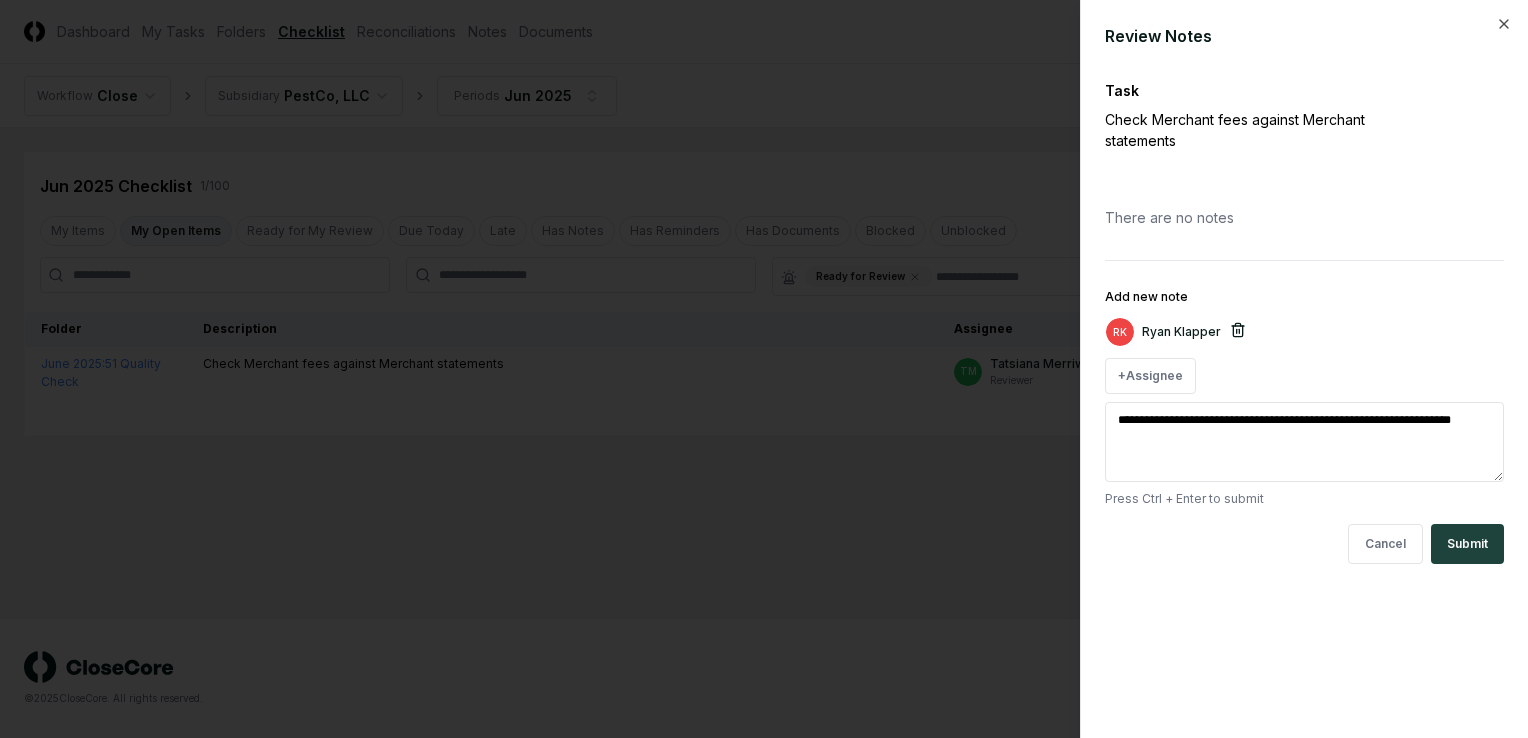 click 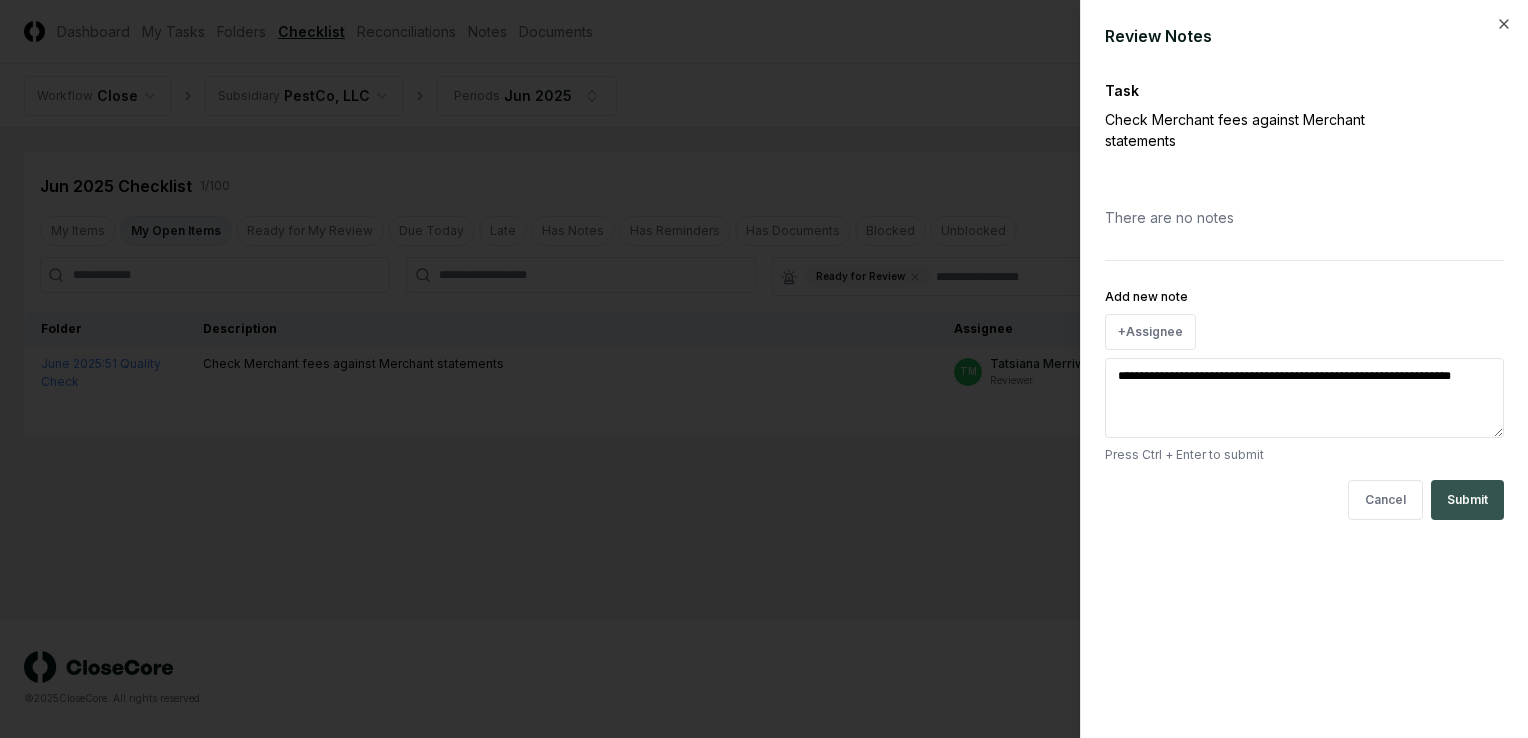 click on "Submit" at bounding box center (1467, 500) 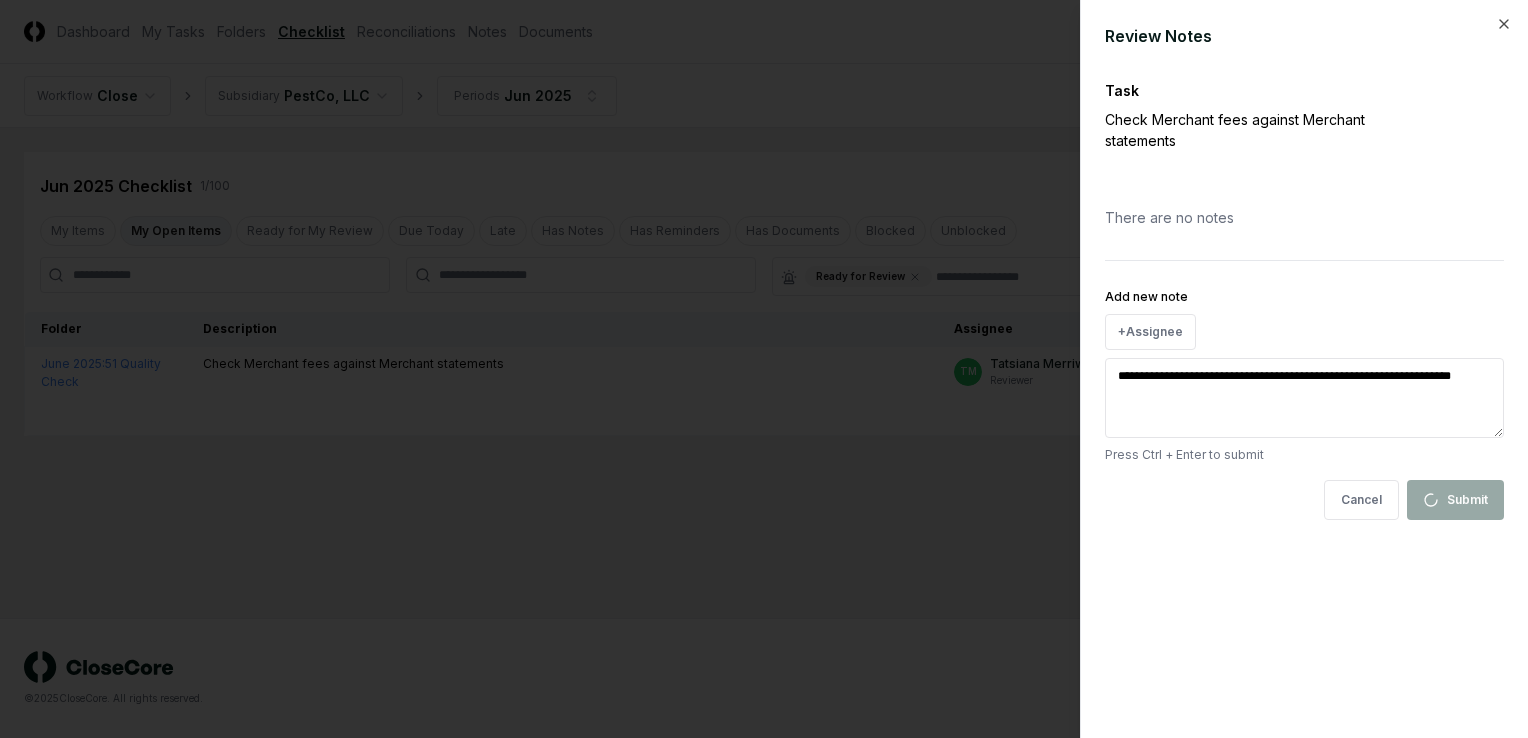 type on "*" 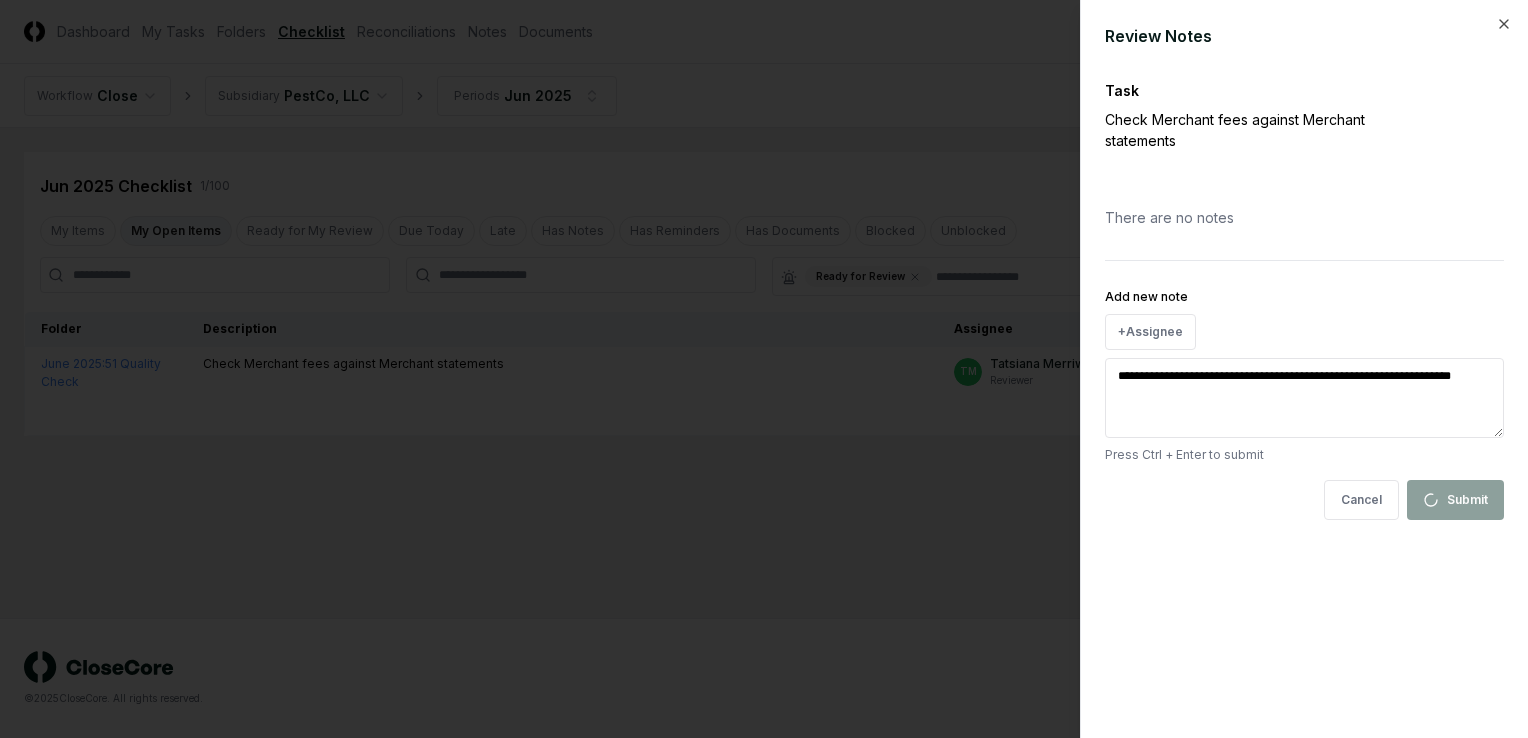 type 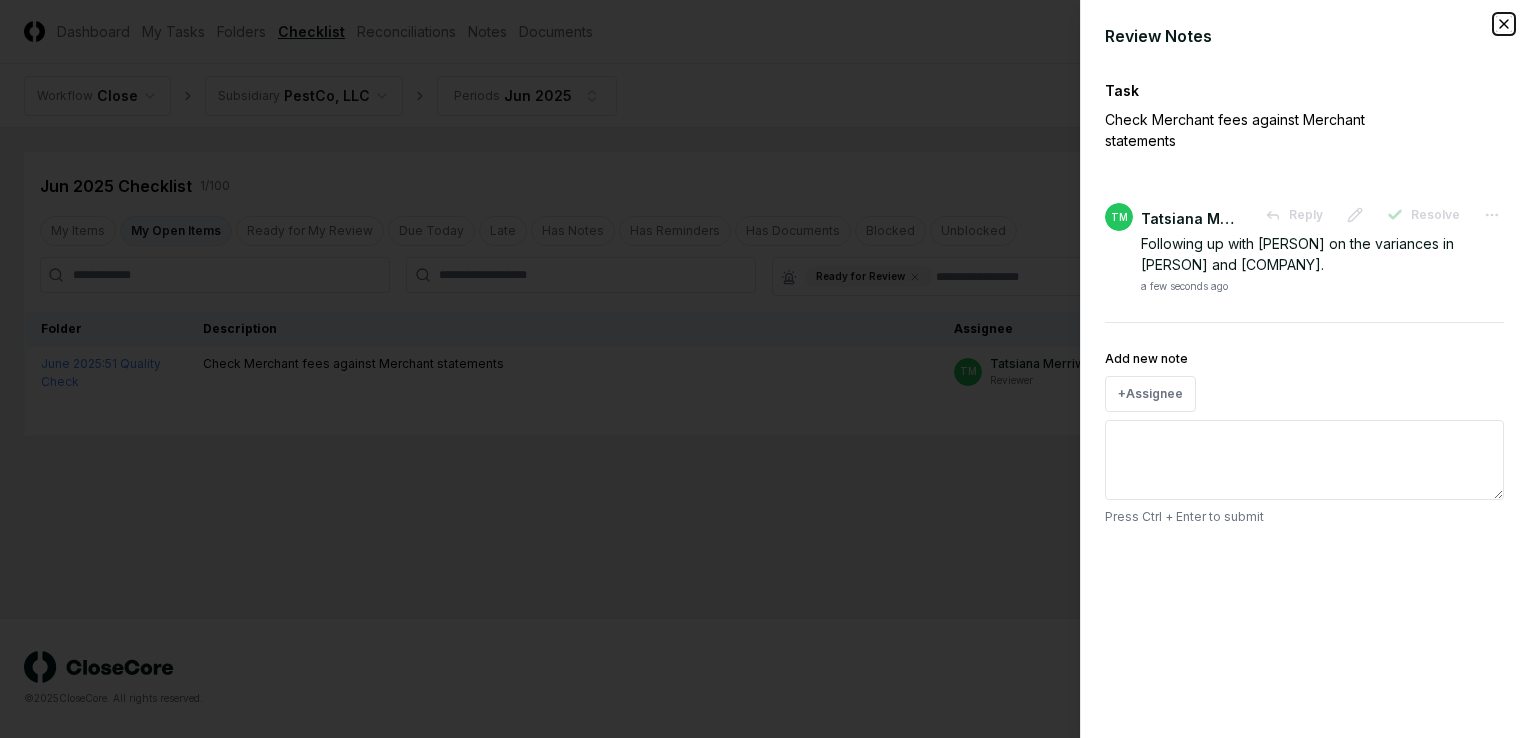 click 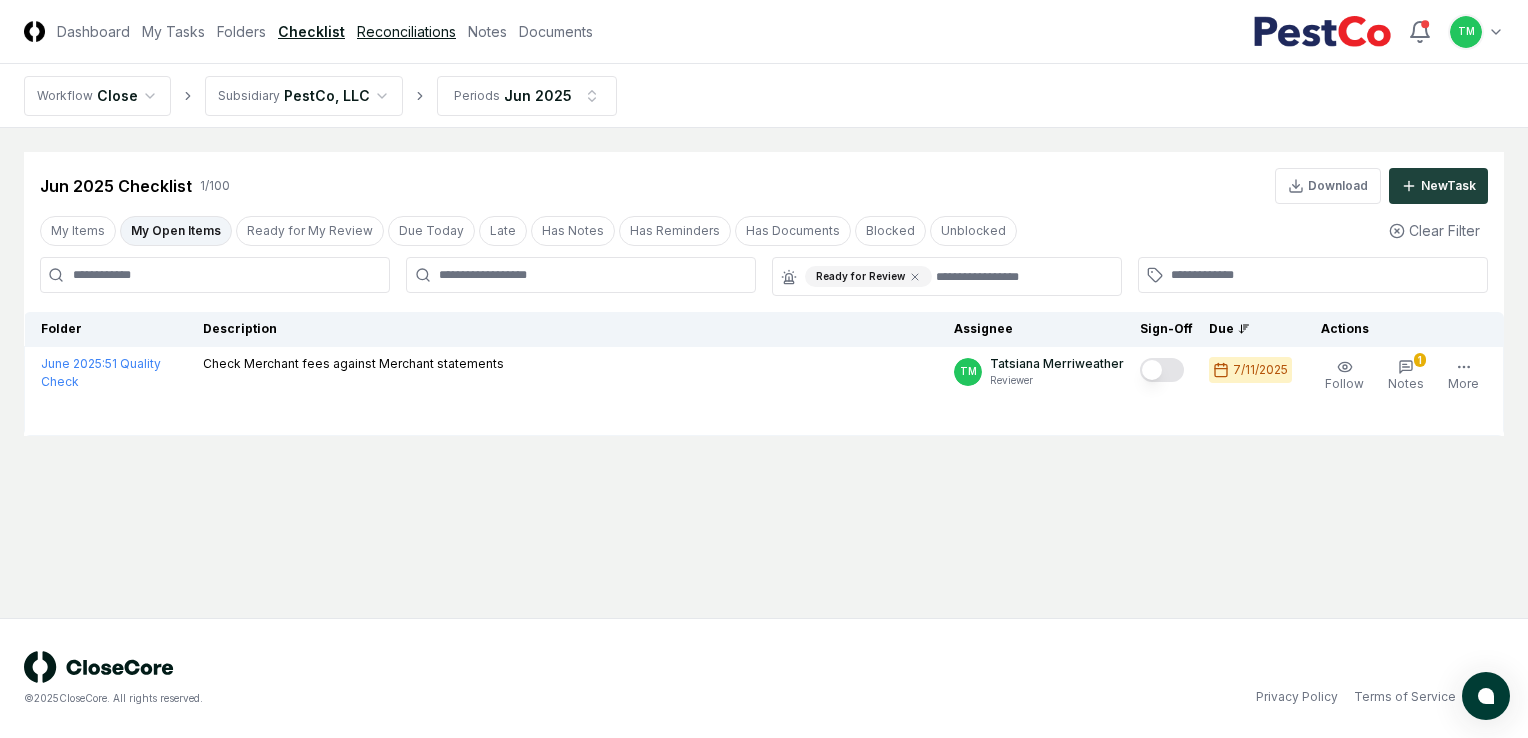 click on "Reconciliations" at bounding box center (406, 31) 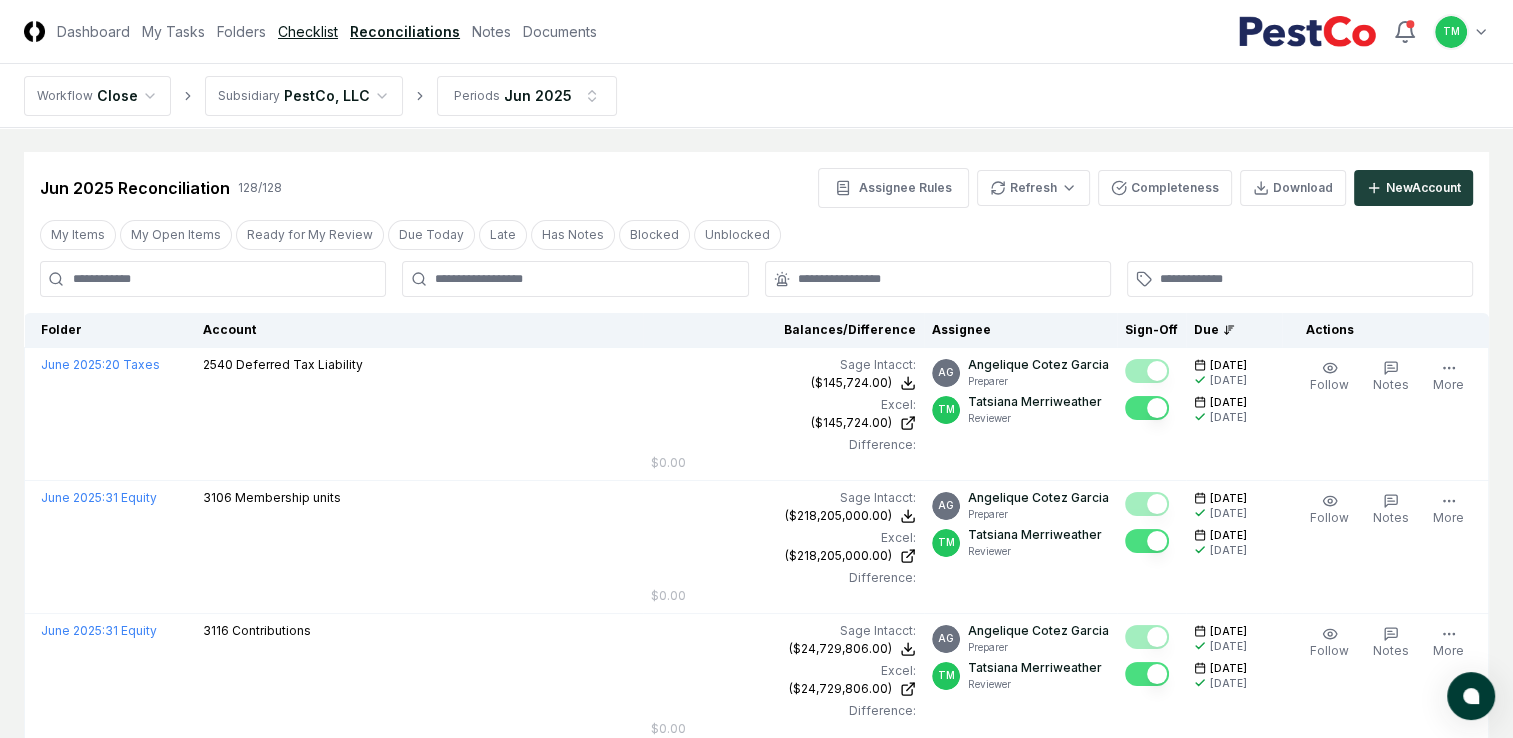 click on "Checklist" at bounding box center [308, 31] 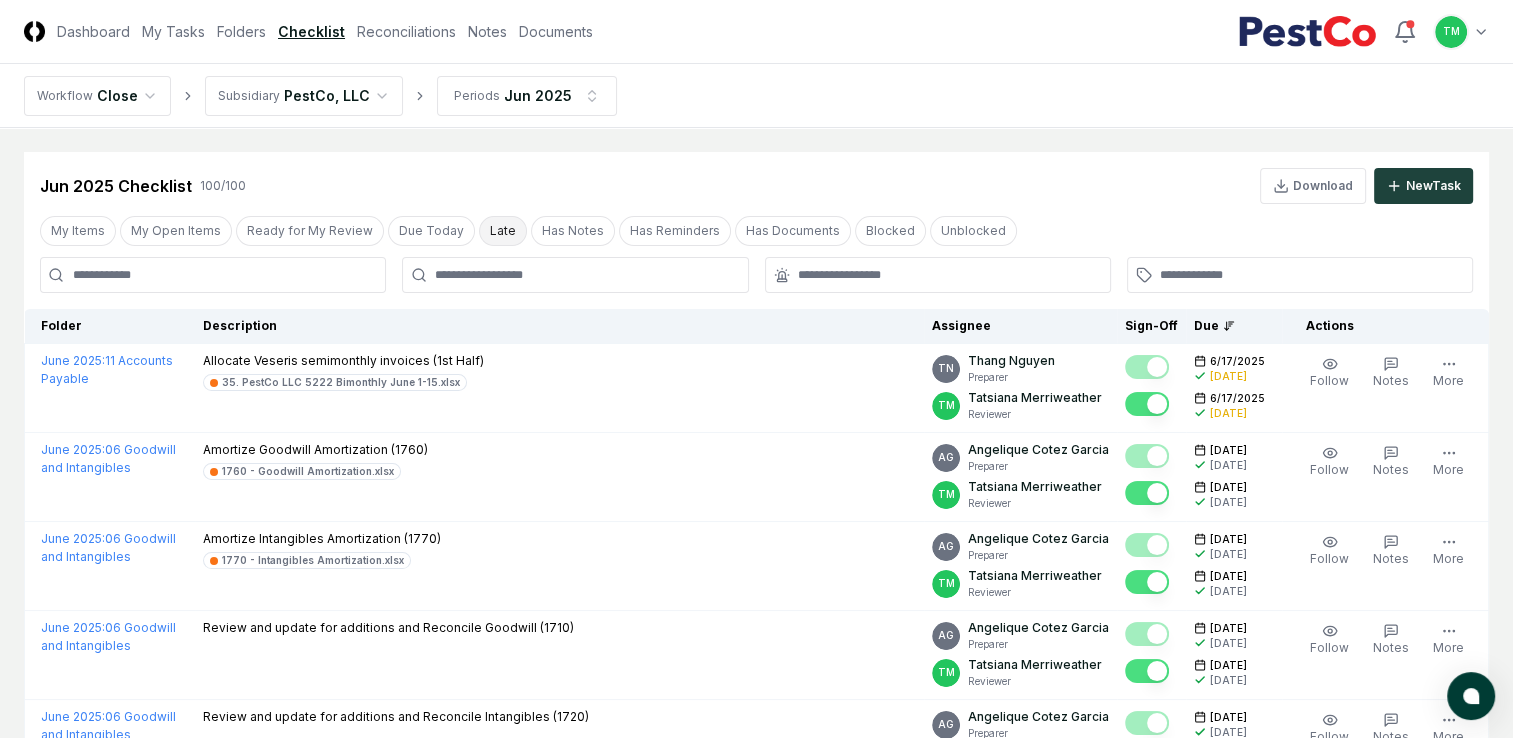 click on "Late" at bounding box center [503, 231] 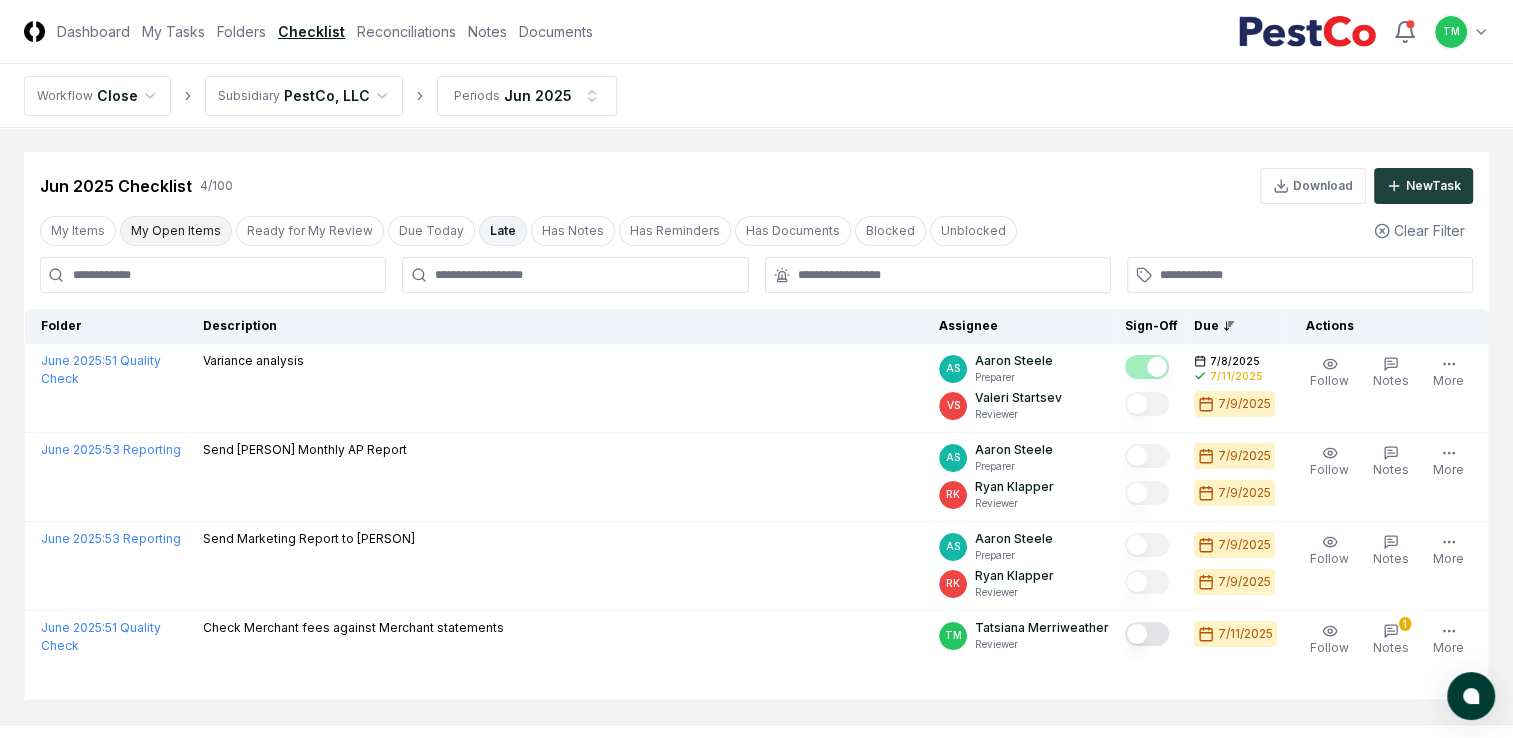 click on "My Open Items" at bounding box center (176, 231) 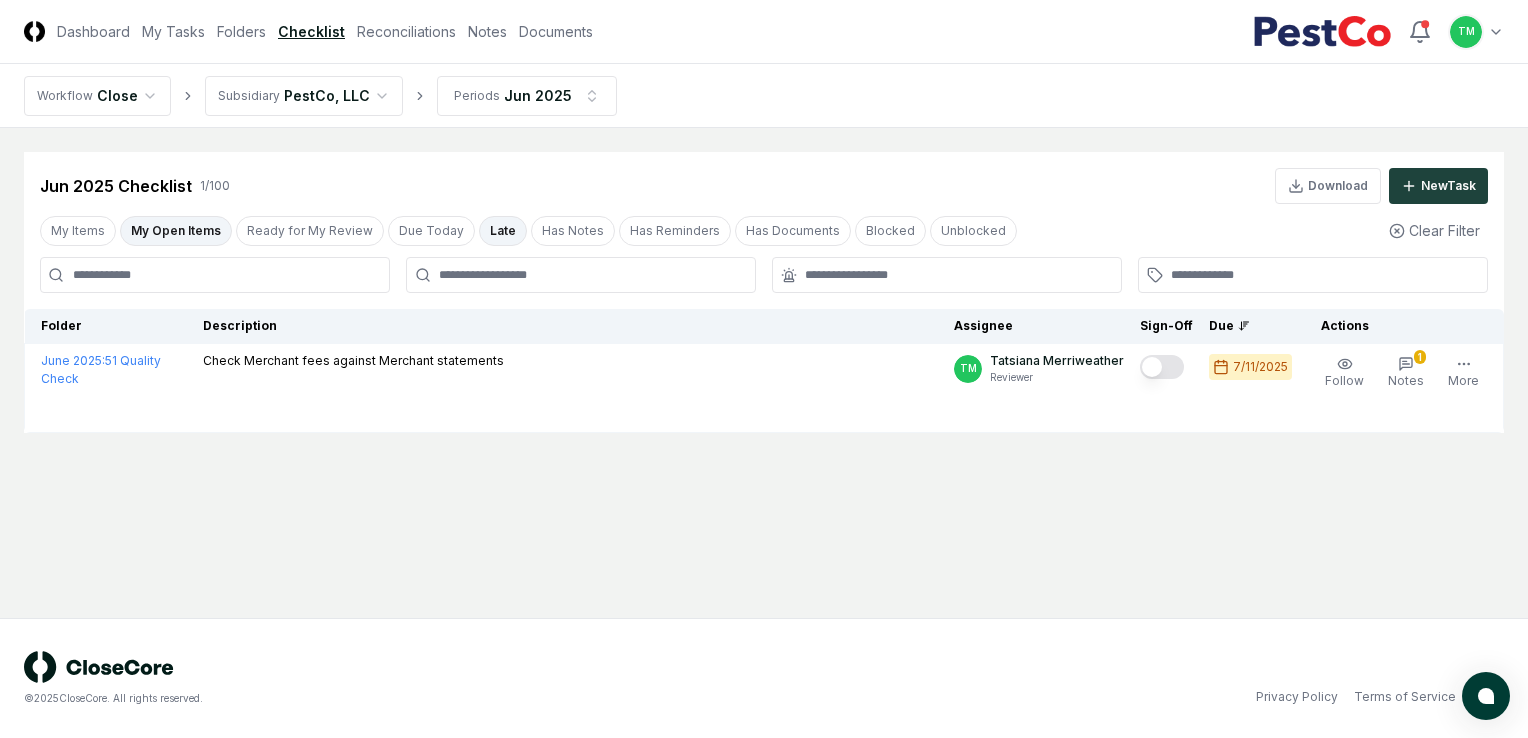 click on "Late" at bounding box center (503, 231) 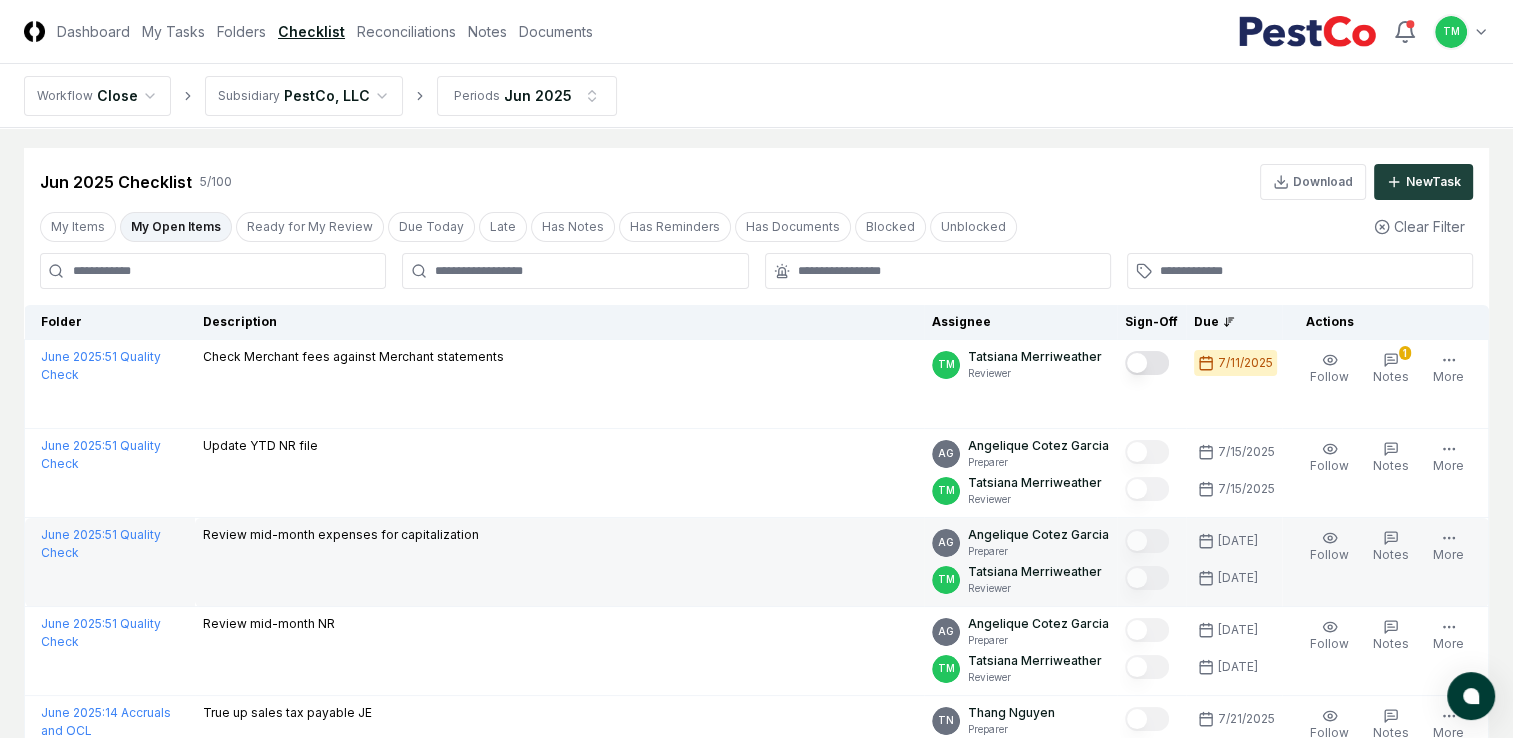 scroll, scrollTop: 0, scrollLeft: 0, axis: both 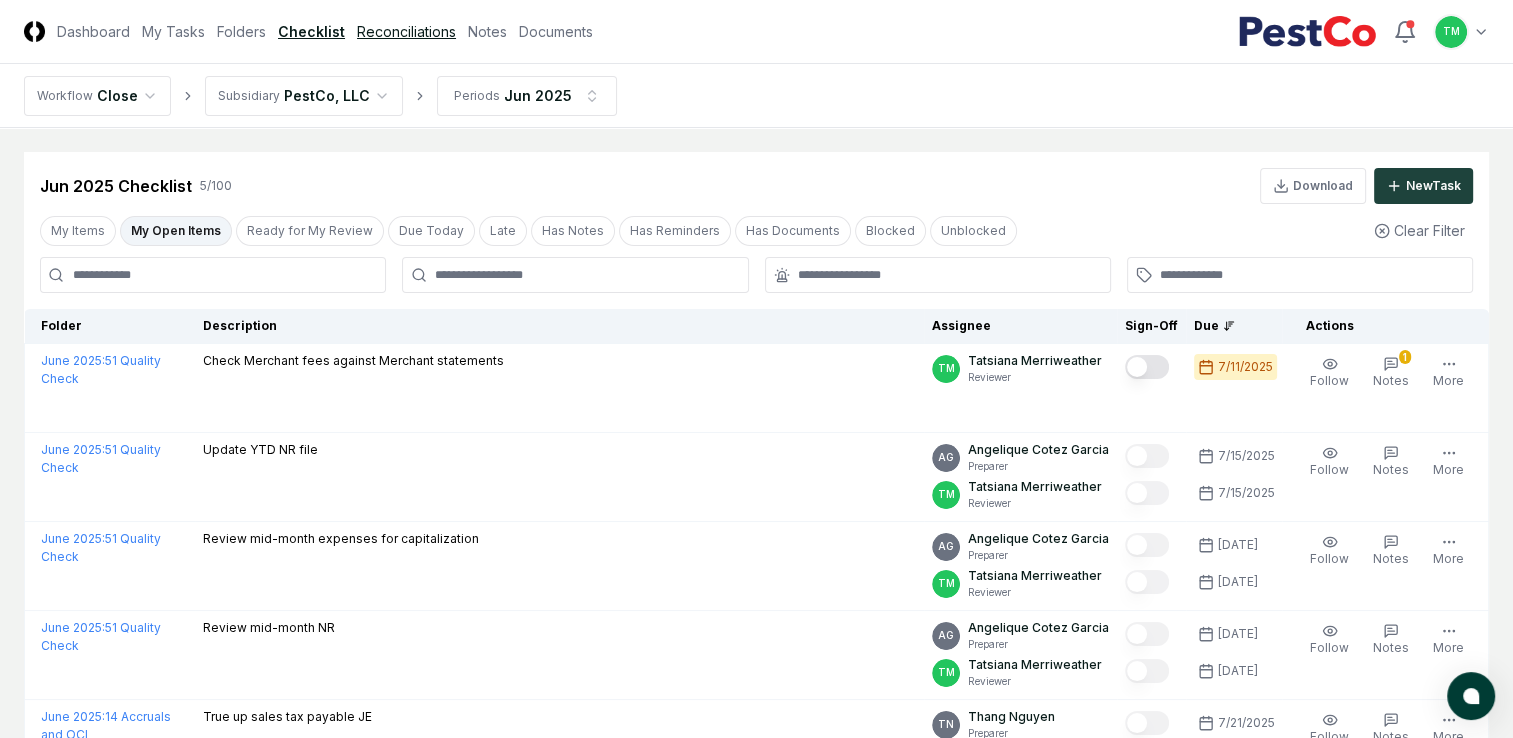 click on "Reconciliations" at bounding box center [406, 31] 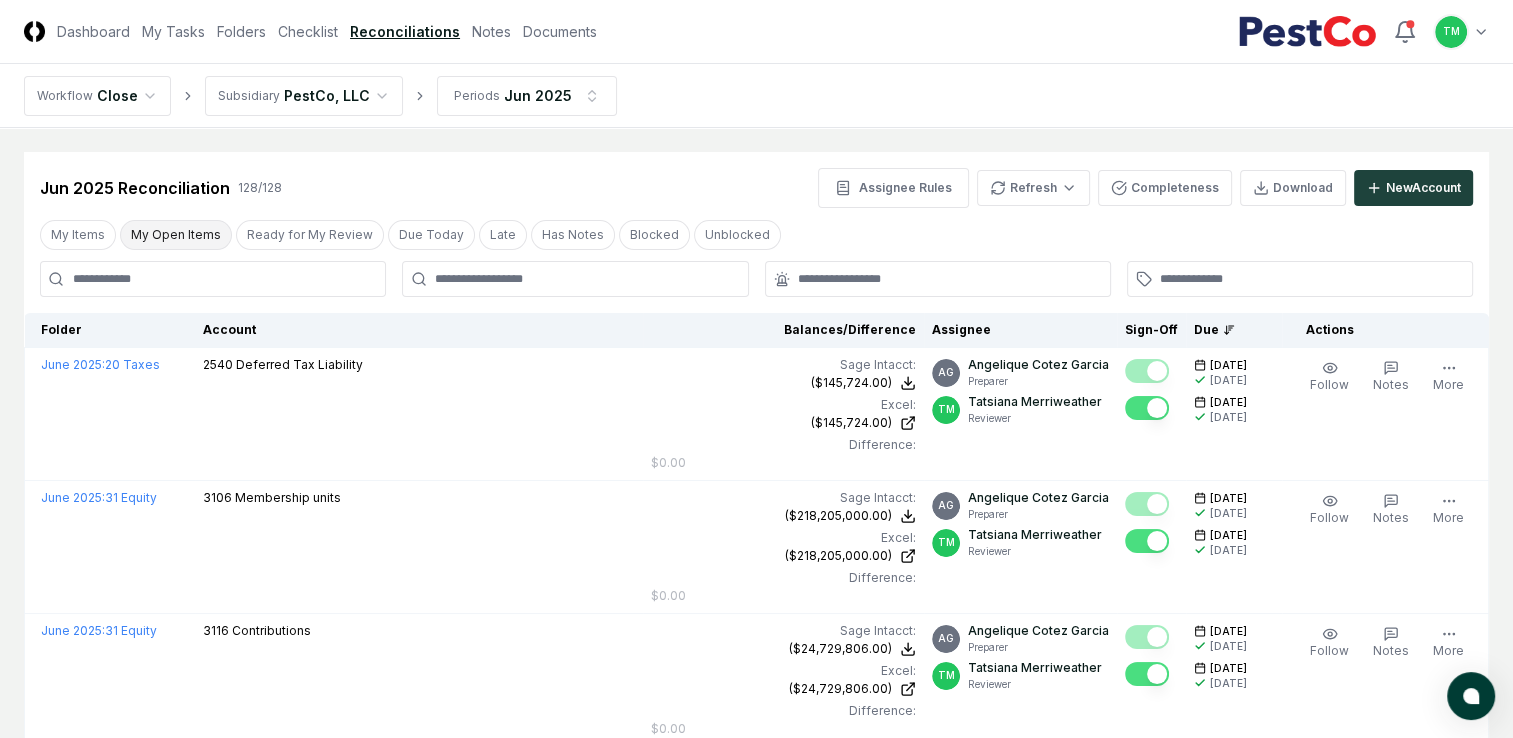 click on "My Open Items" at bounding box center [176, 235] 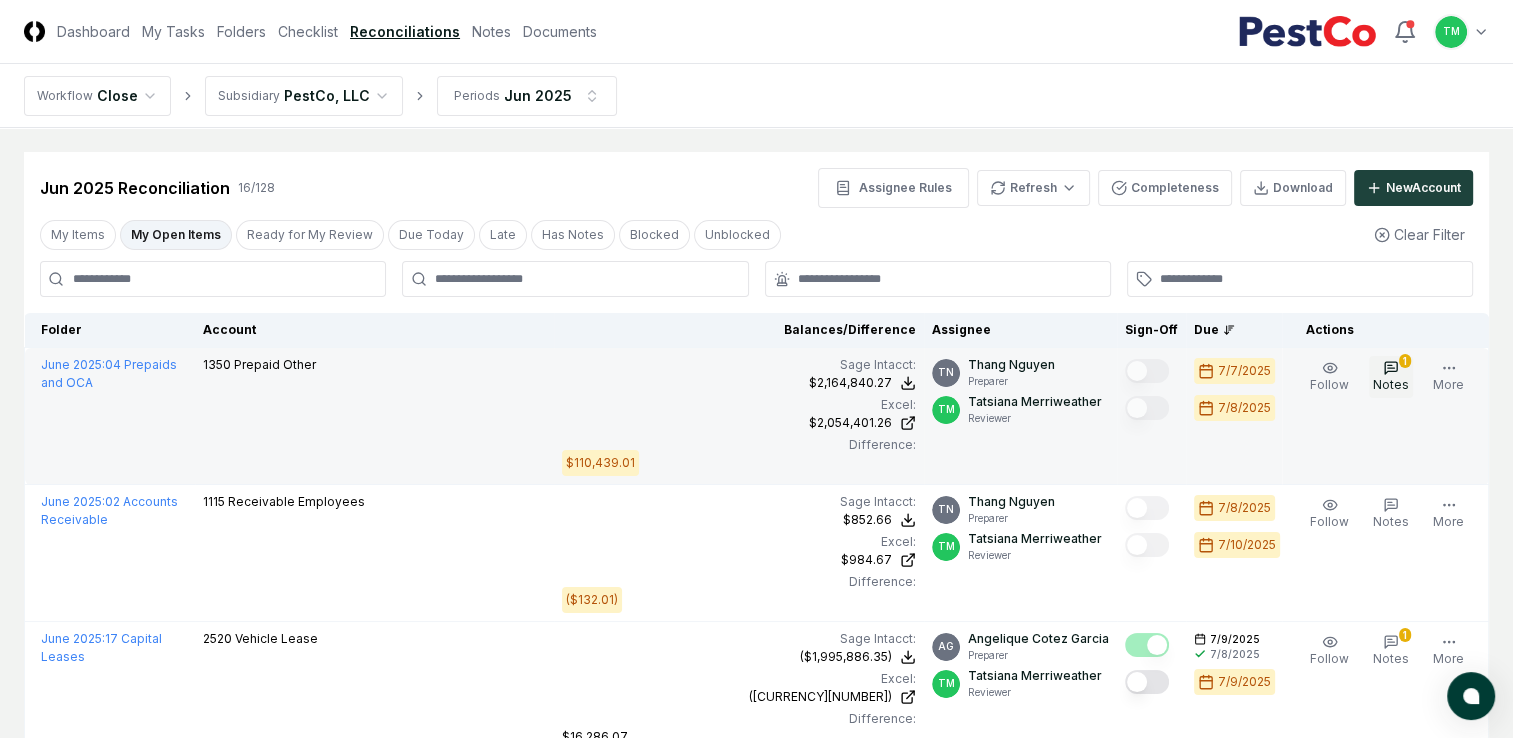 click 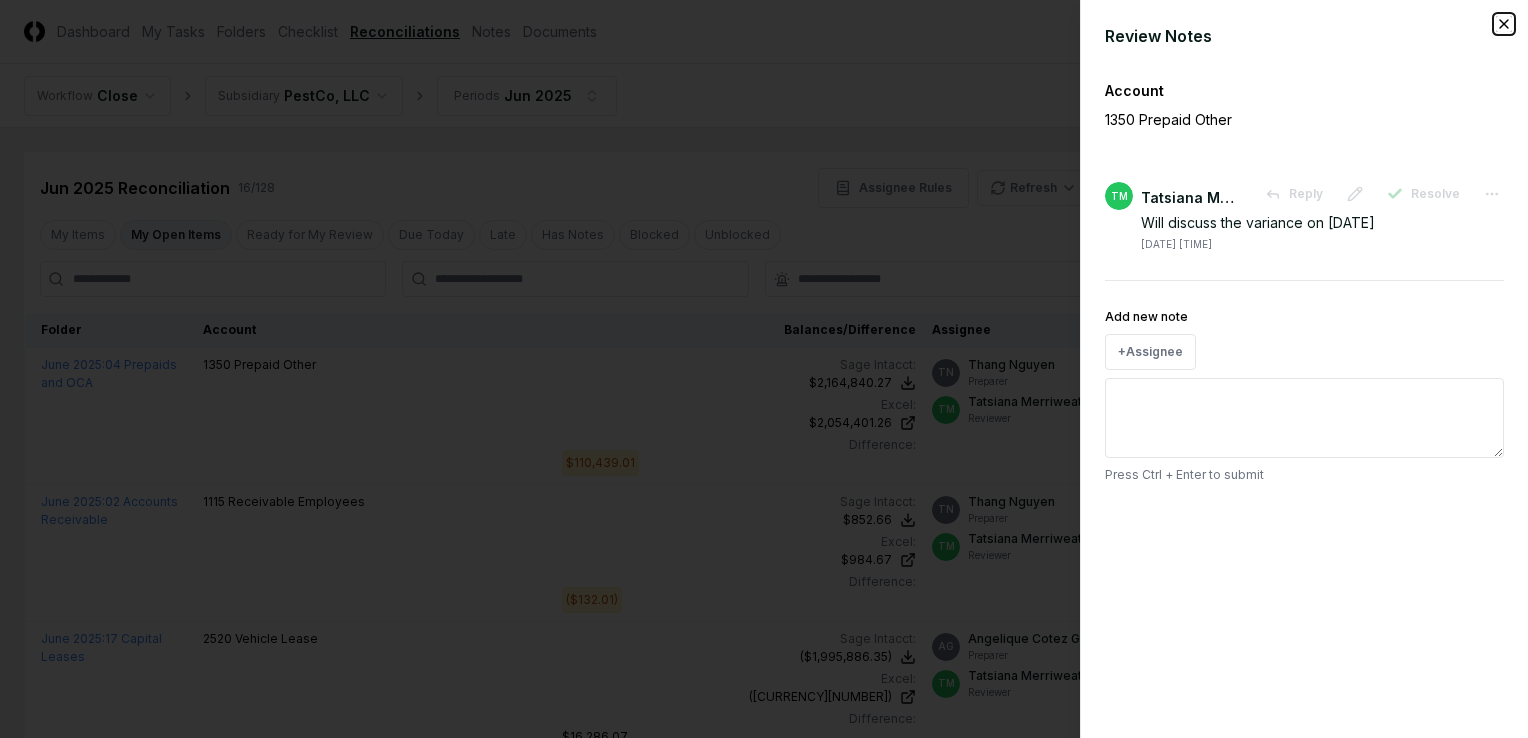 click 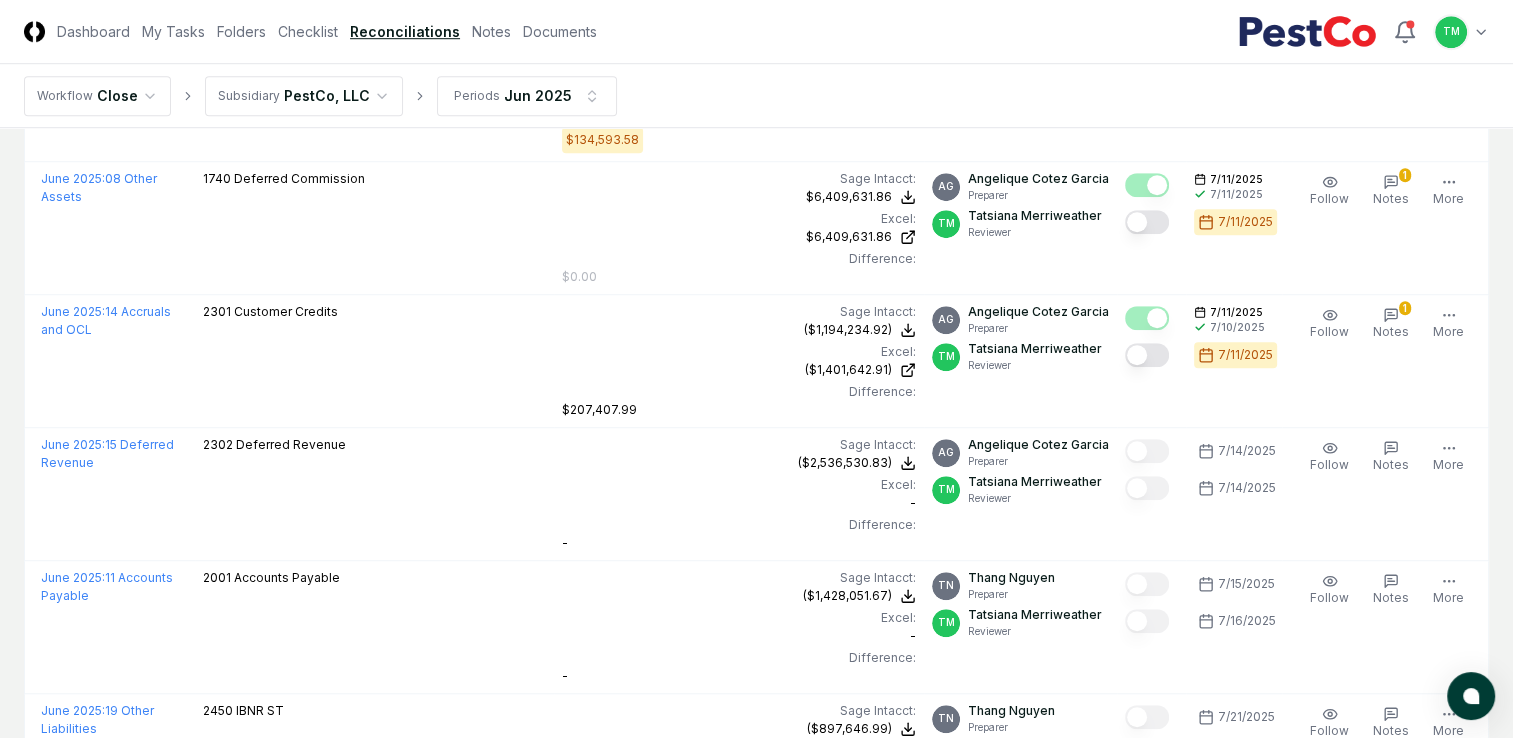scroll, scrollTop: 1400, scrollLeft: 0, axis: vertical 